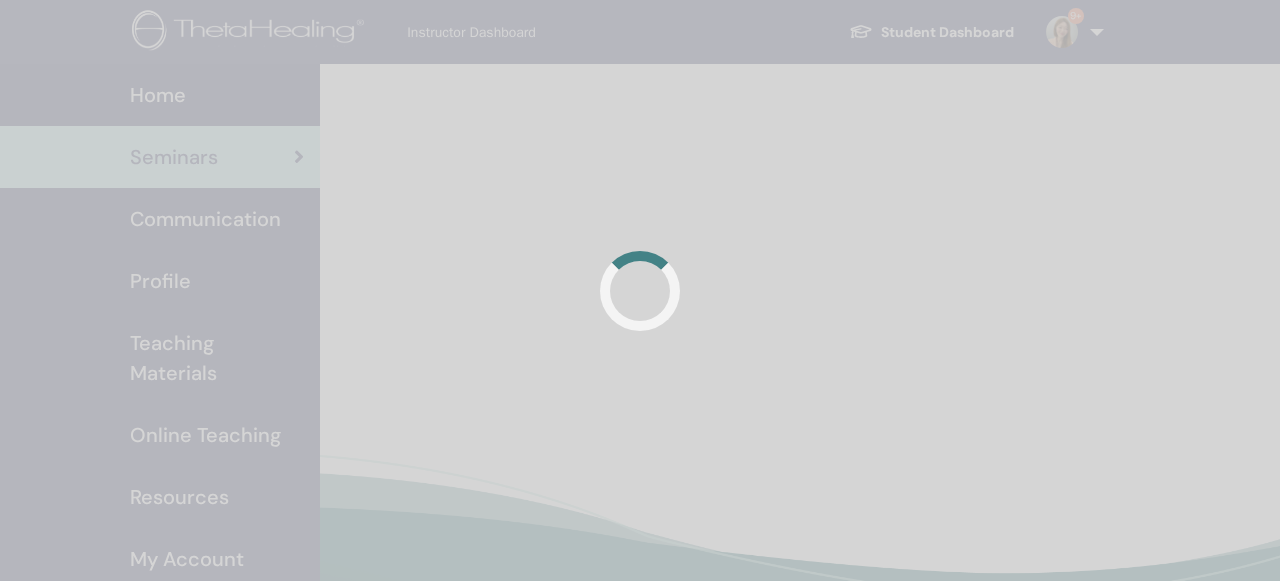 scroll, scrollTop: 0, scrollLeft: 0, axis: both 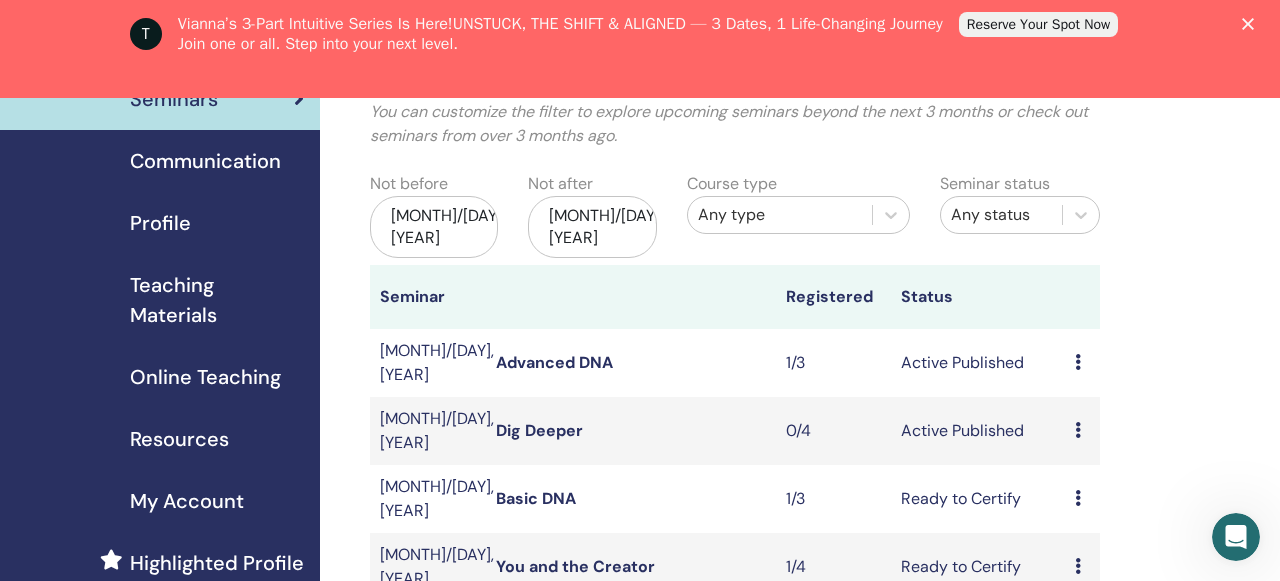 click 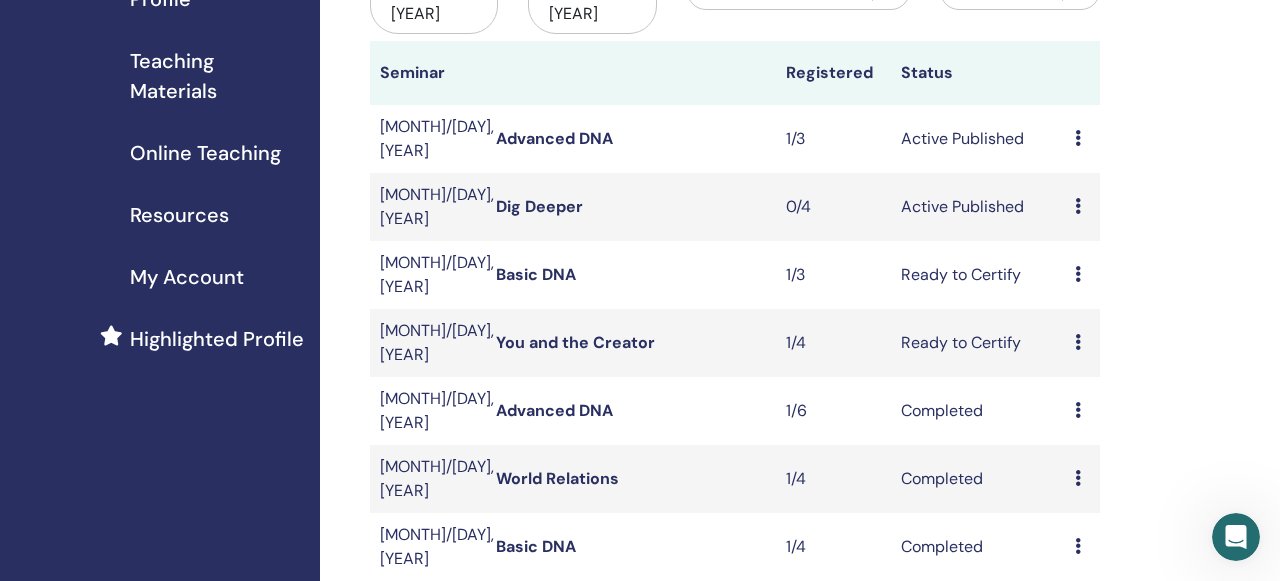 scroll, scrollTop: 284, scrollLeft: 0, axis: vertical 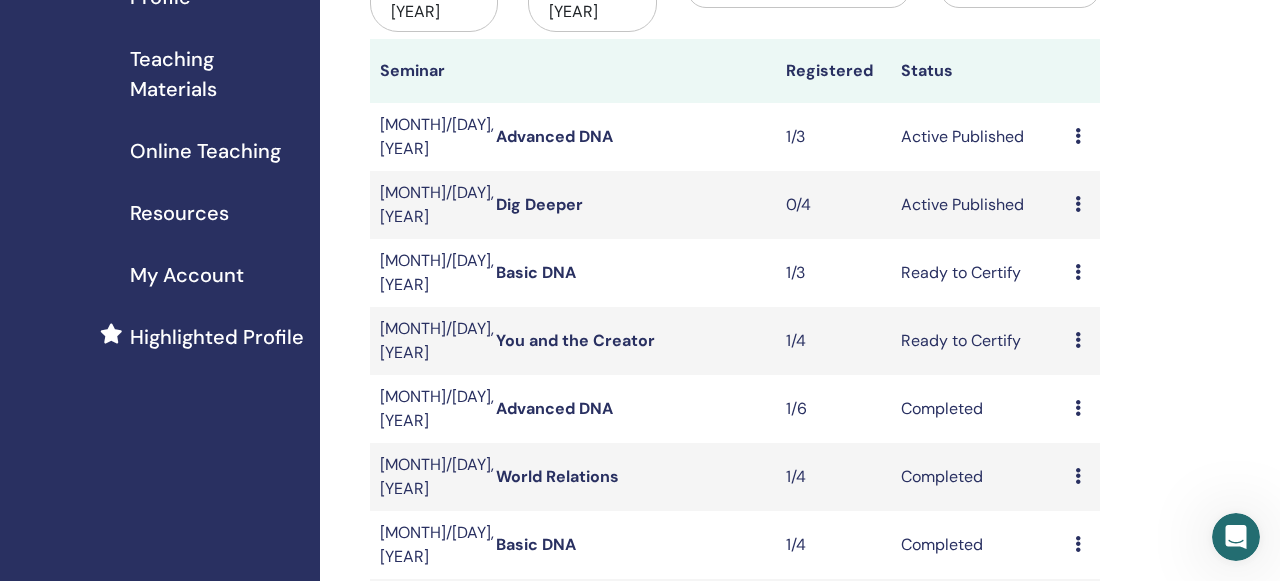 click on "Preview Edit Attendees Cancel" at bounding box center (1082, 341) 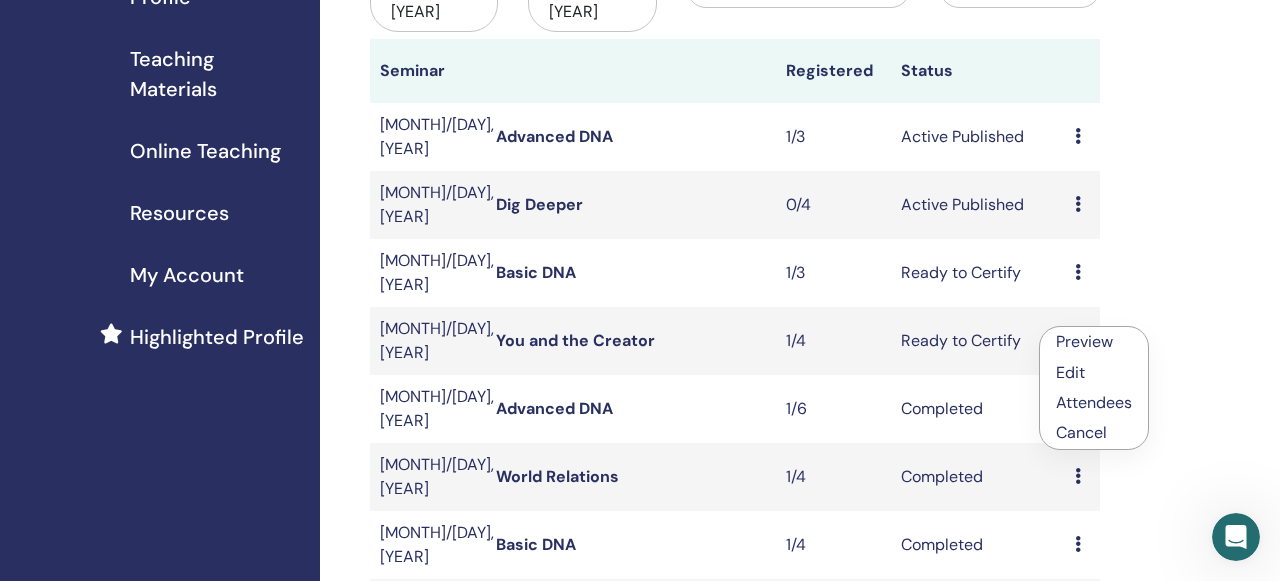 click on "Attendees" at bounding box center (1094, 402) 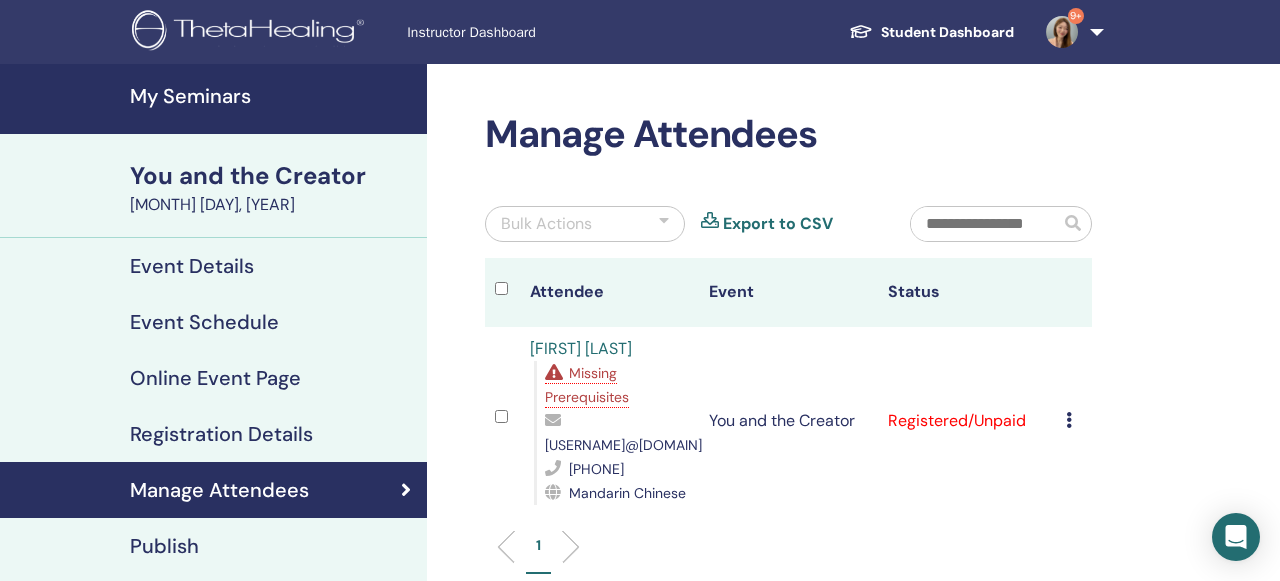scroll, scrollTop: 0, scrollLeft: 0, axis: both 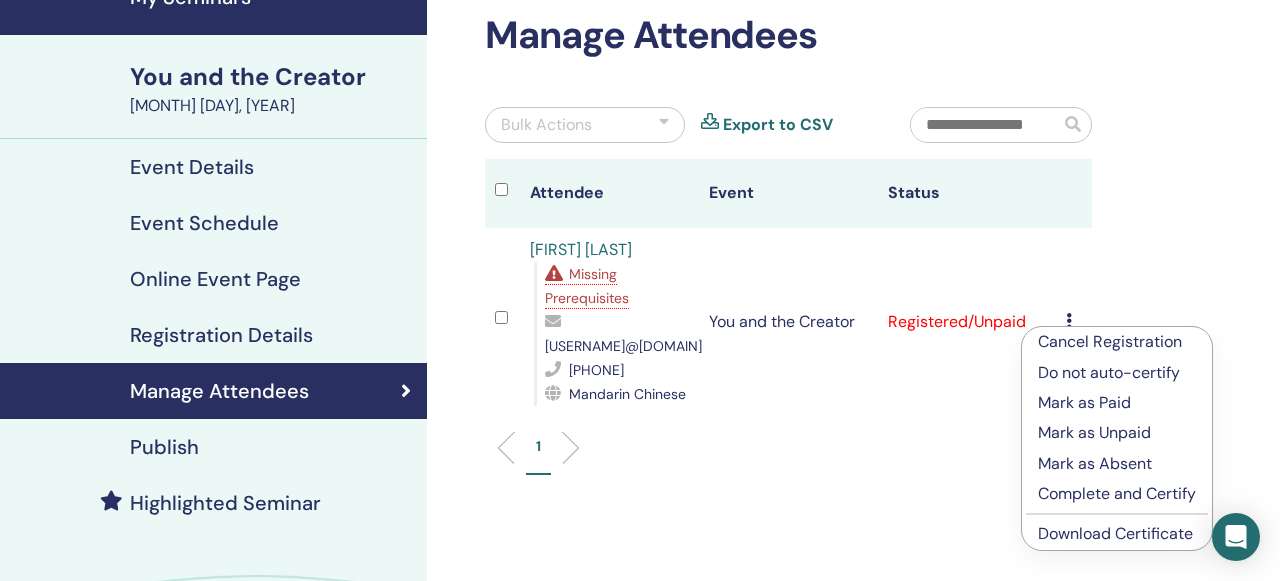 click on "Download Certificate" at bounding box center (1115, 533) 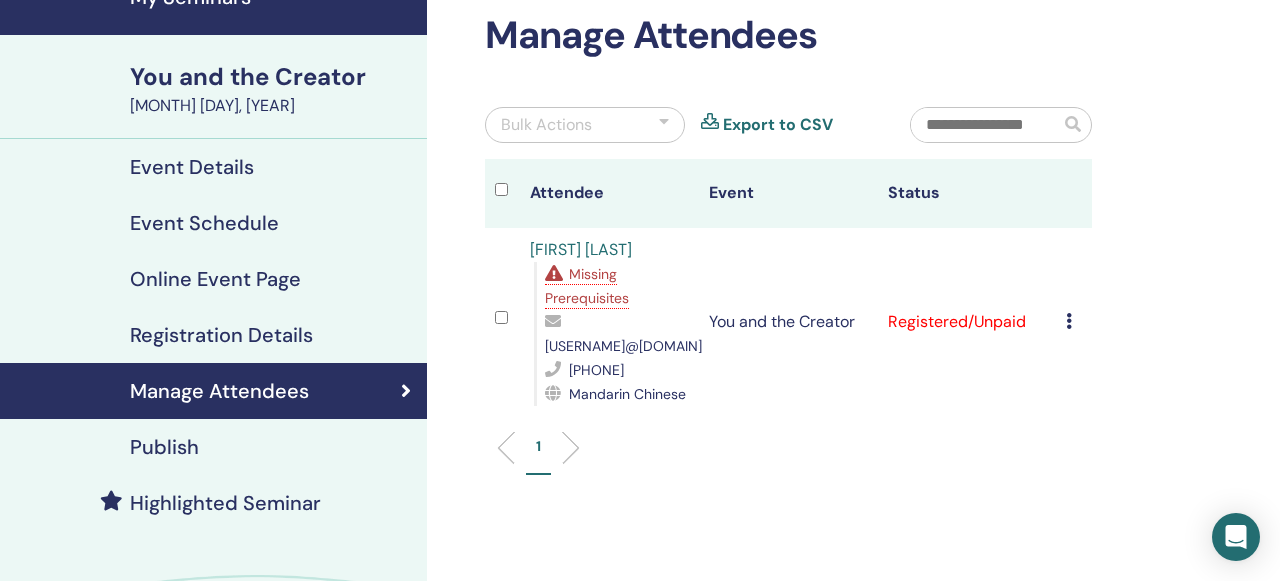 click on "Missing Prerequisites" at bounding box center (587, 286) 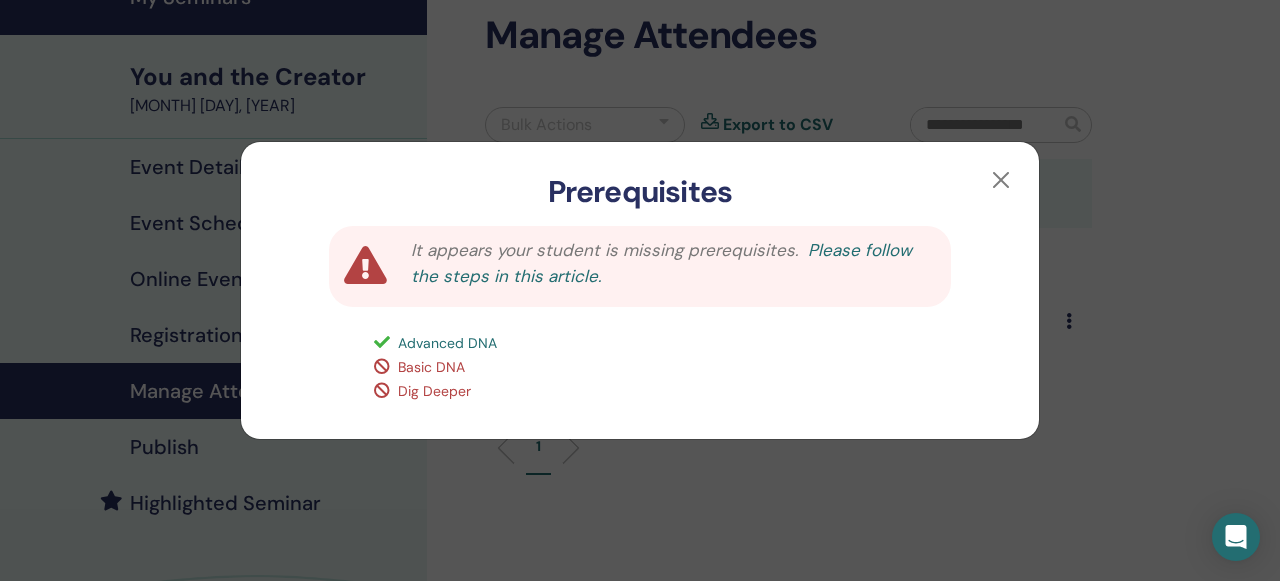 click on "Please follow the steps in this article." at bounding box center [661, 263] 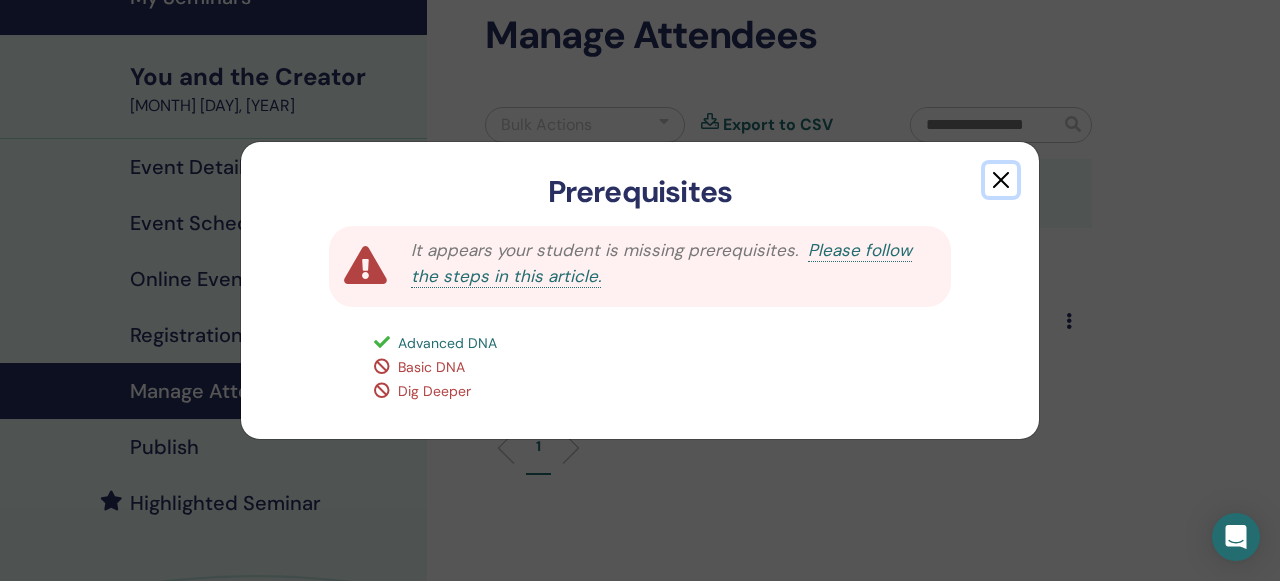 click at bounding box center [1001, 180] 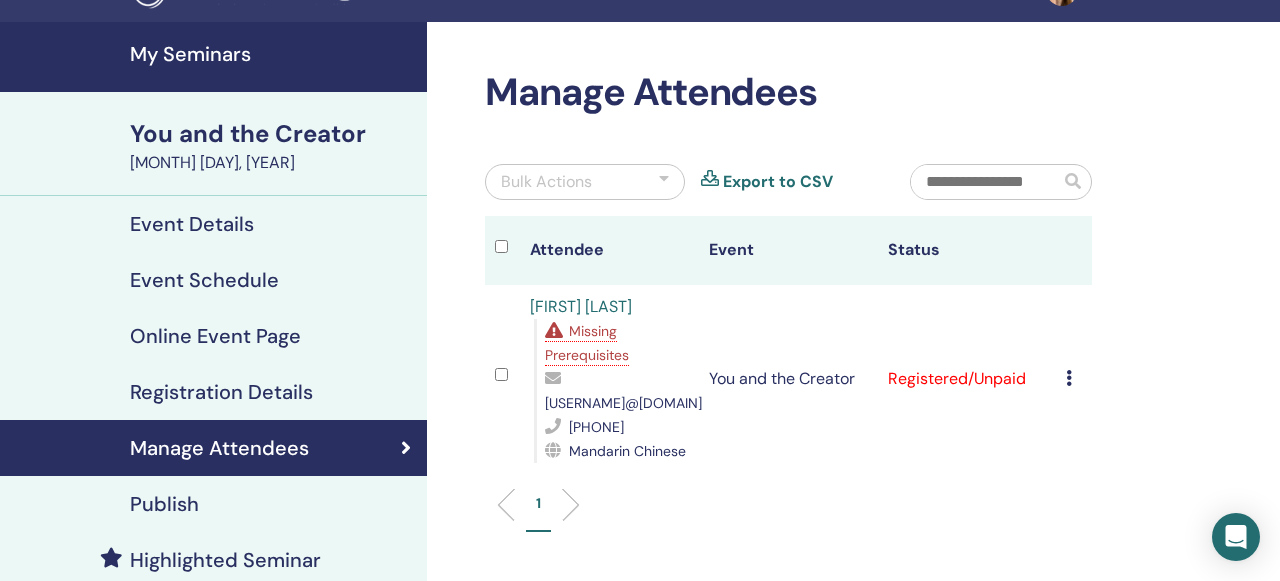 scroll, scrollTop: 0, scrollLeft: 0, axis: both 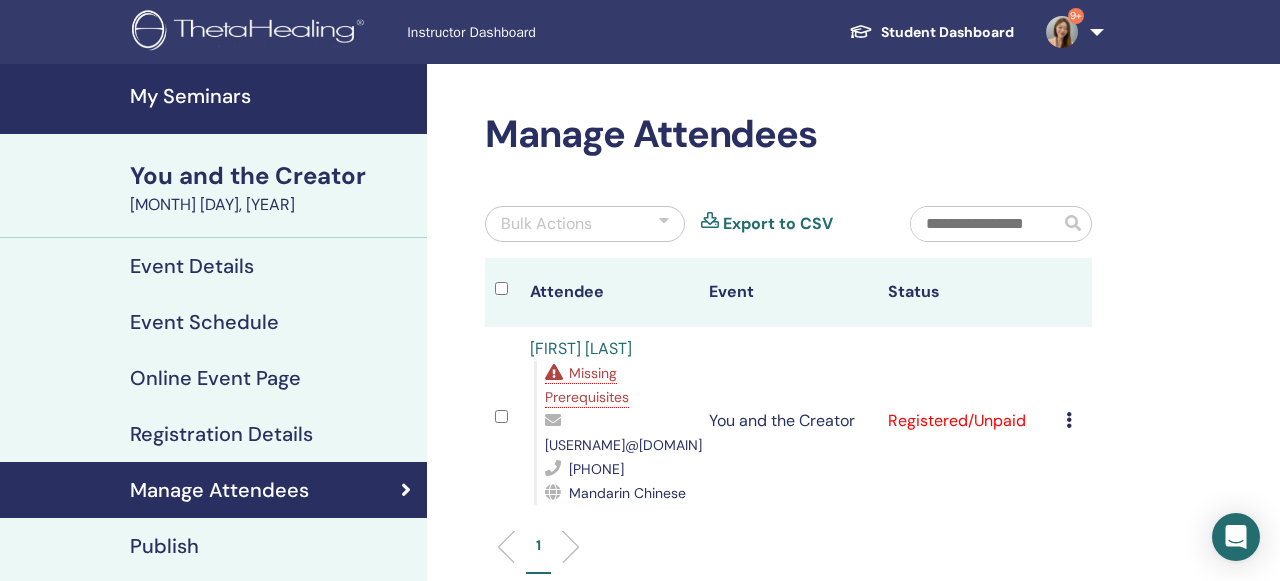 click on "My Seminars" at bounding box center (272, 96) 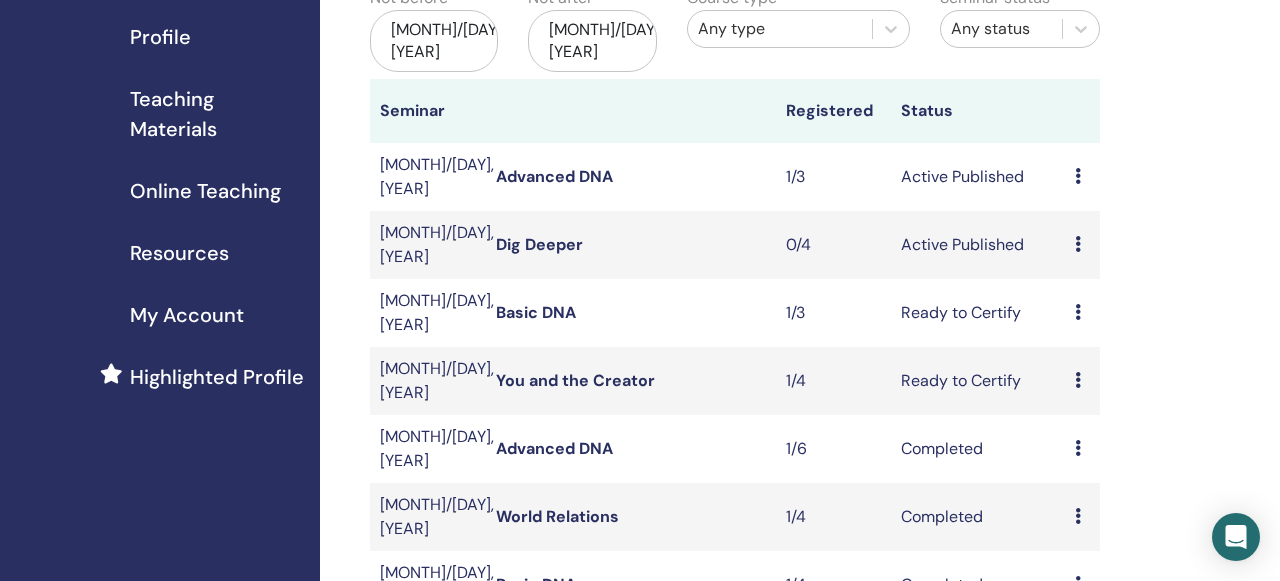 scroll, scrollTop: 251, scrollLeft: 0, axis: vertical 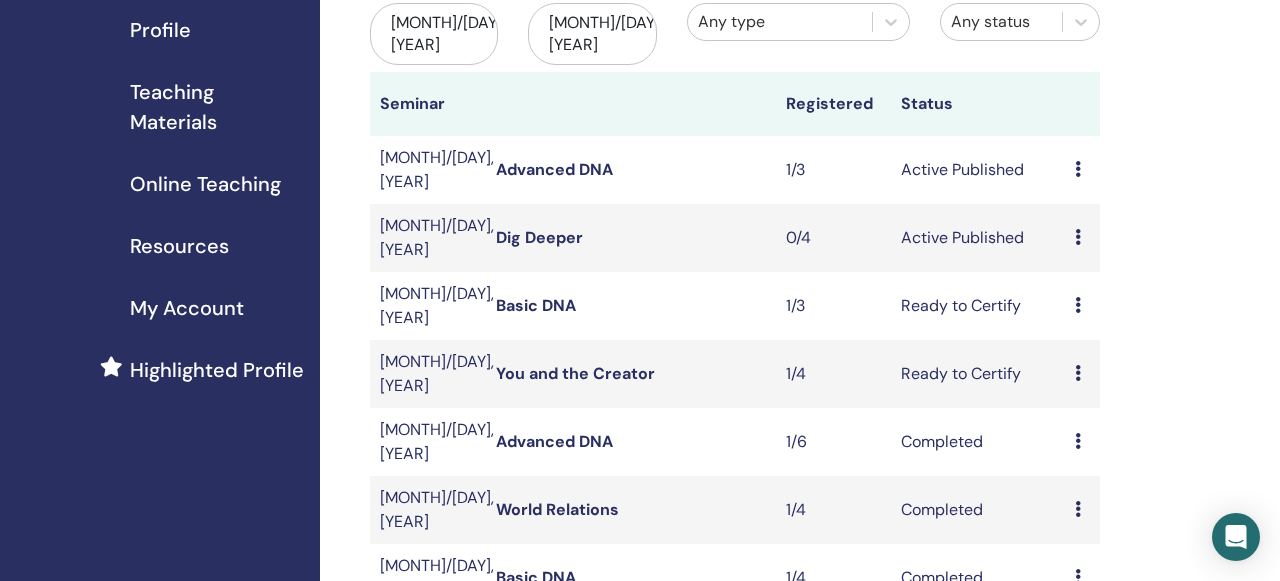 click at bounding box center (1078, 305) 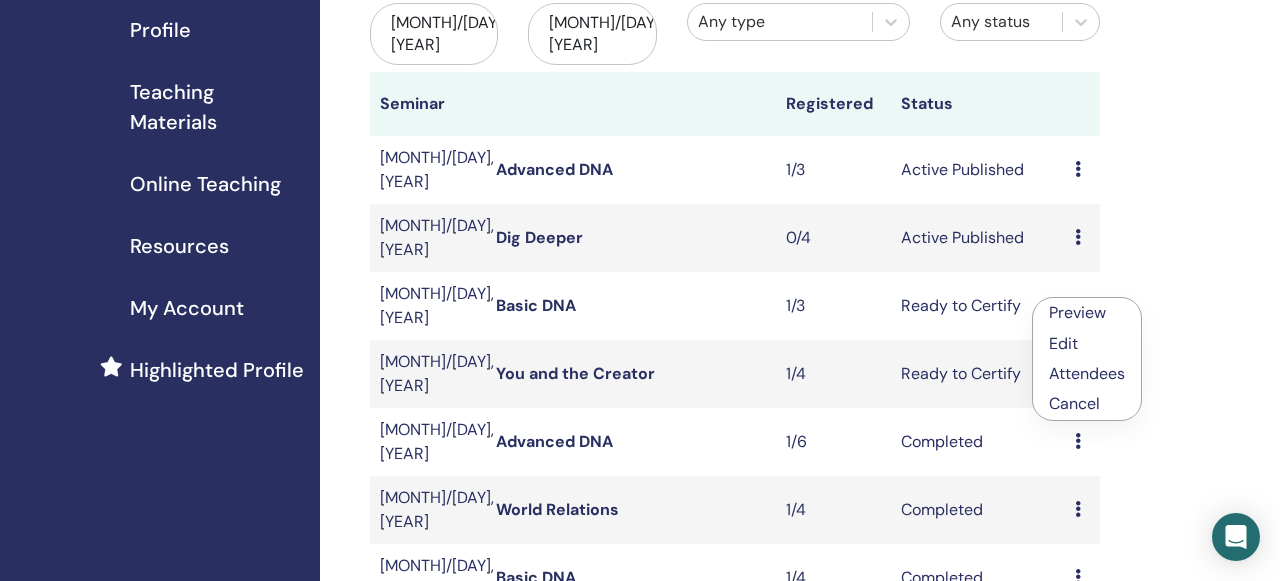click on "Attendees" at bounding box center (1087, 373) 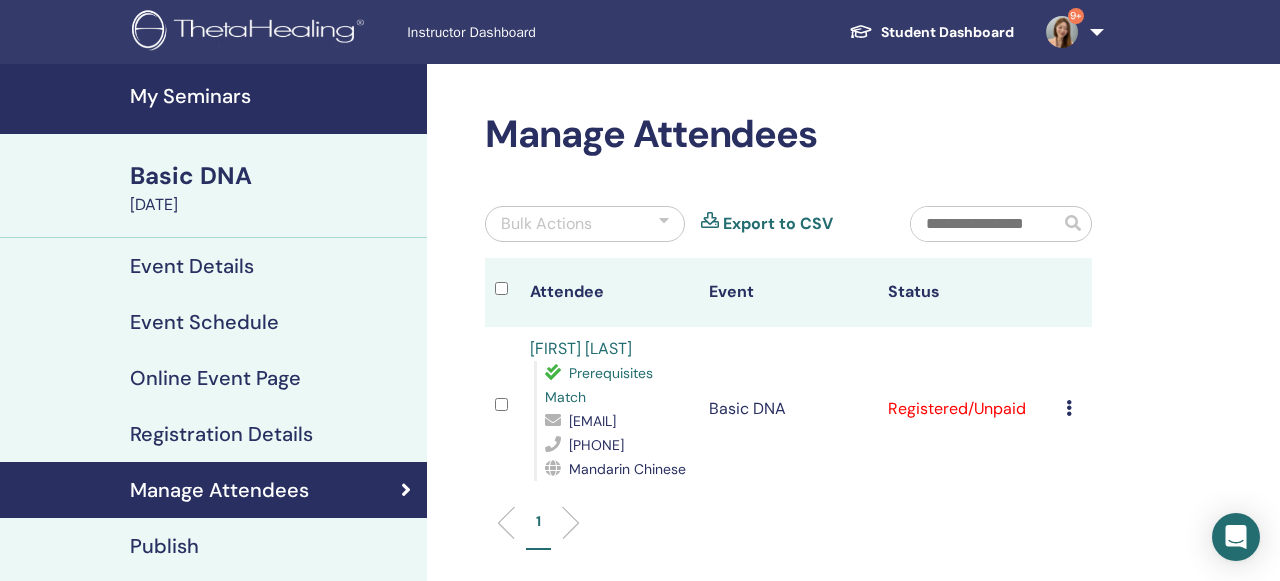 scroll, scrollTop: 0, scrollLeft: 0, axis: both 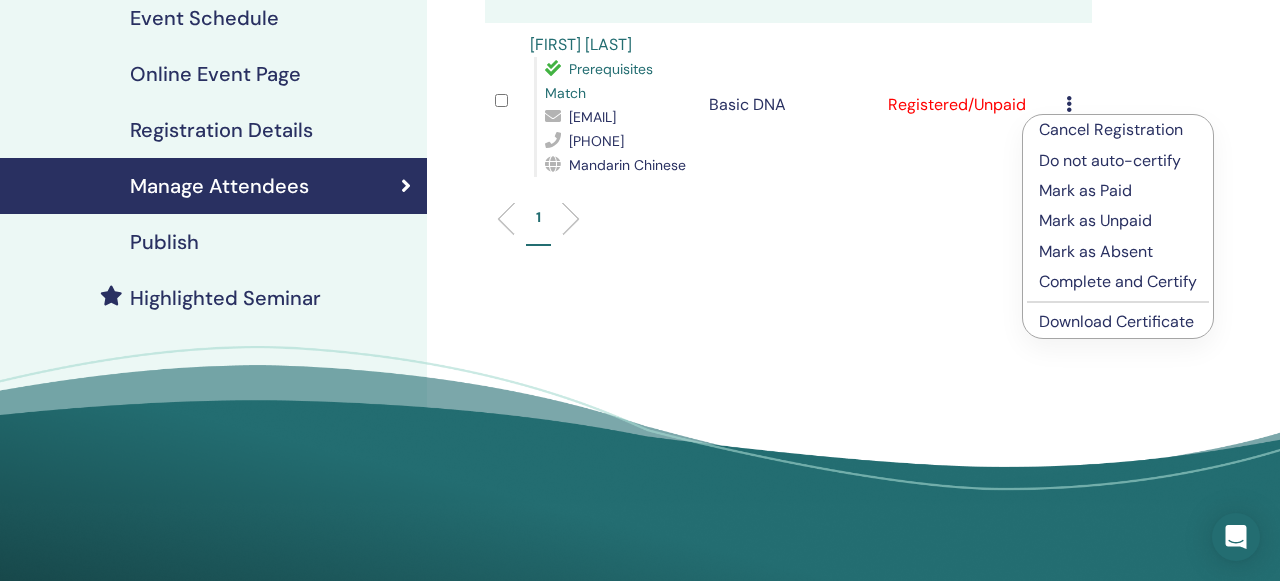 click on "Download Certificate" at bounding box center (1116, 321) 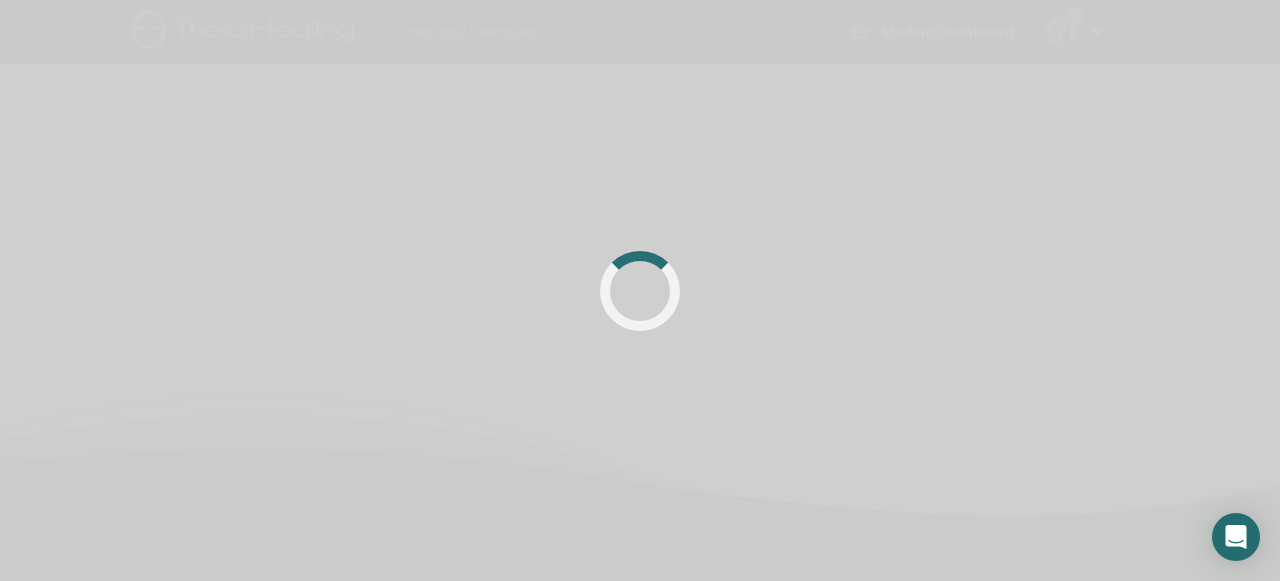 scroll, scrollTop: 0, scrollLeft: 0, axis: both 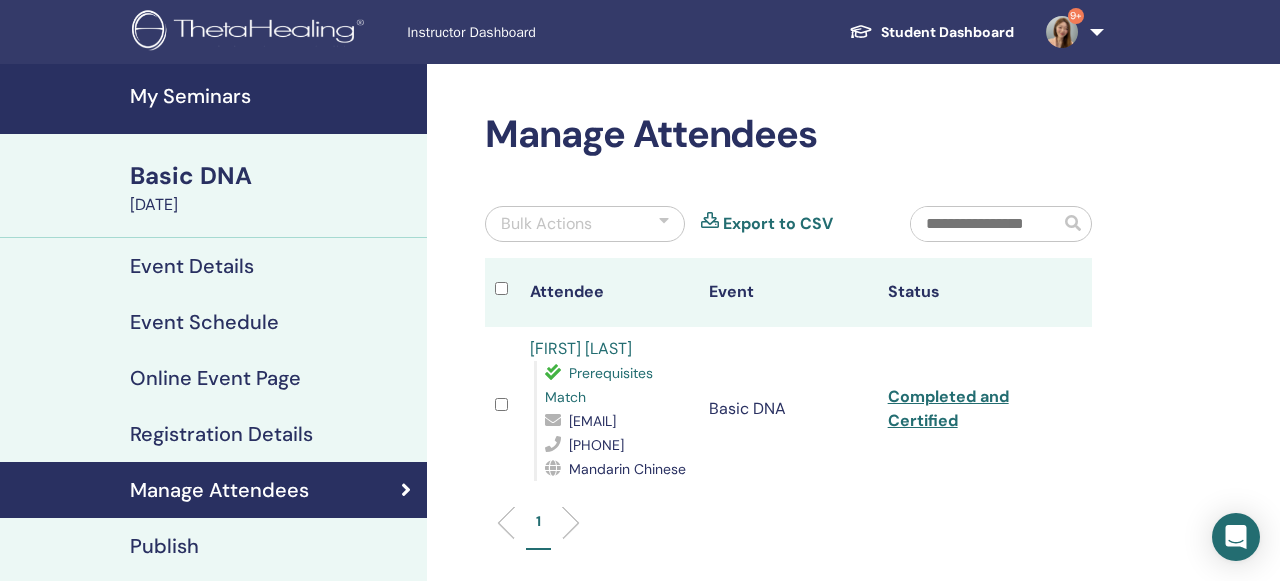 click on "My Seminars" at bounding box center [272, 96] 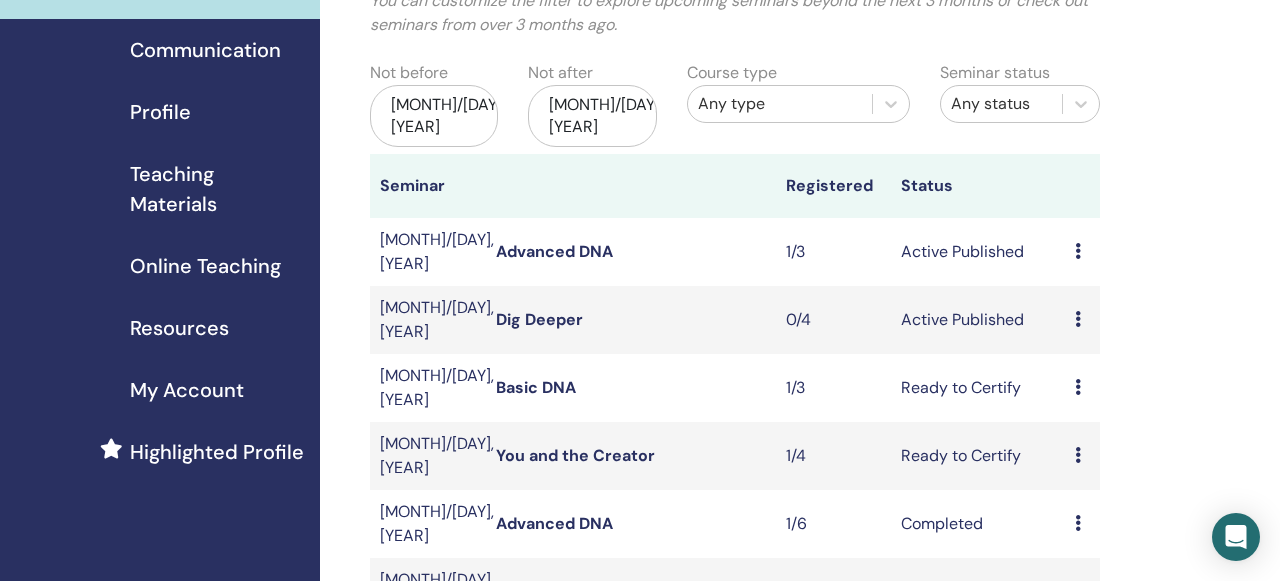 scroll, scrollTop: 269, scrollLeft: 0, axis: vertical 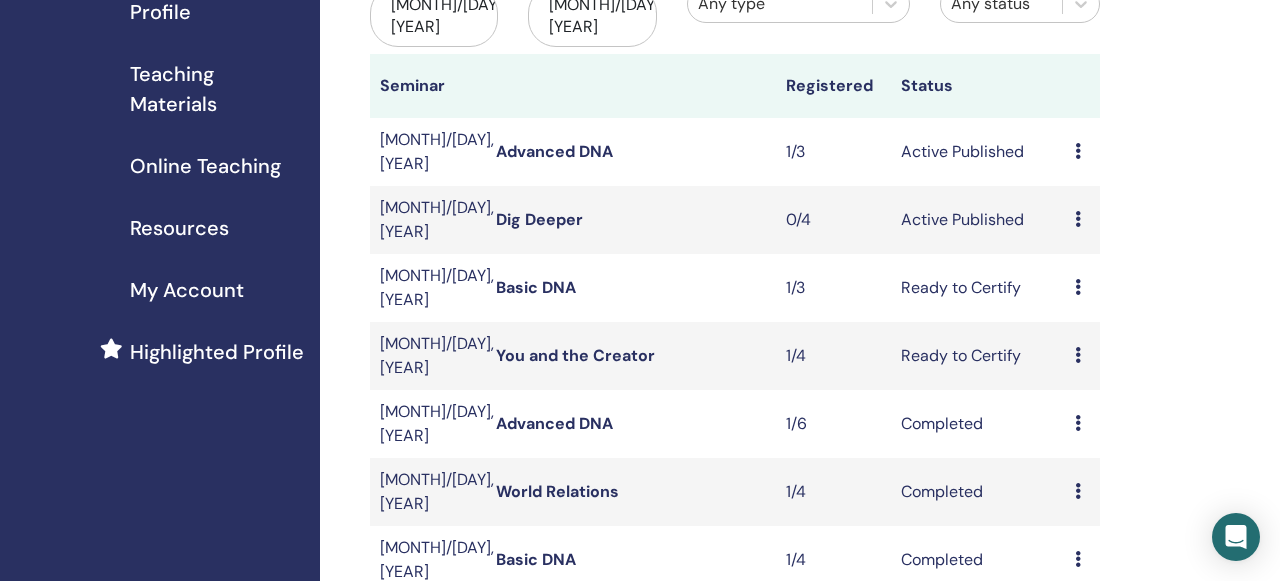 click at bounding box center [1078, 355] 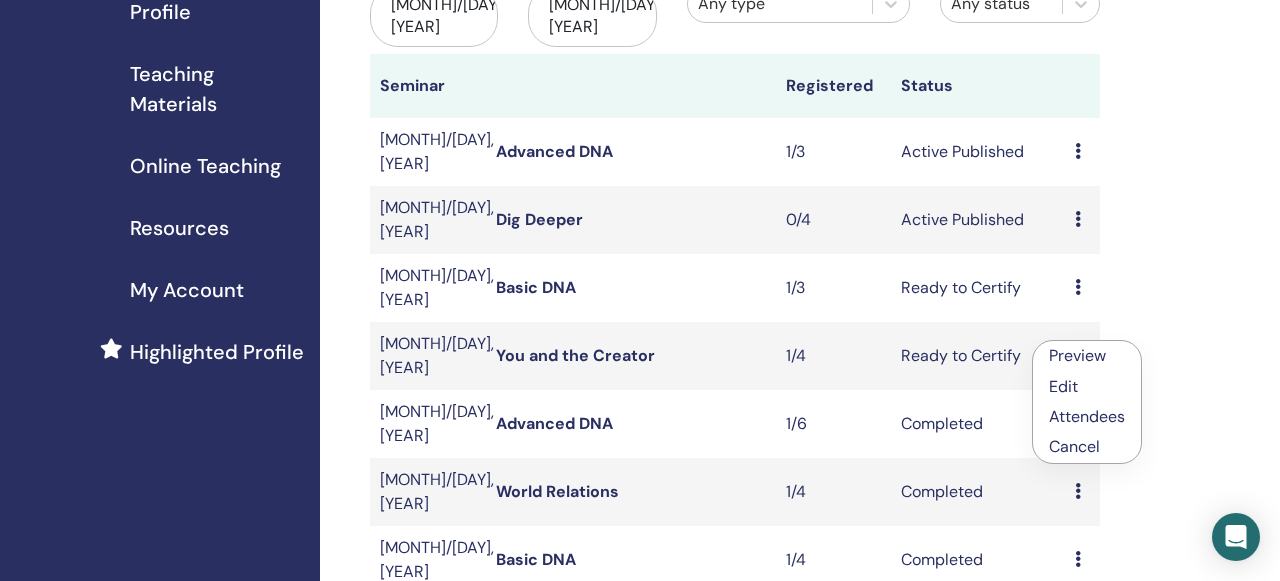 click on "Attendees" at bounding box center (1087, 416) 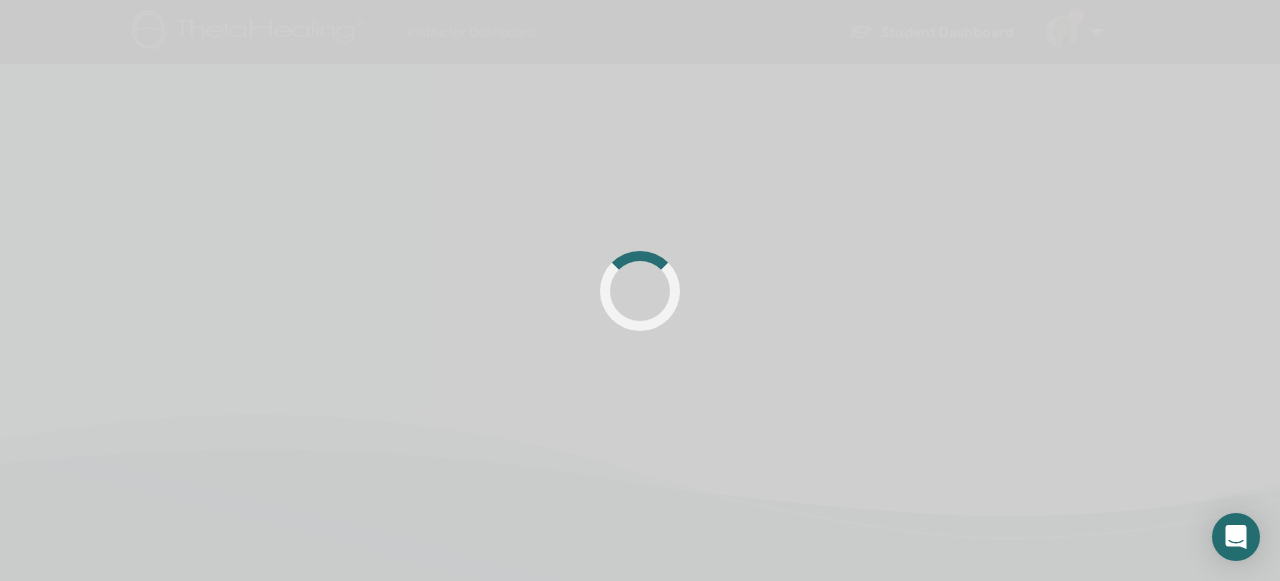 scroll, scrollTop: 0, scrollLeft: 0, axis: both 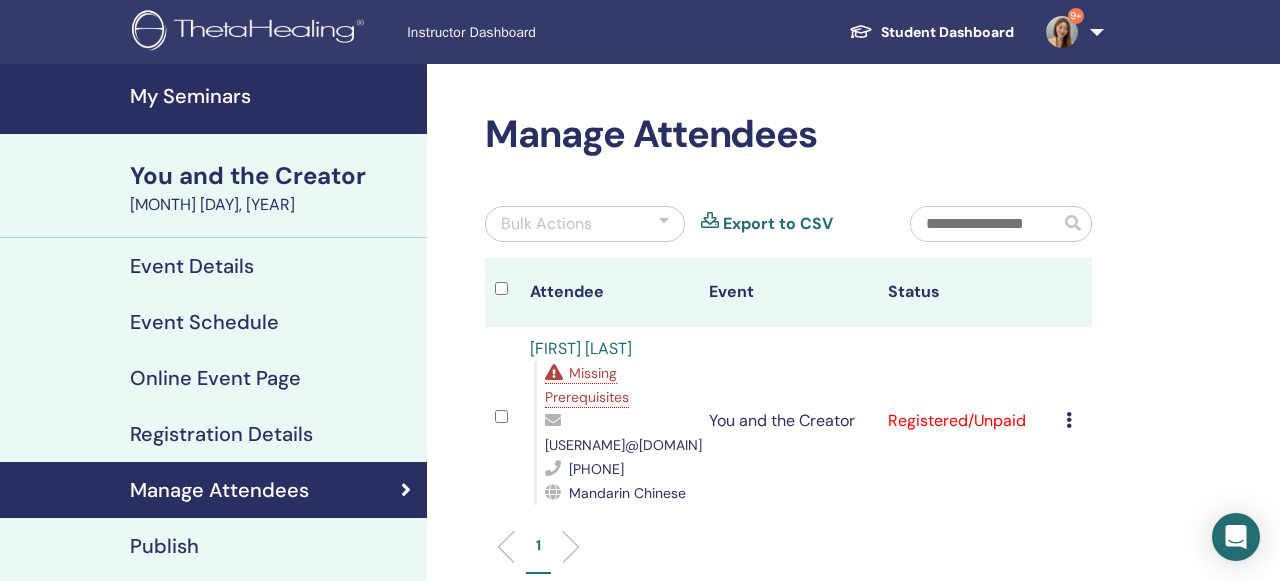 click on "Cancel Registration Do not auto-certify Mark as Paid Mark as Unpaid Mark as Absent Complete and Certify Download Certificate" at bounding box center (1074, 421) 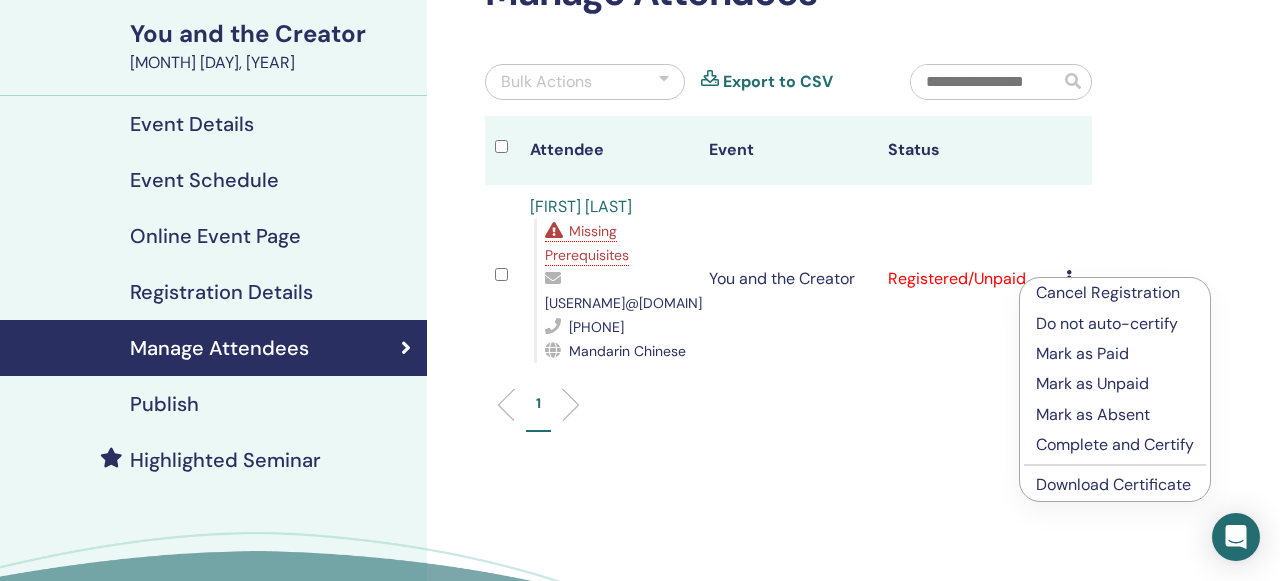 scroll, scrollTop: 147, scrollLeft: 0, axis: vertical 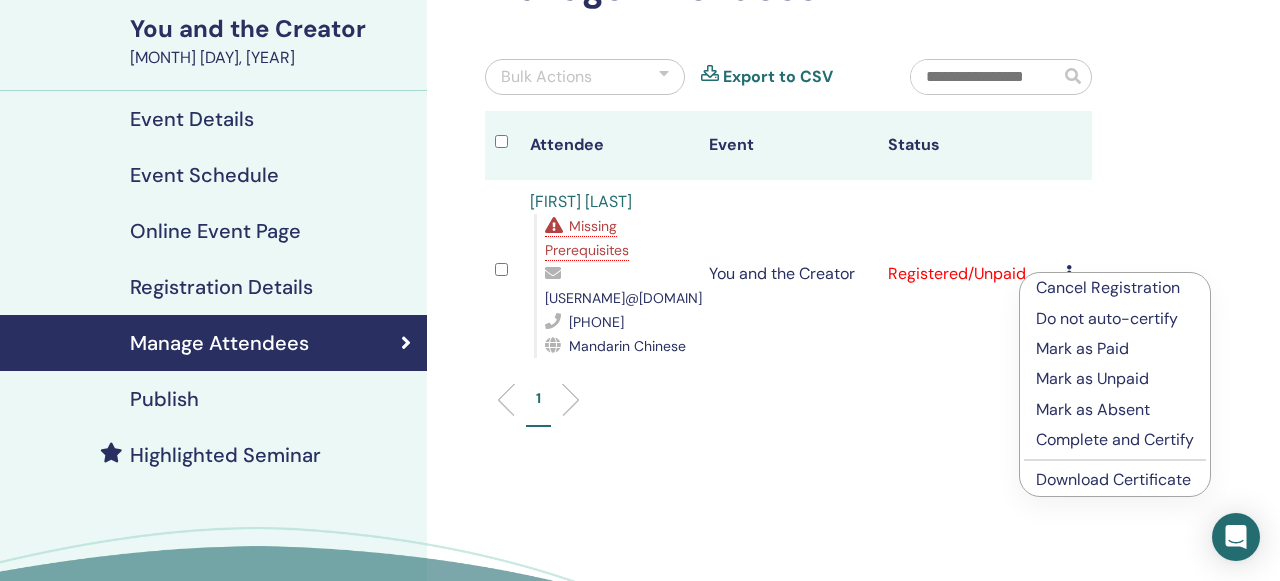 click on "Complete and Certify" at bounding box center [1115, 440] 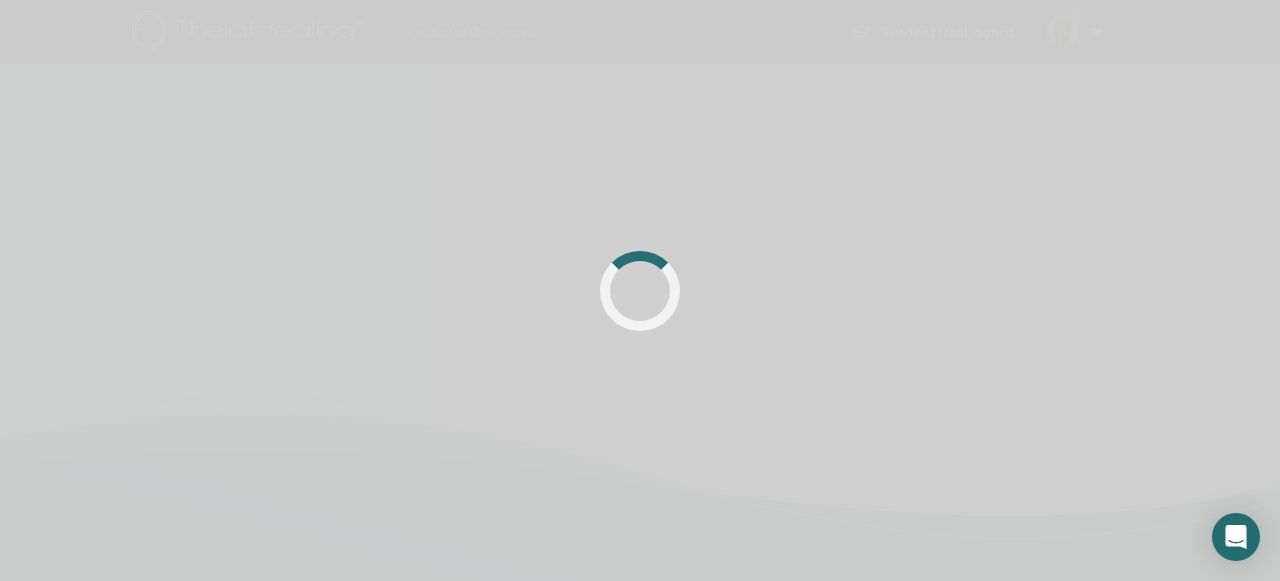 scroll, scrollTop: 0, scrollLeft: 0, axis: both 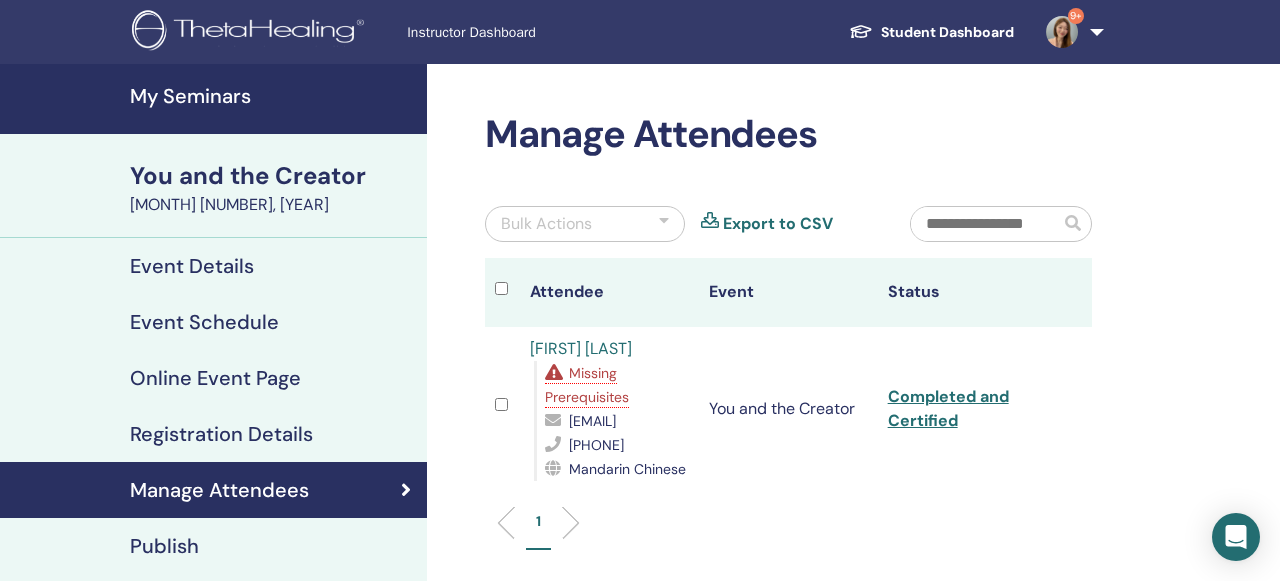 click on "My Seminars" at bounding box center [272, 96] 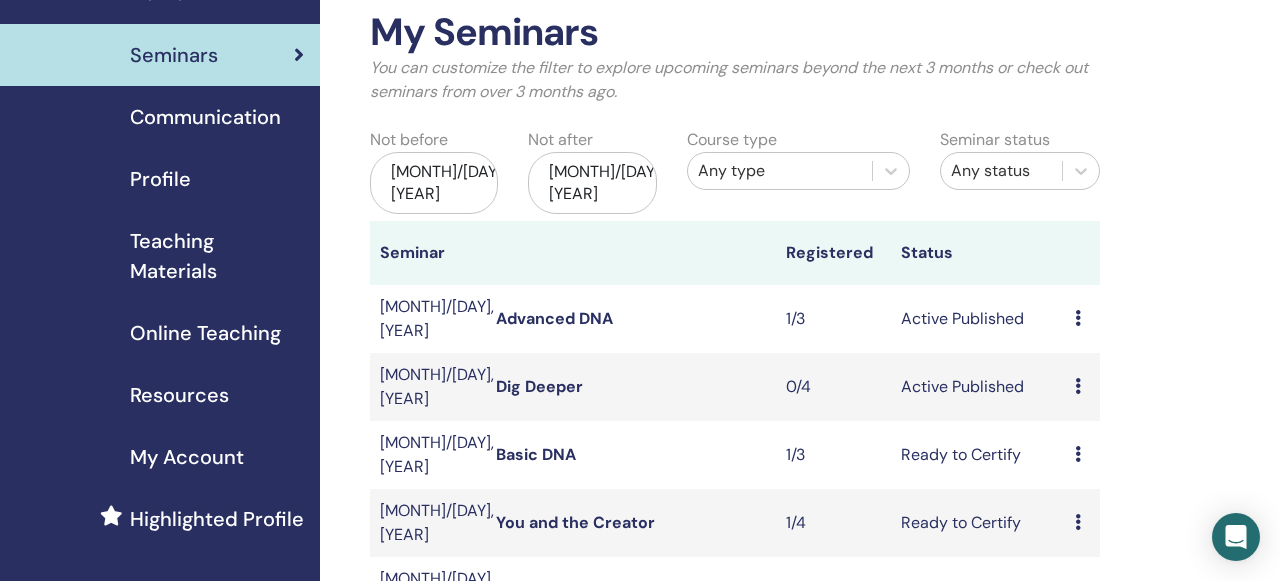 scroll, scrollTop: 0, scrollLeft: 0, axis: both 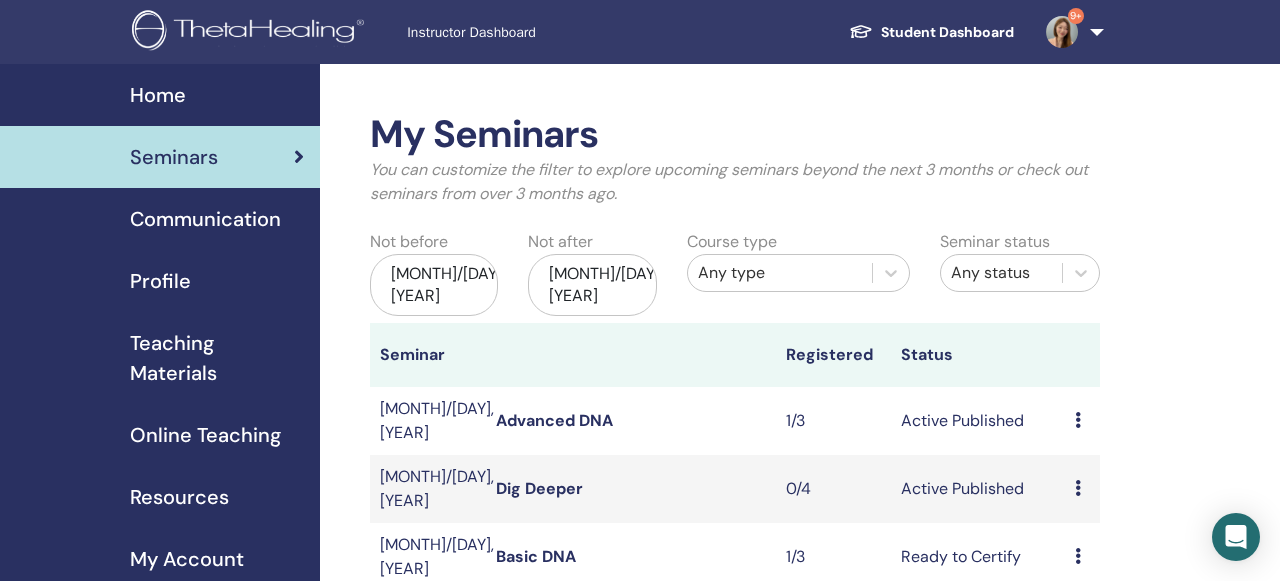 click on "Seminars" at bounding box center [174, 157] 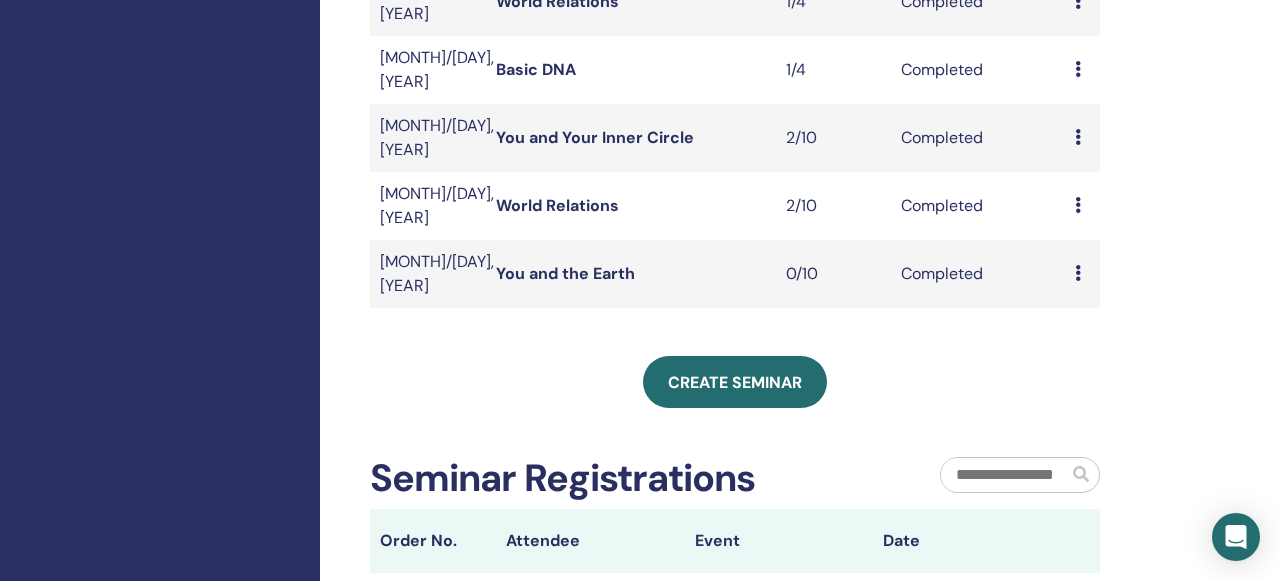 scroll, scrollTop: 909, scrollLeft: 0, axis: vertical 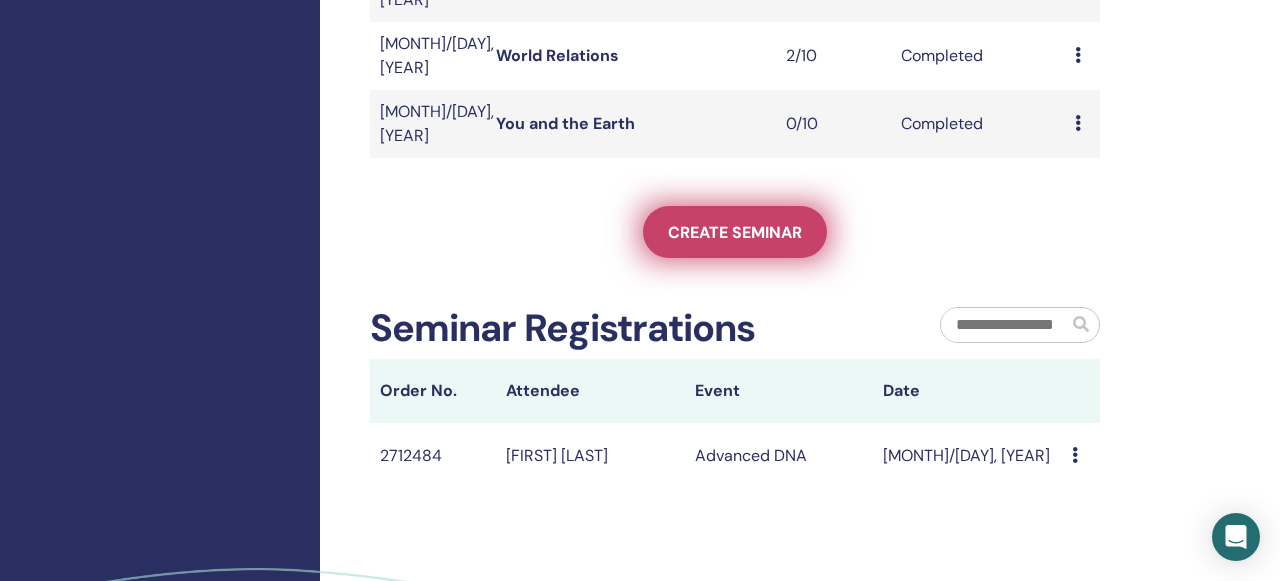 click on "Create seminar" at bounding box center [735, 232] 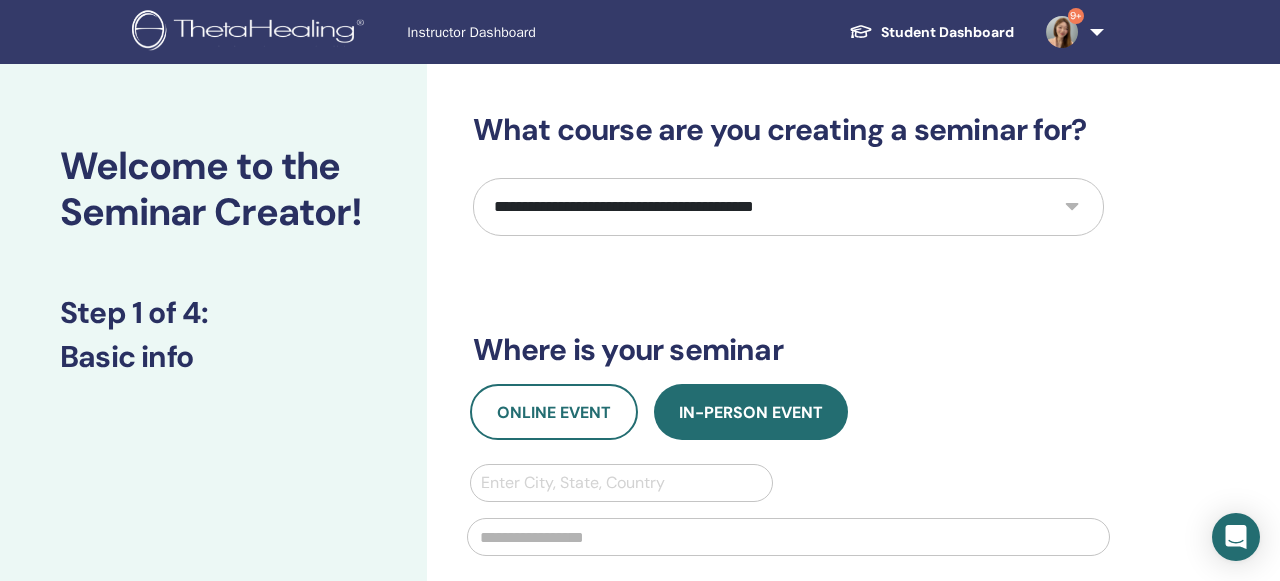 scroll, scrollTop: 0, scrollLeft: 0, axis: both 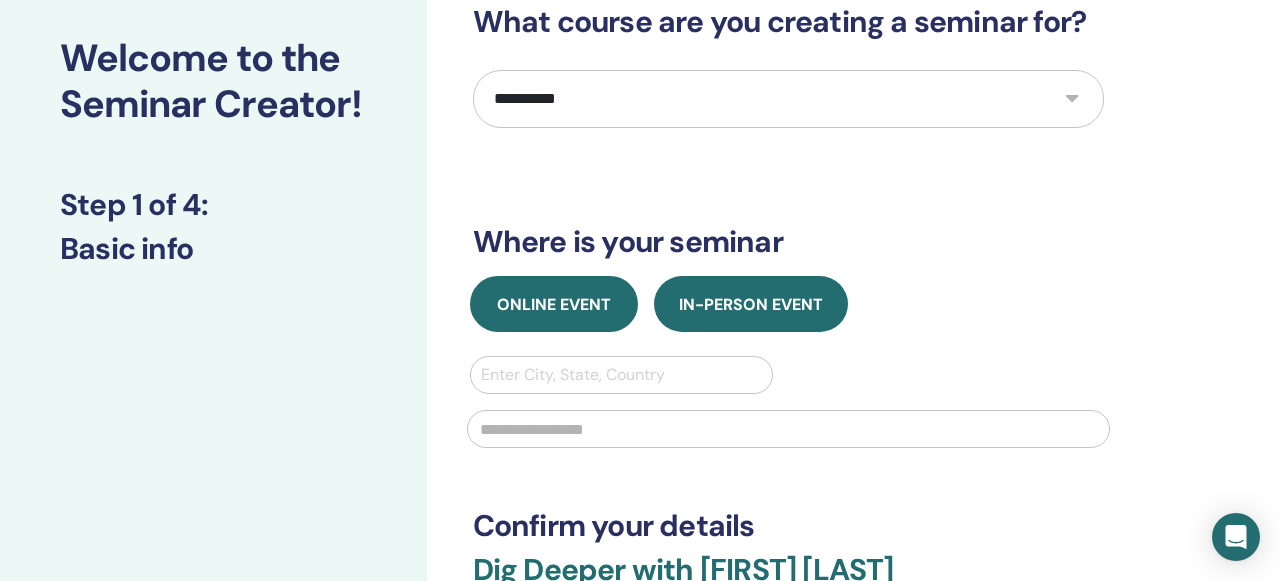 click on "Online Event" at bounding box center [554, 304] 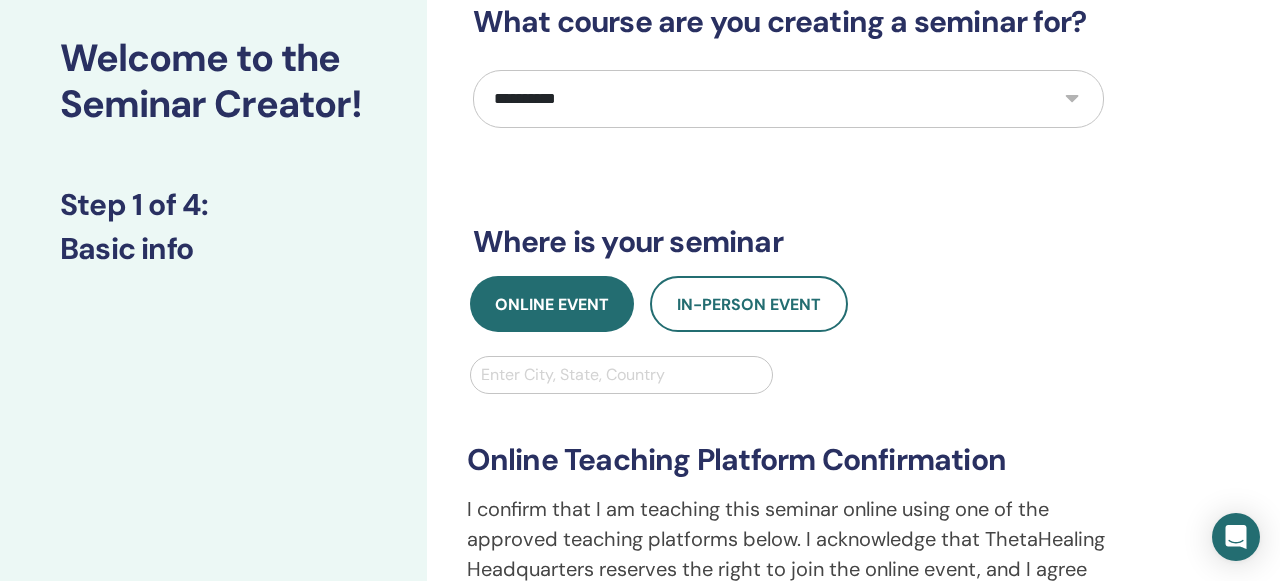 click at bounding box center [622, 375] 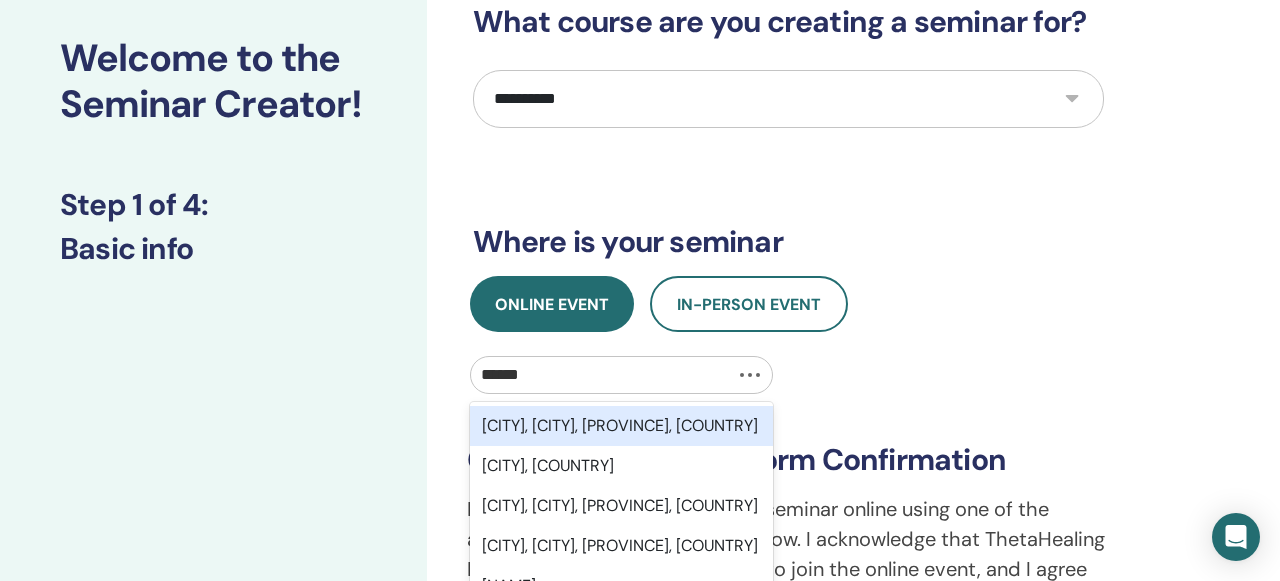 type on "*******" 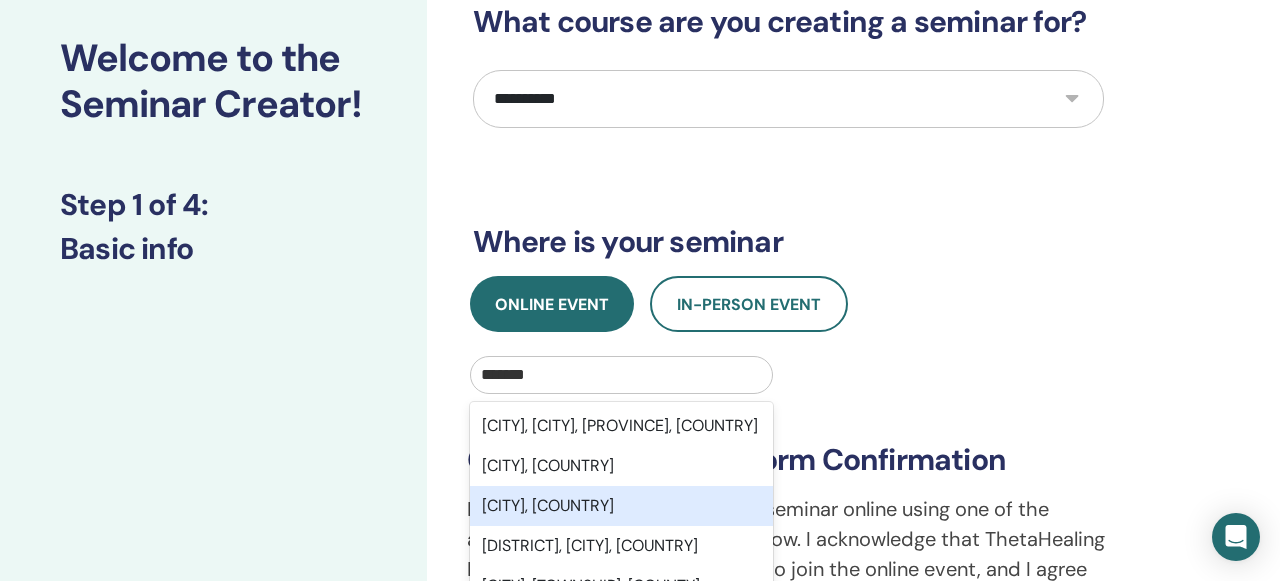click on "Hsinchu City, TWN" at bounding box center [622, 506] 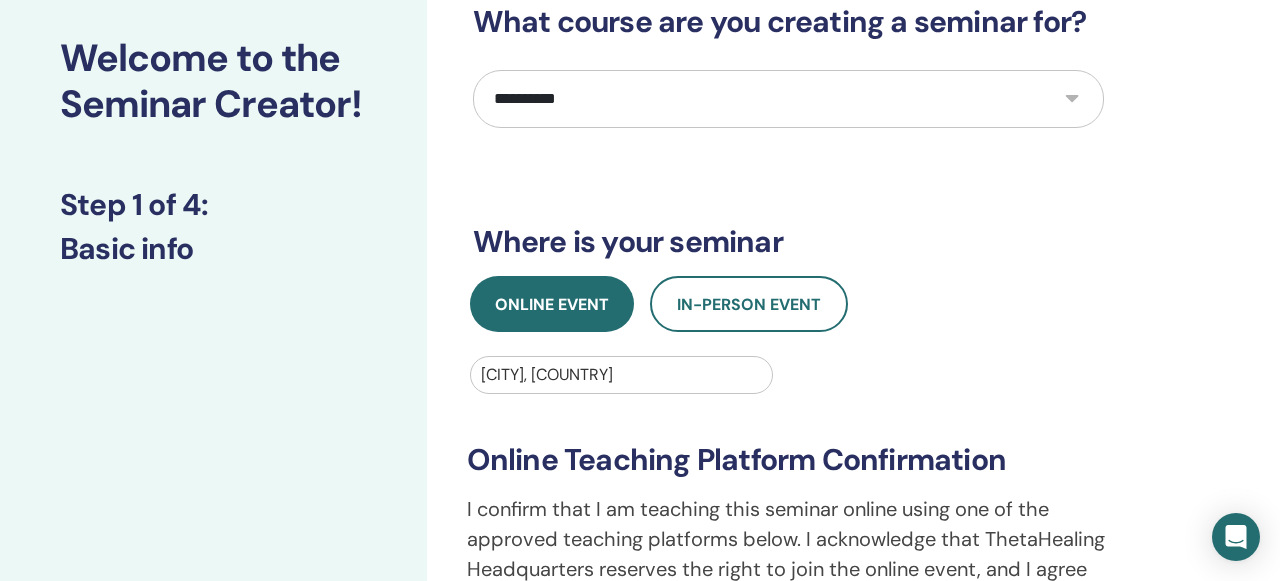 click on "**********" at bounding box center [788, 525] 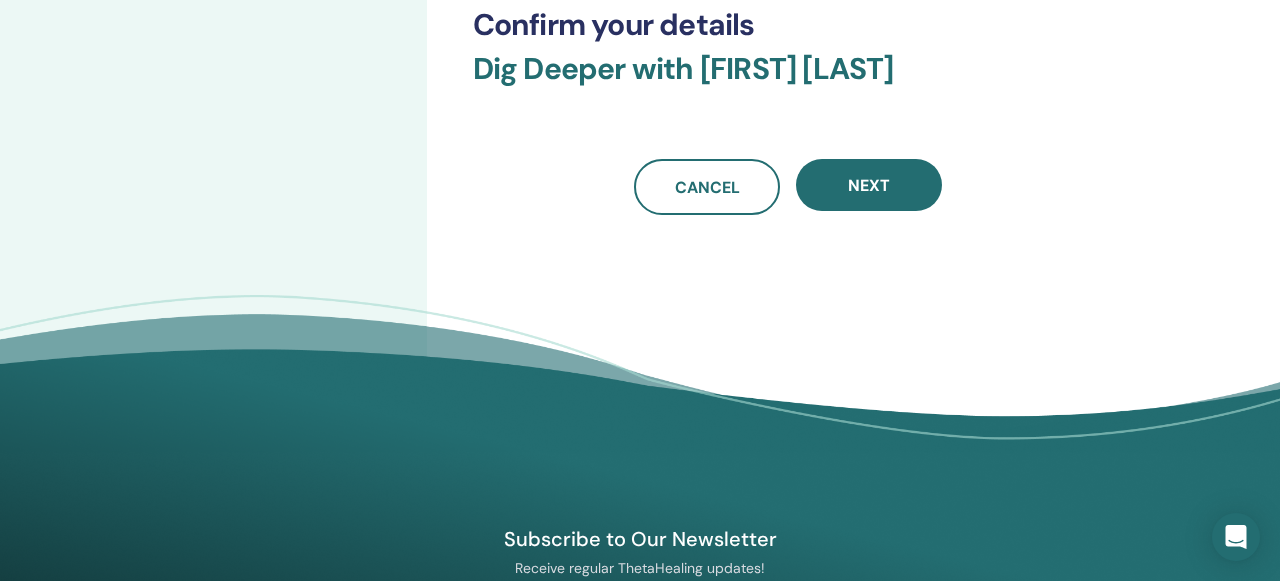 scroll, scrollTop: 844, scrollLeft: 0, axis: vertical 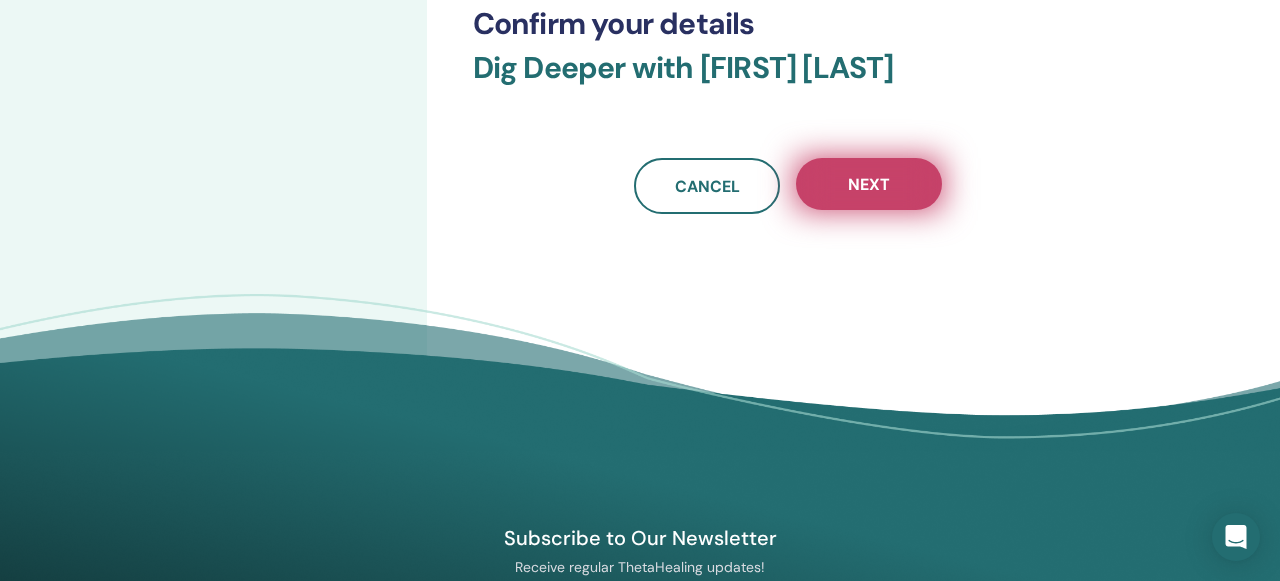 click on "Next" at bounding box center (869, 184) 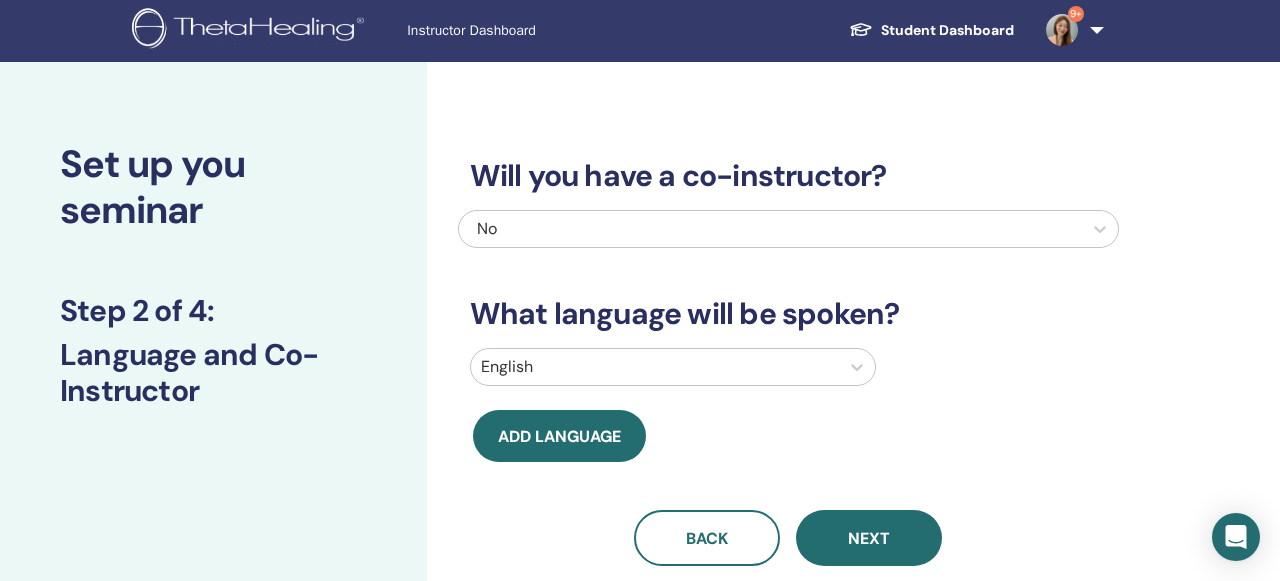 scroll, scrollTop: 0, scrollLeft: 0, axis: both 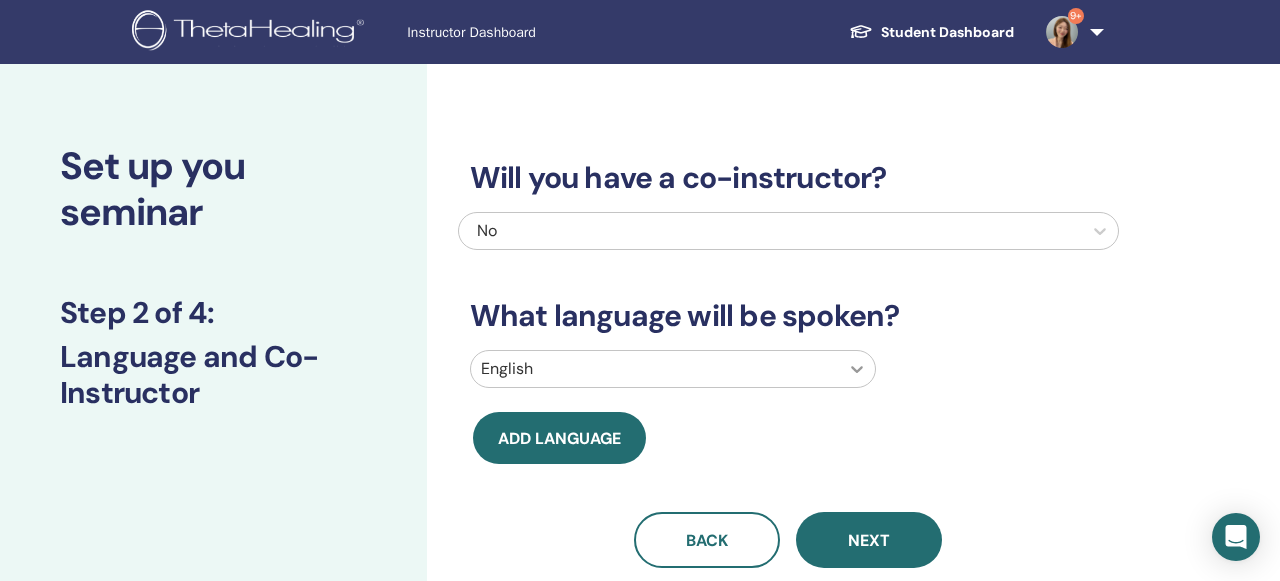 click 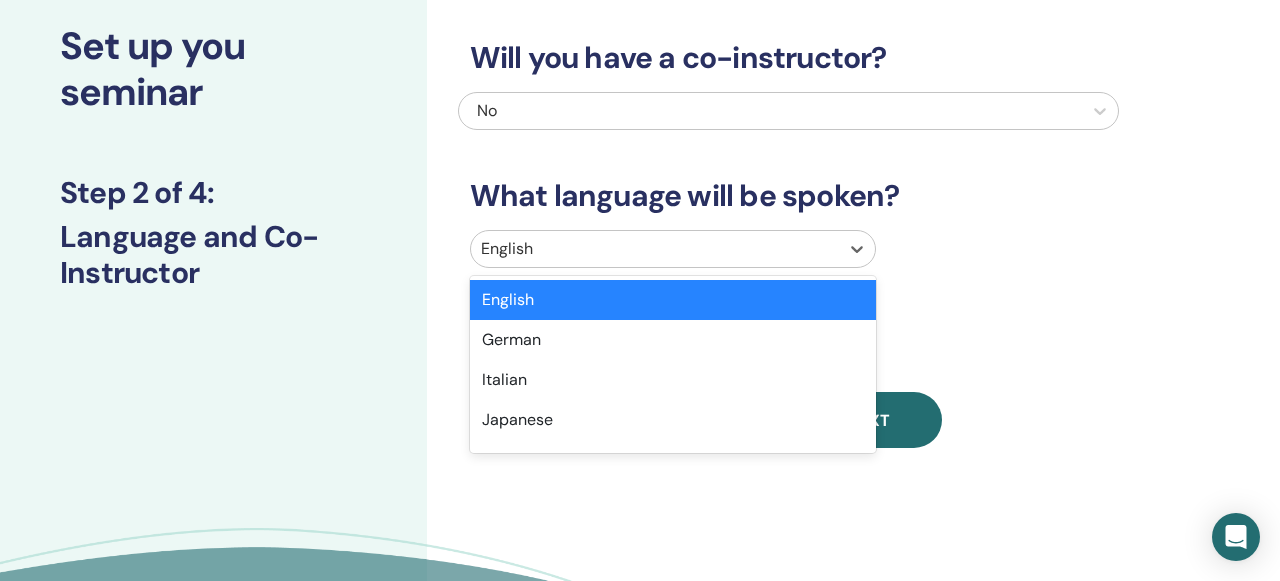 scroll, scrollTop: 123, scrollLeft: 0, axis: vertical 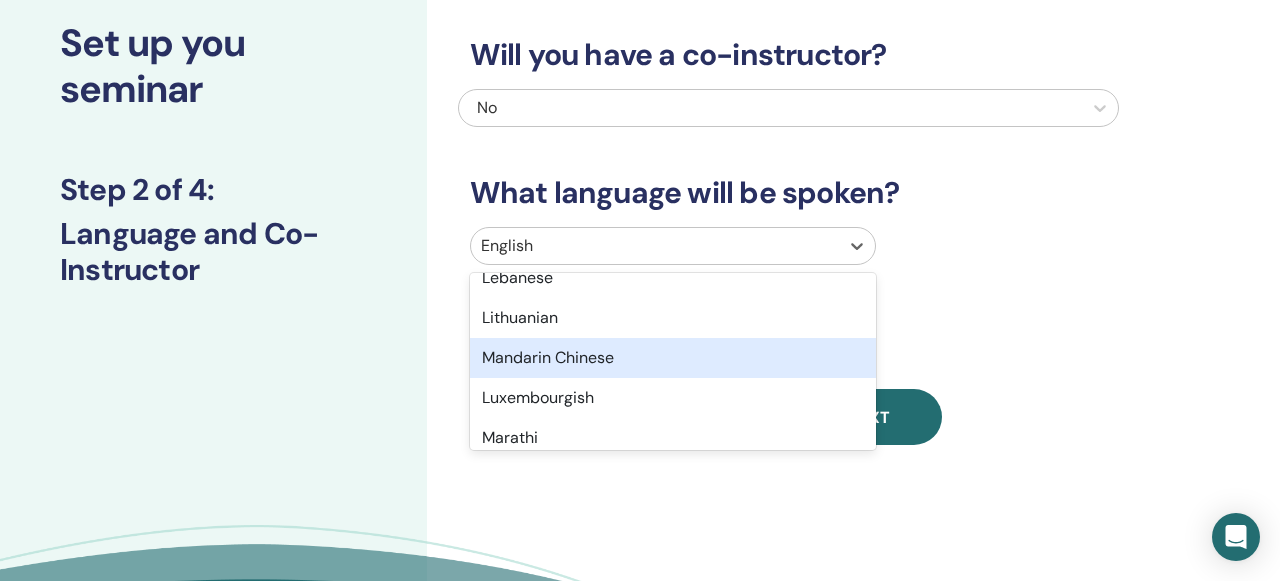 click on "Mandarin Chinese" at bounding box center (673, 358) 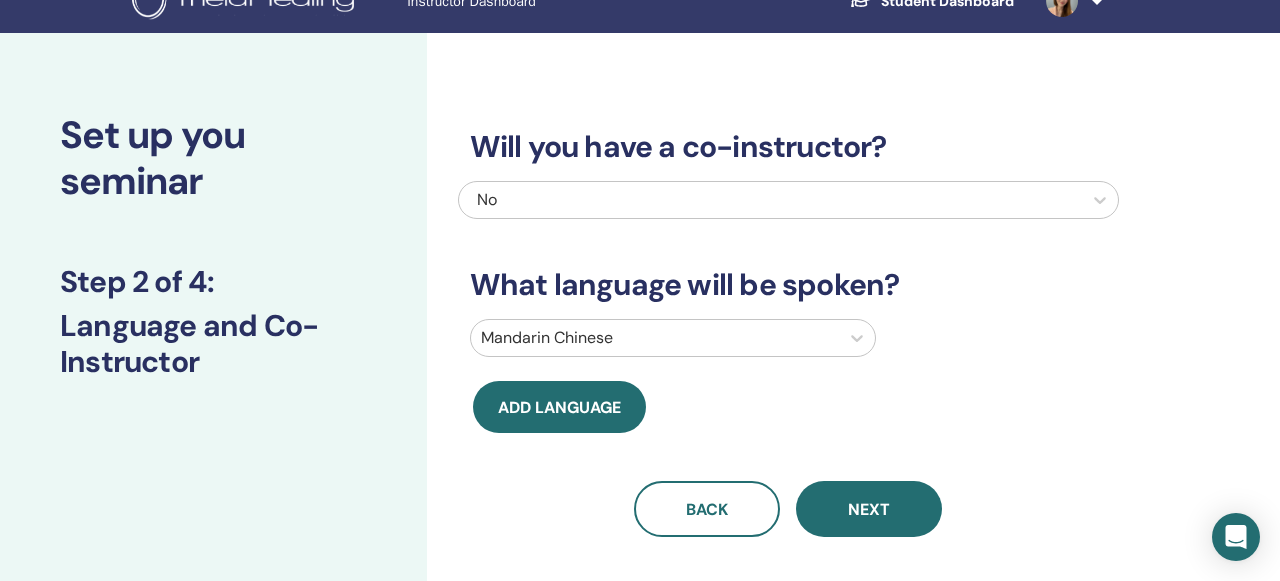 scroll, scrollTop: 0, scrollLeft: 0, axis: both 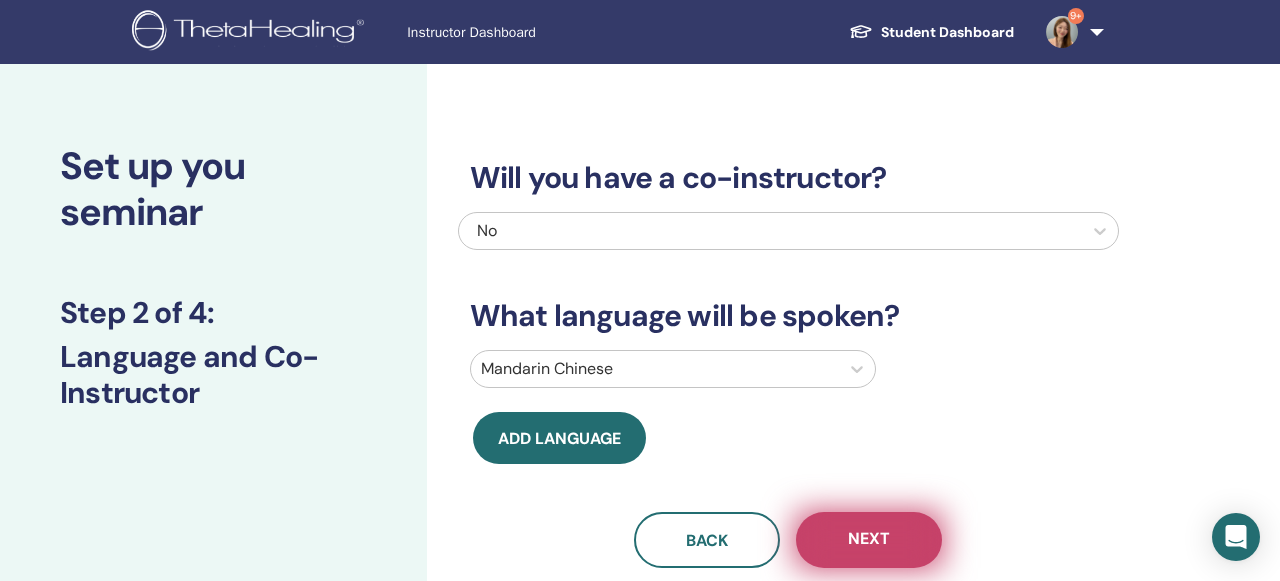 click on "Next" at bounding box center [869, 540] 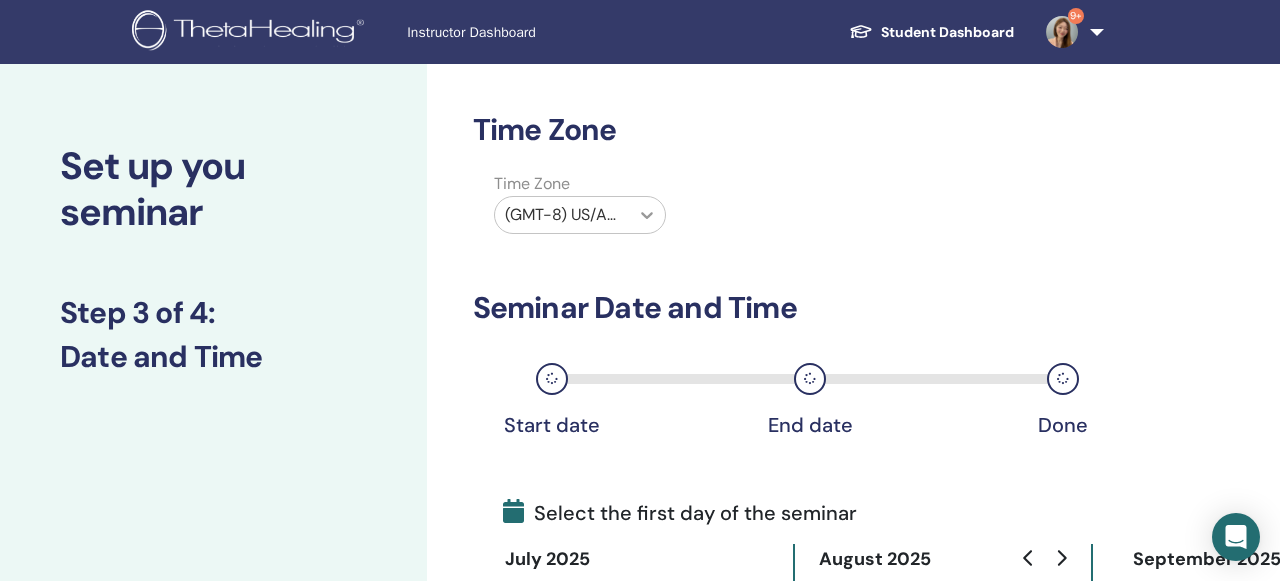 click 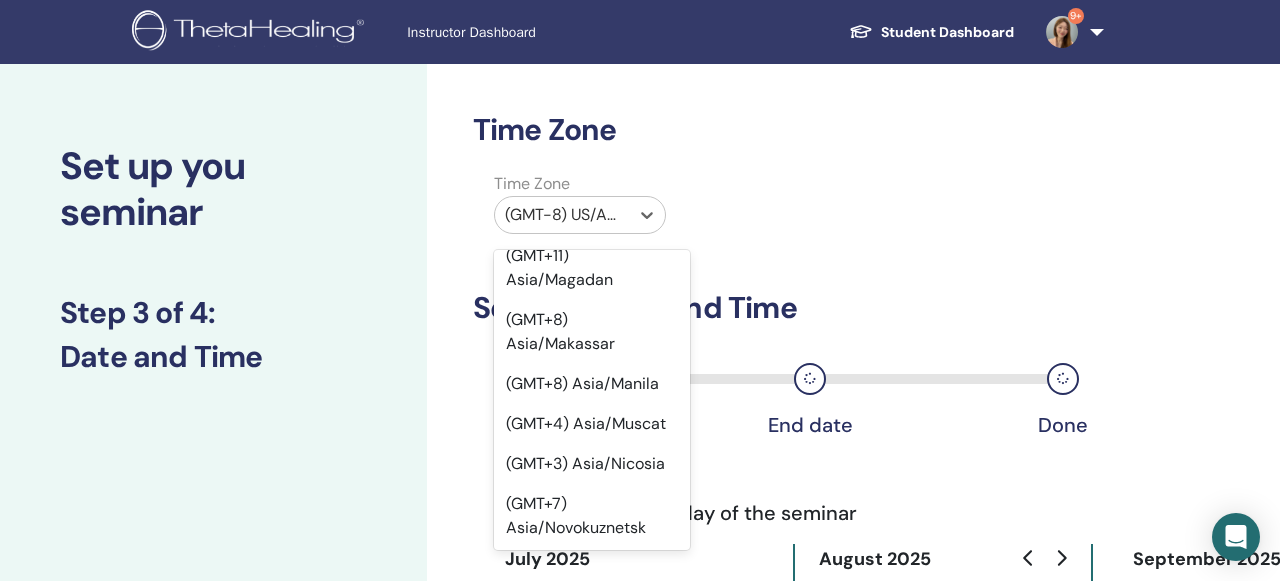 scroll, scrollTop: 20297, scrollLeft: 0, axis: vertical 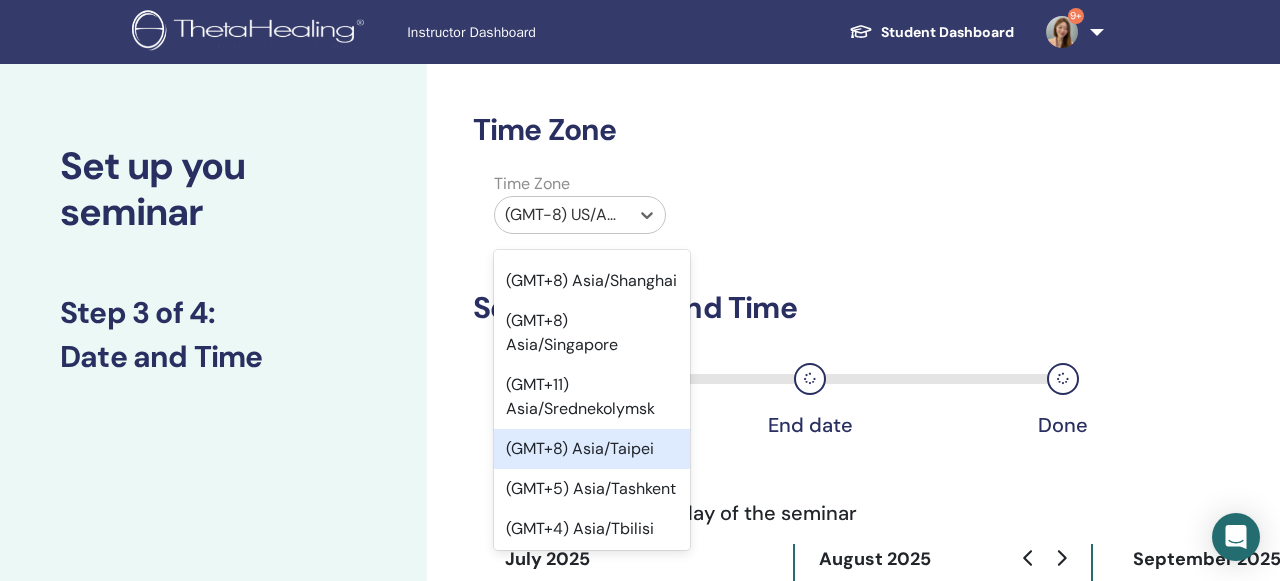 click on "(GMT+8) Asia/Taipei" at bounding box center [592, 449] 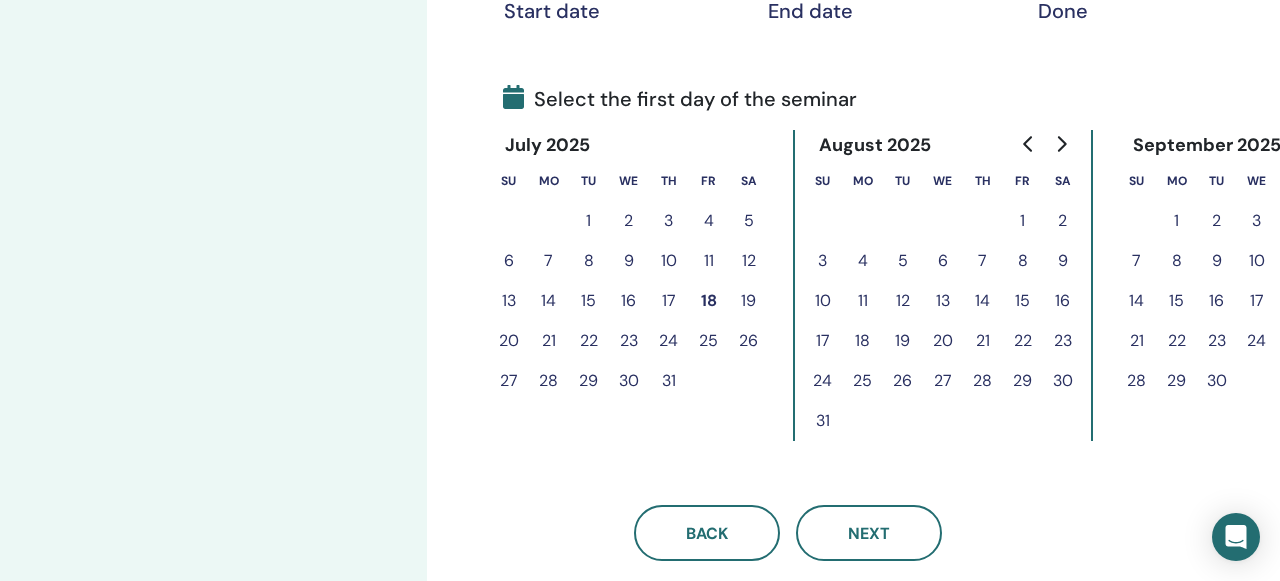 scroll, scrollTop: 411, scrollLeft: 0, axis: vertical 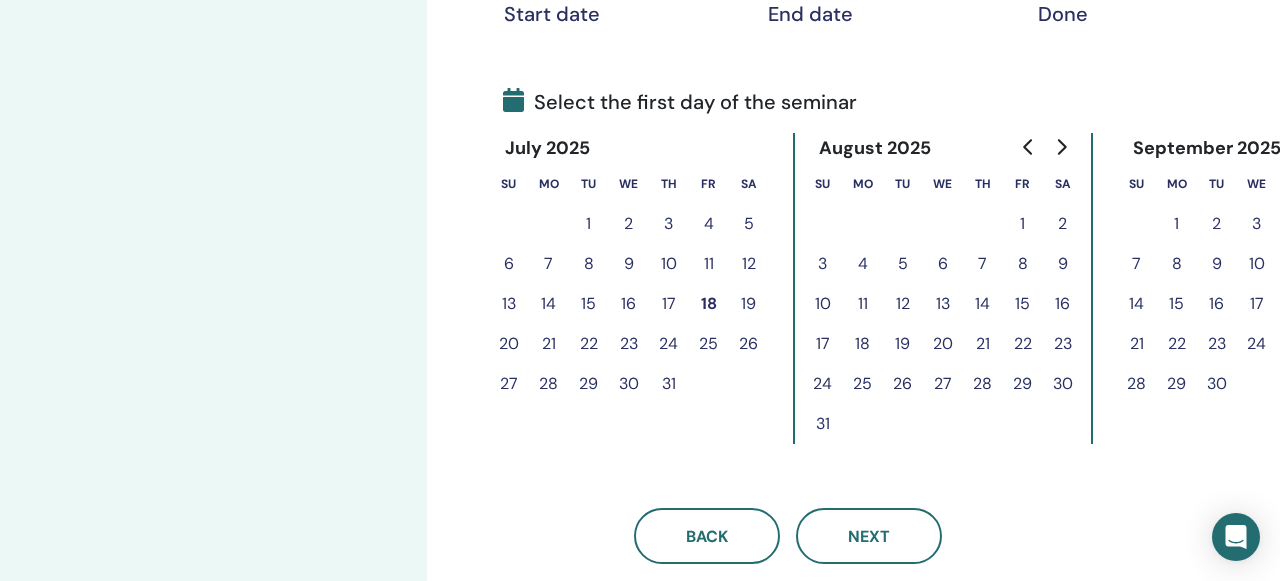 click on "3" at bounding box center (823, 264) 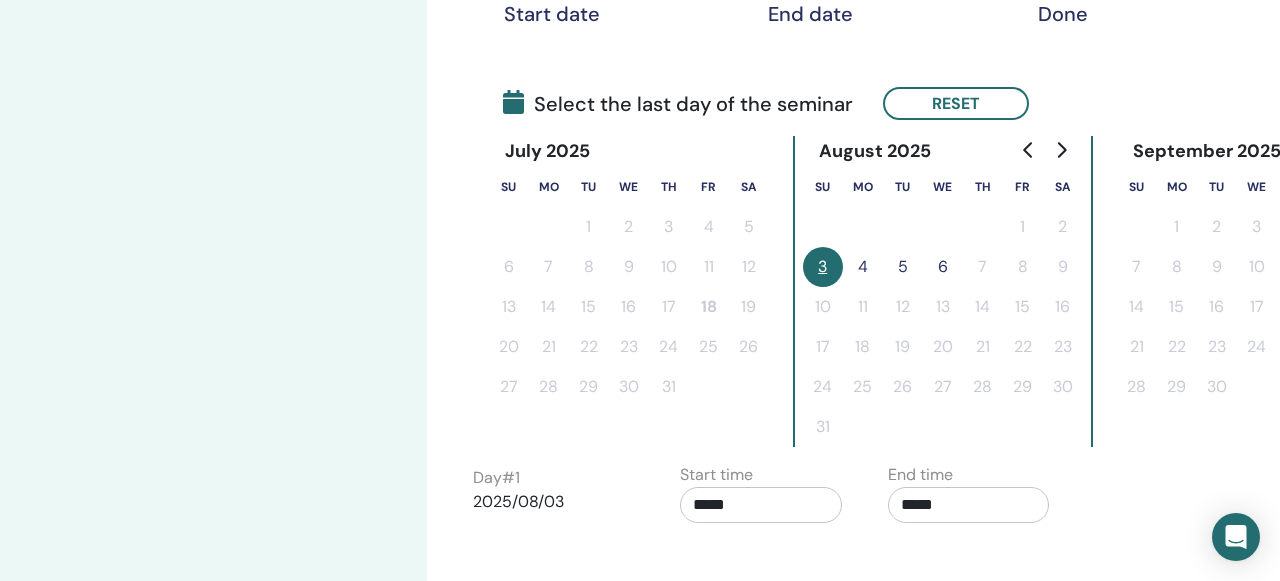click on "5" at bounding box center [903, 267] 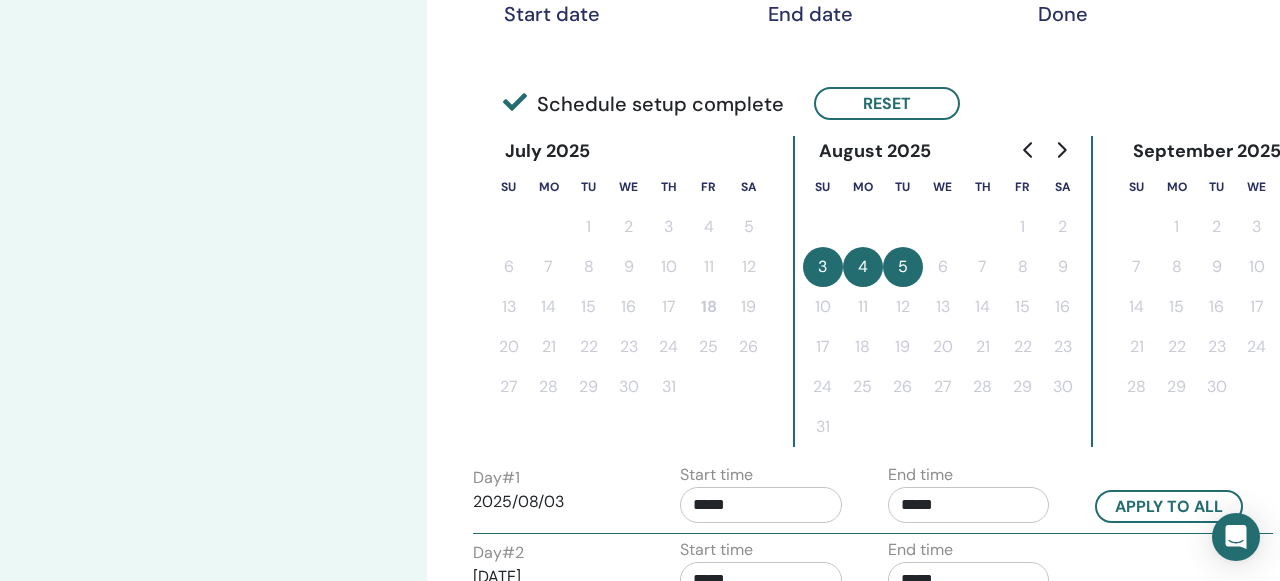 click on "*****" at bounding box center (969, 505) 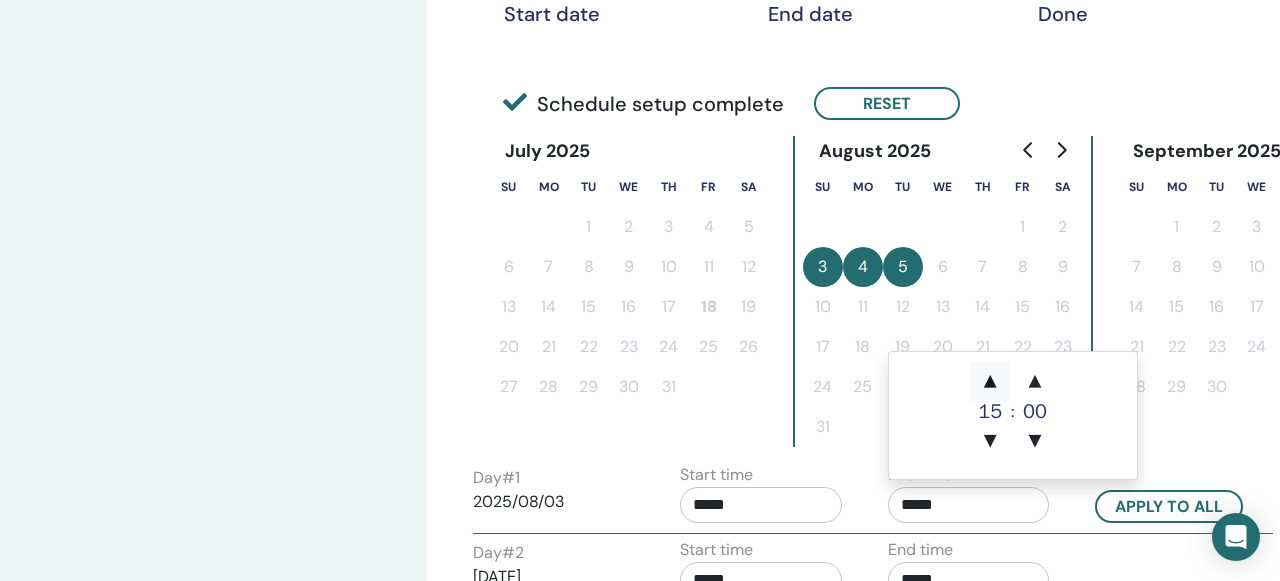 click on "▲" at bounding box center [990, 382] 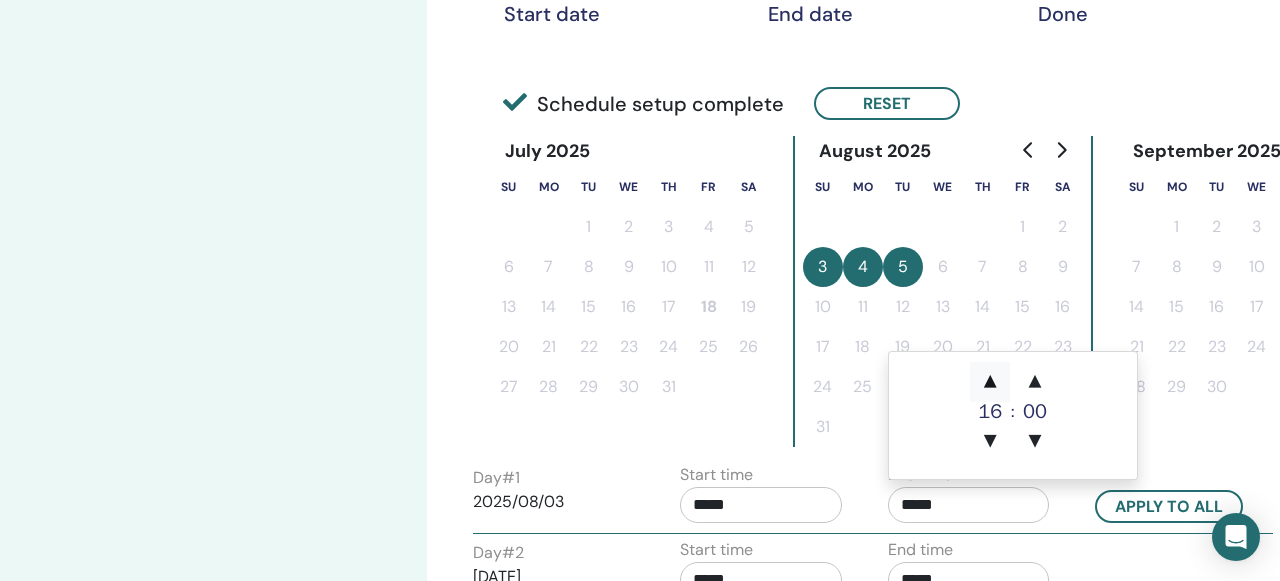click on "▲" at bounding box center (990, 382) 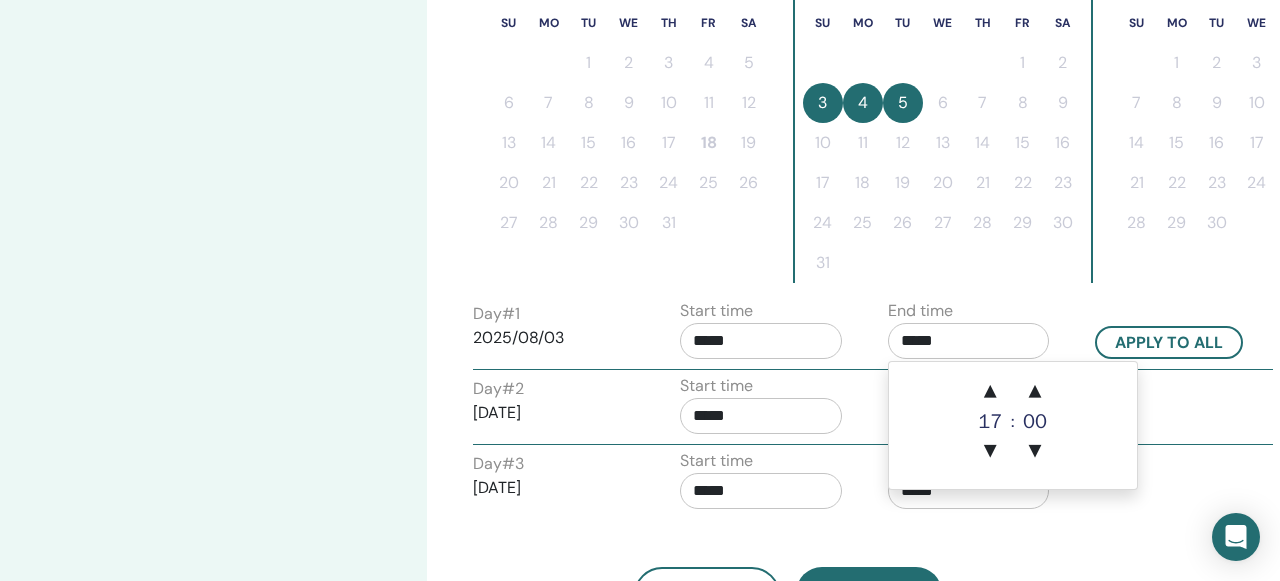 scroll, scrollTop: 578, scrollLeft: 0, axis: vertical 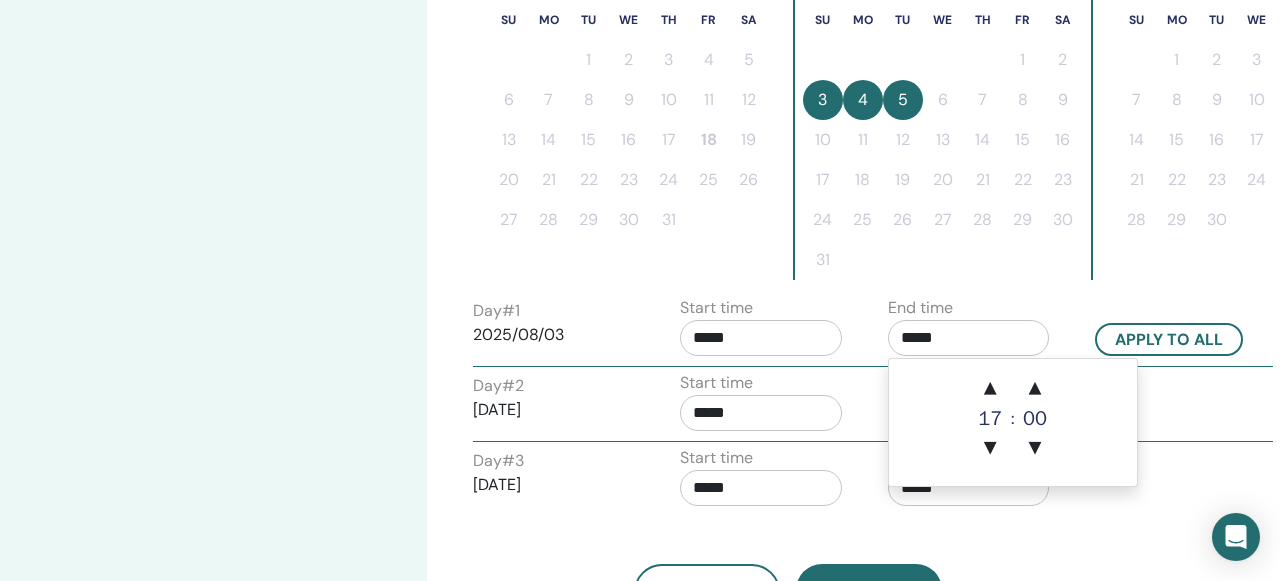 click on "*****" at bounding box center (761, 413) 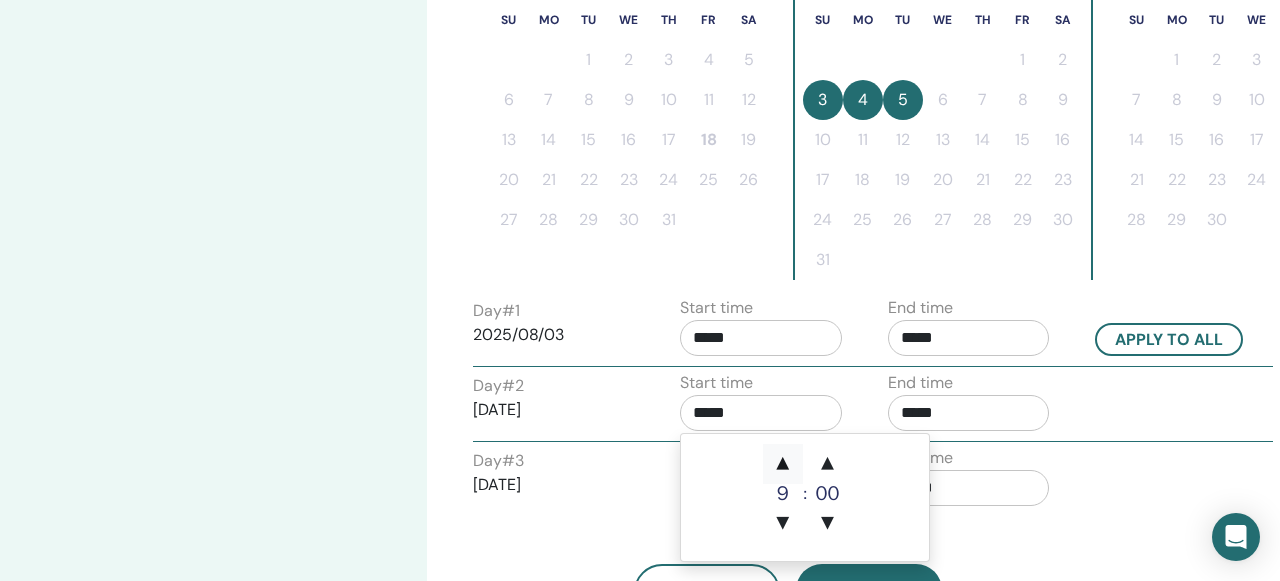 click on "▲" at bounding box center [783, 464] 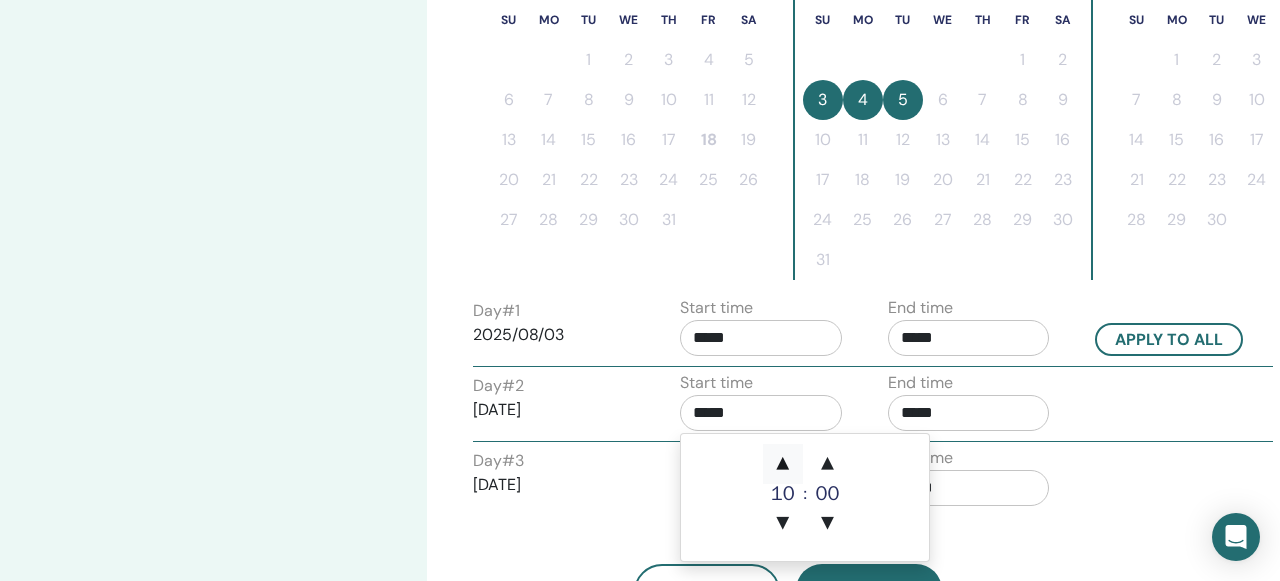 click on "▲" at bounding box center (783, 464) 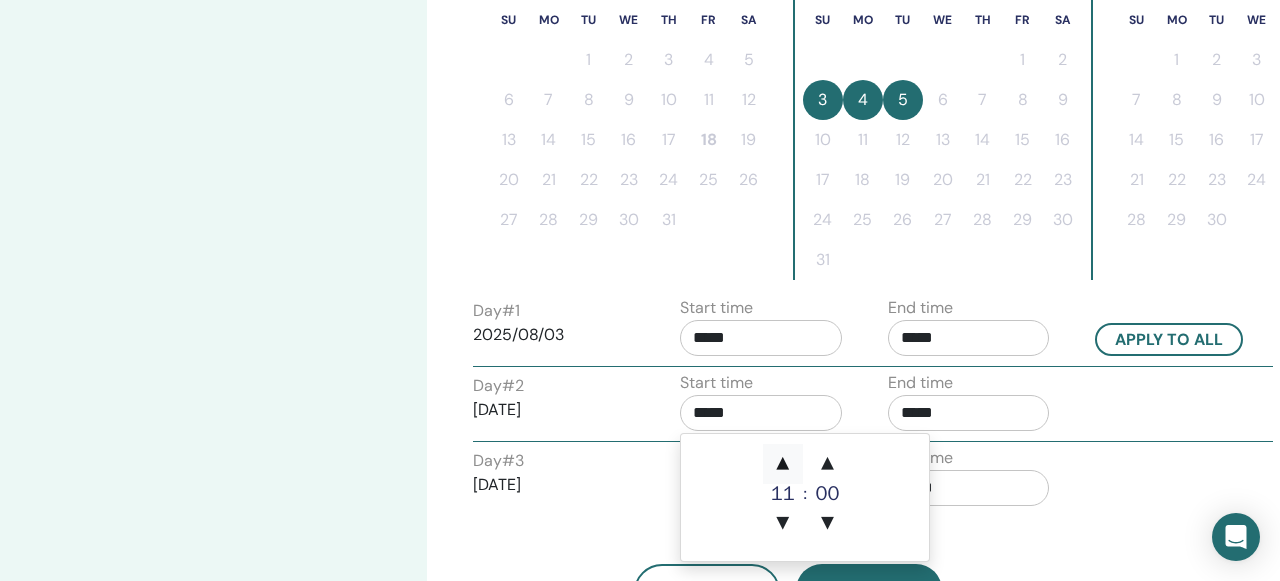 click on "▲" at bounding box center [783, 464] 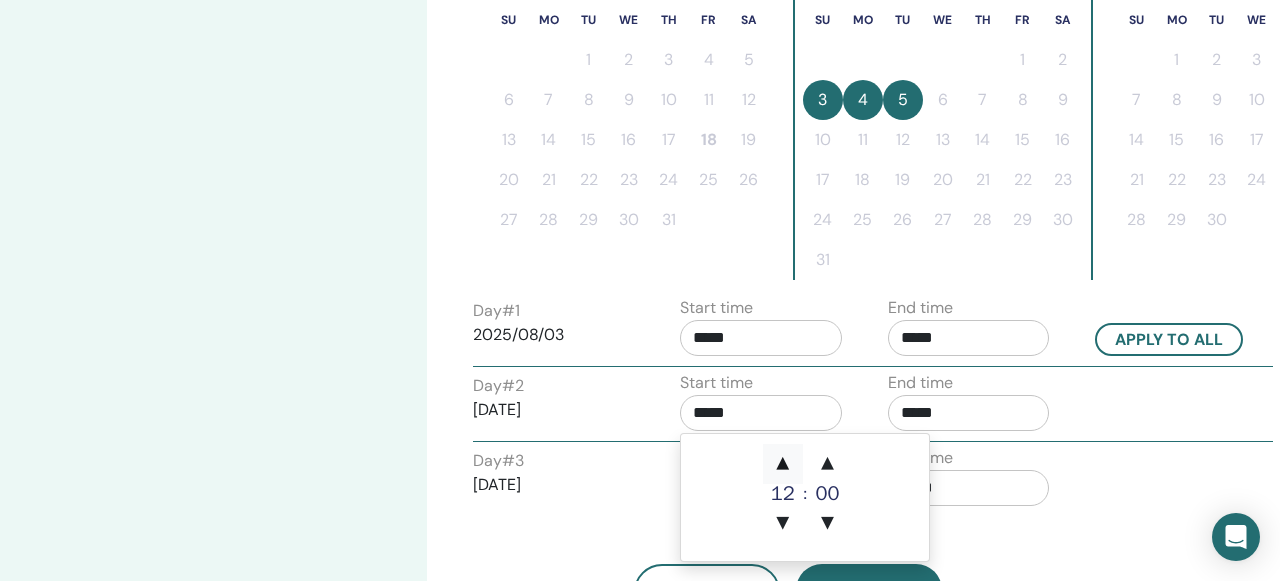click on "▲" at bounding box center [783, 464] 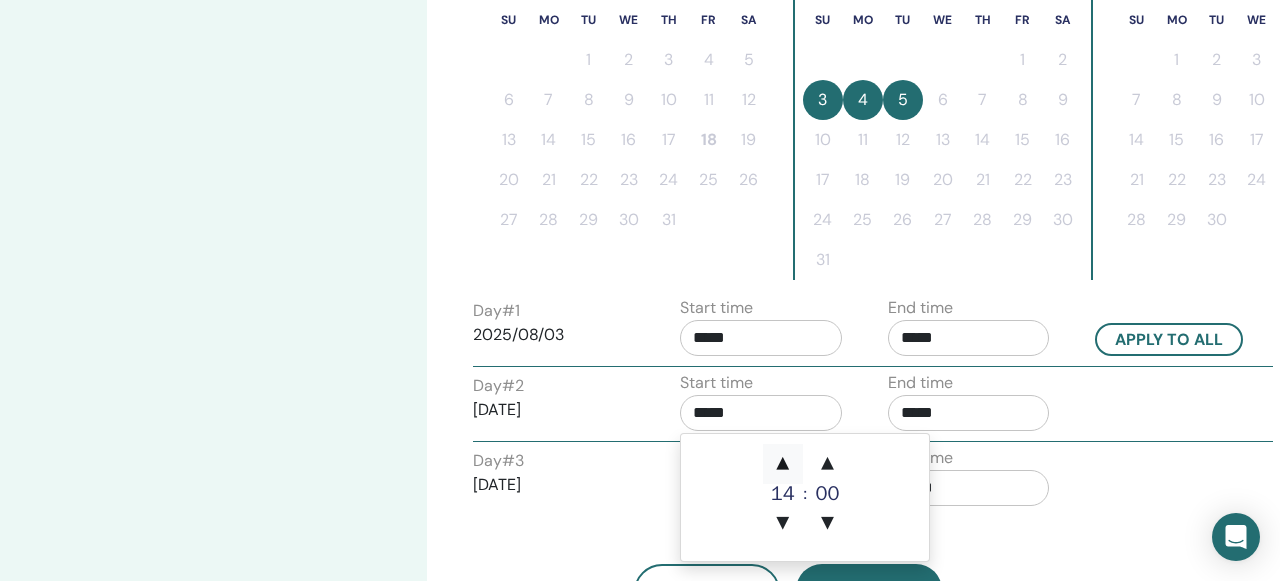 click on "▲" at bounding box center (783, 464) 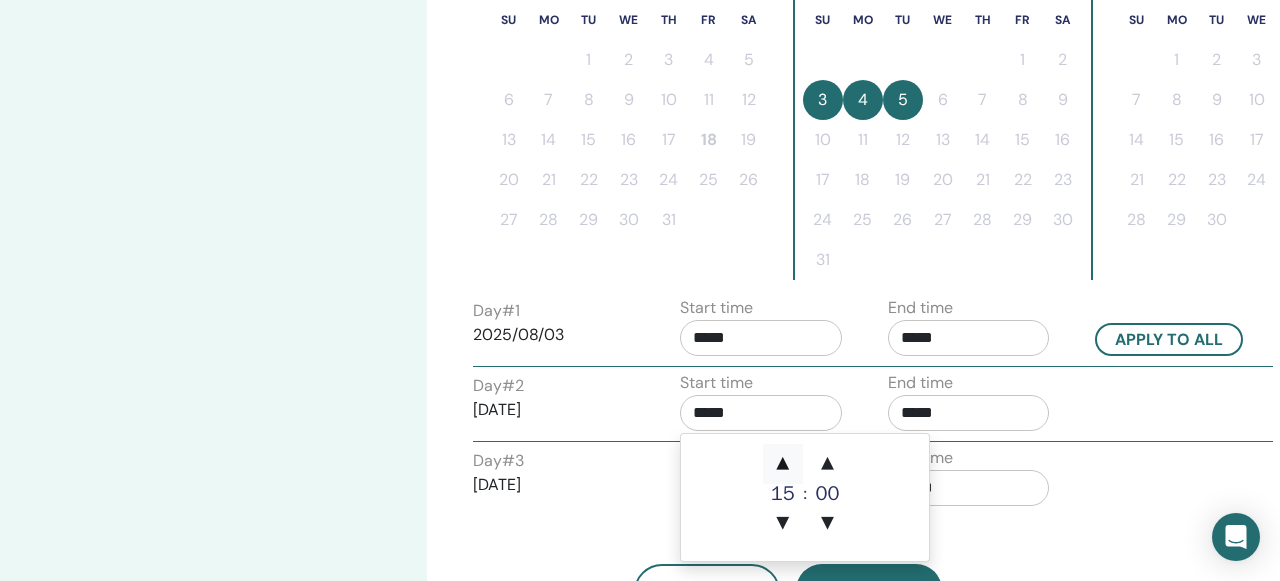 click on "▲" at bounding box center (783, 464) 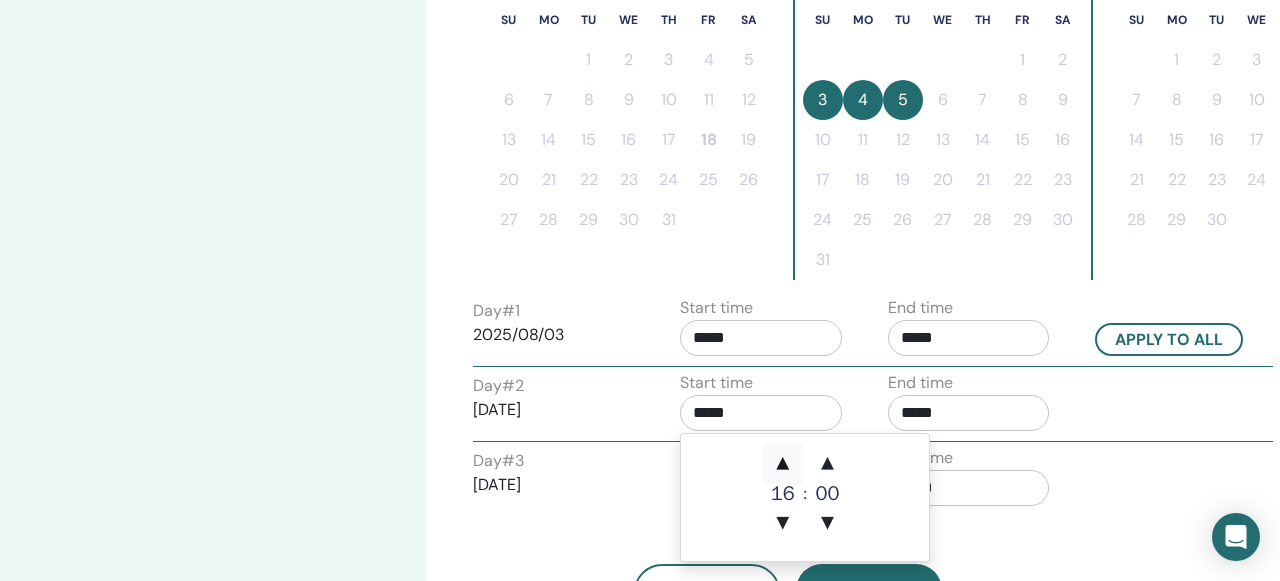 click on "▲" at bounding box center [783, 464] 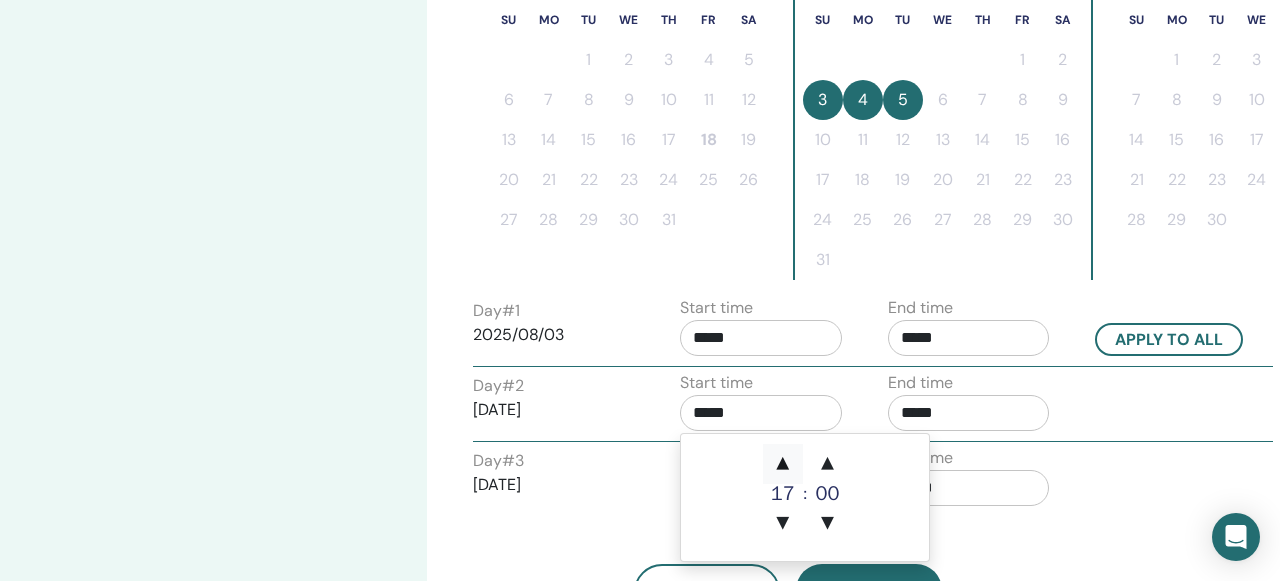 click on "▲" at bounding box center (783, 464) 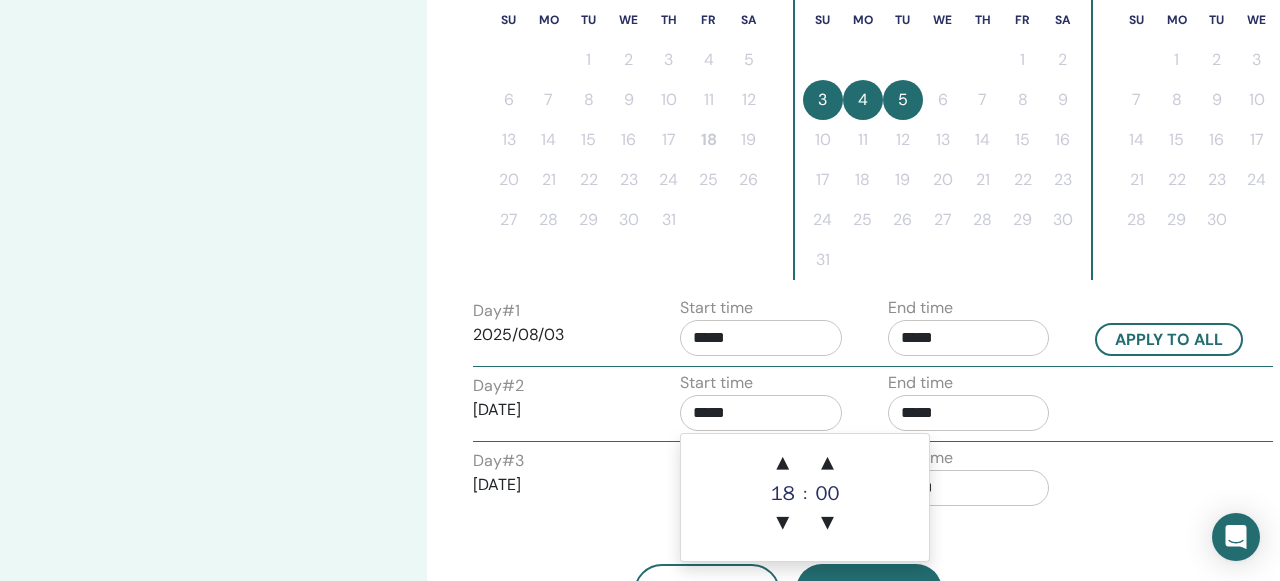 click on "*****" at bounding box center (969, 413) 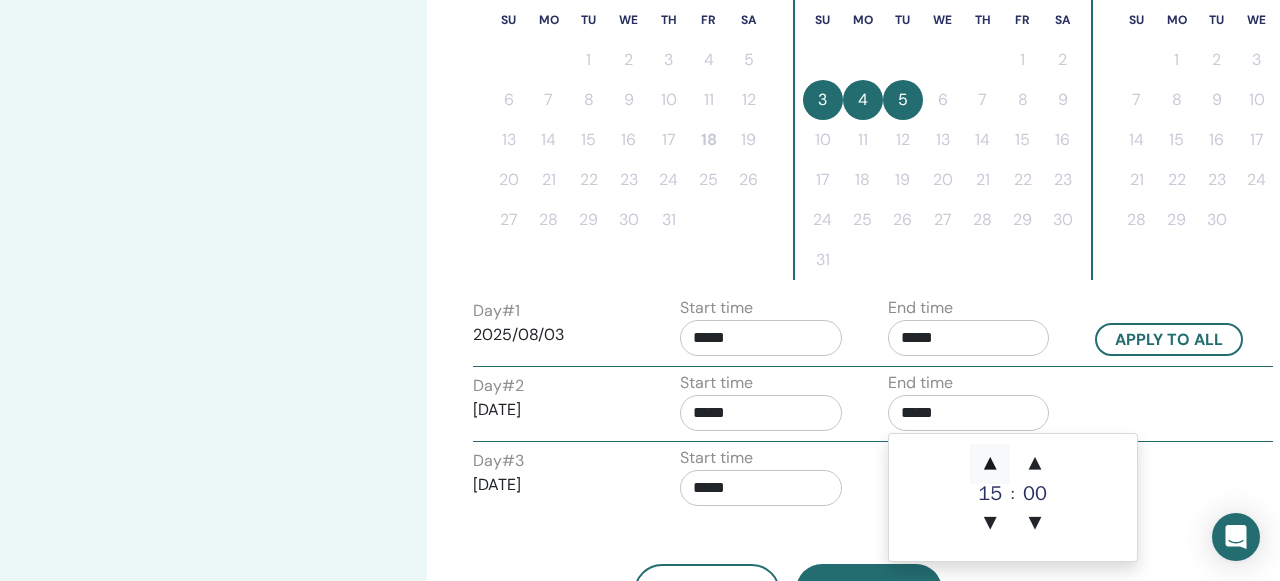 click on "▲" at bounding box center [990, 464] 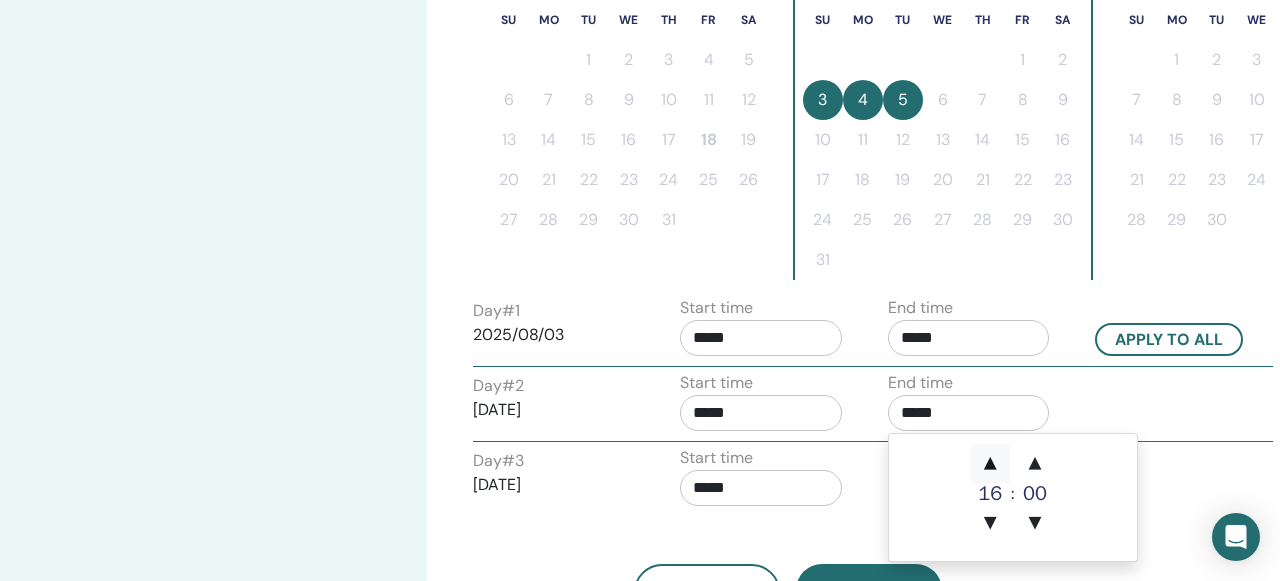 click on "▲" at bounding box center (990, 464) 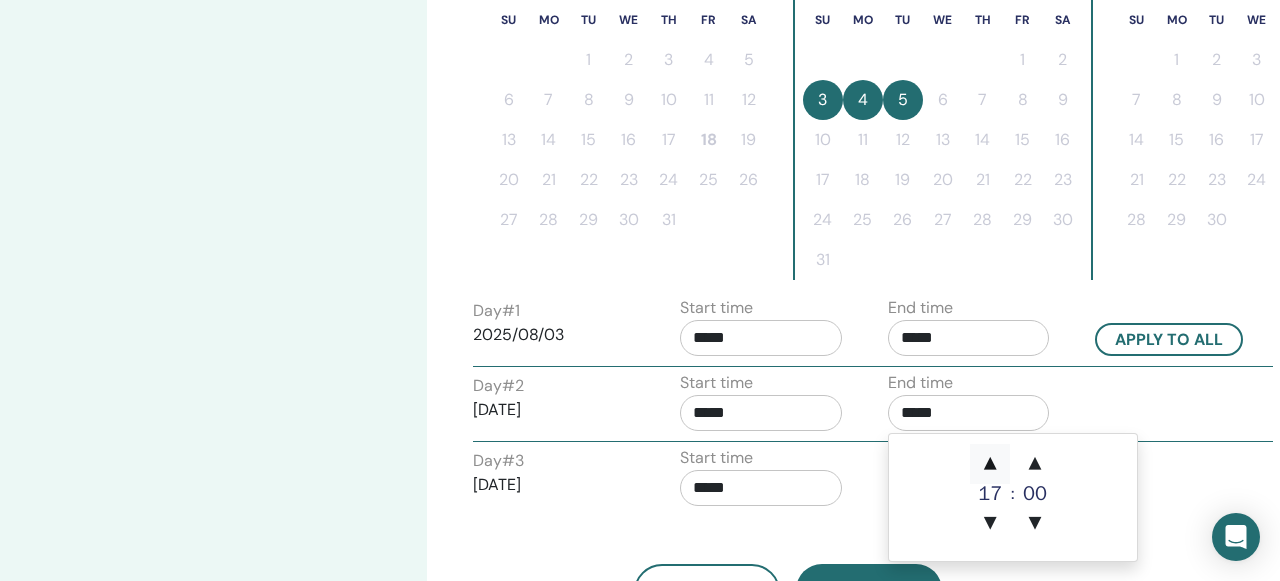 click on "▲" at bounding box center [990, 464] 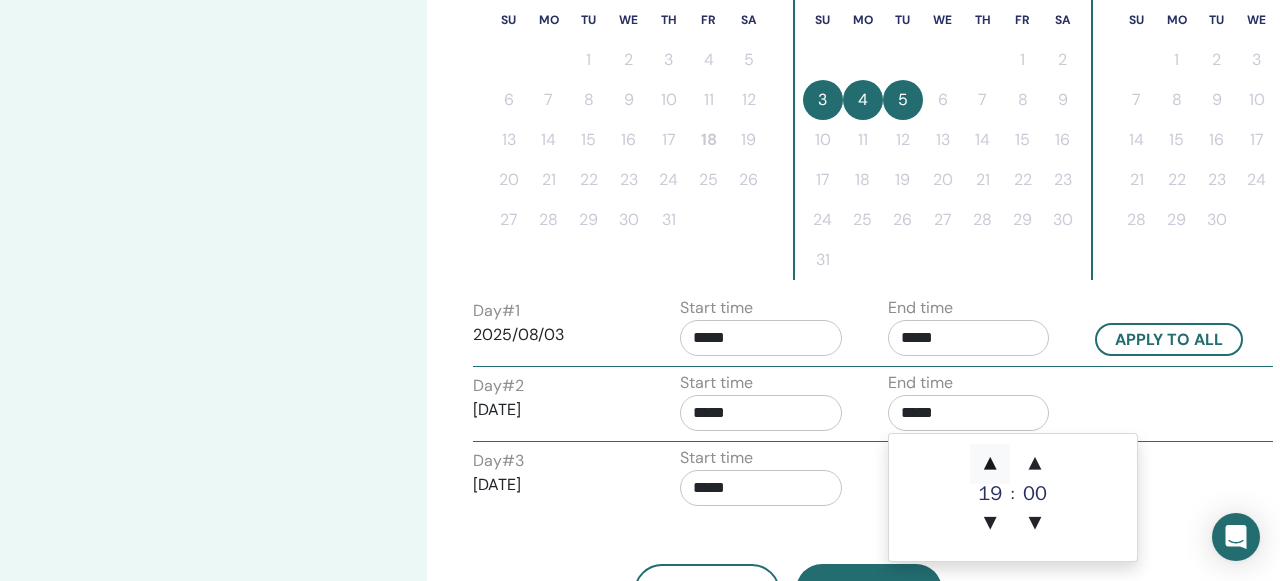 click on "▲" at bounding box center [990, 464] 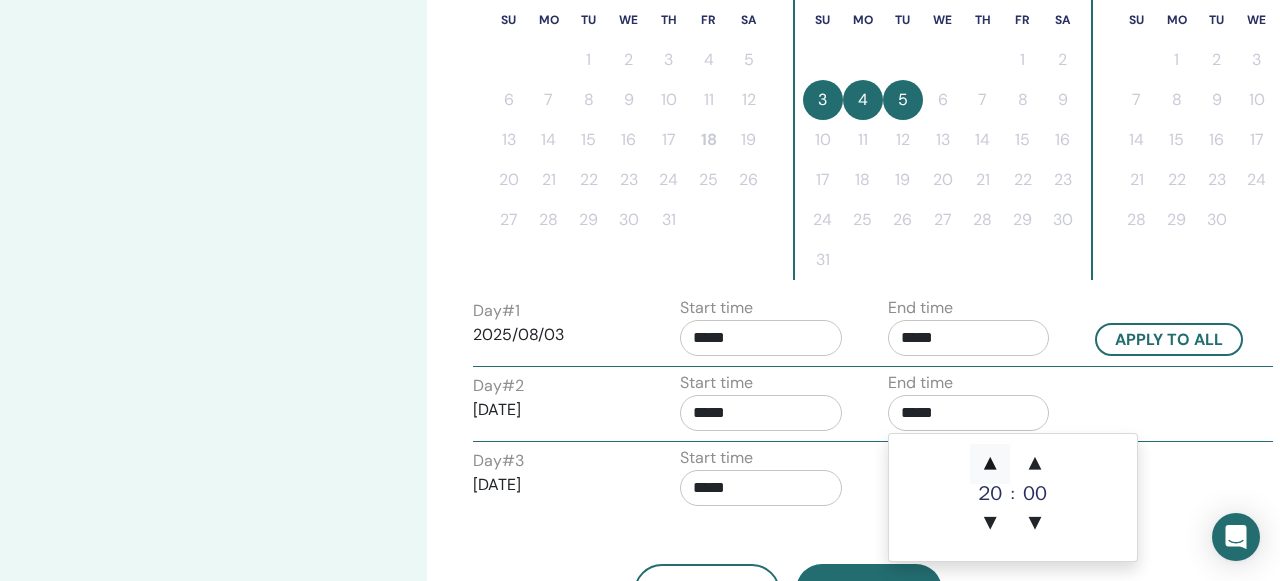 click on "▲" at bounding box center [990, 464] 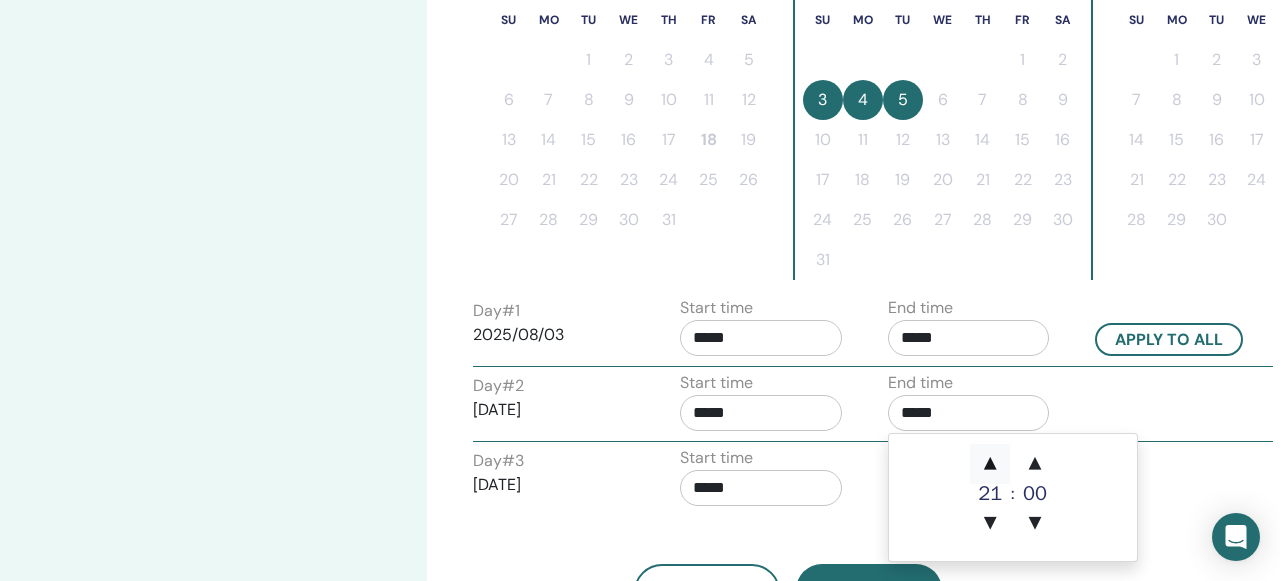 click on "▲" at bounding box center (990, 464) 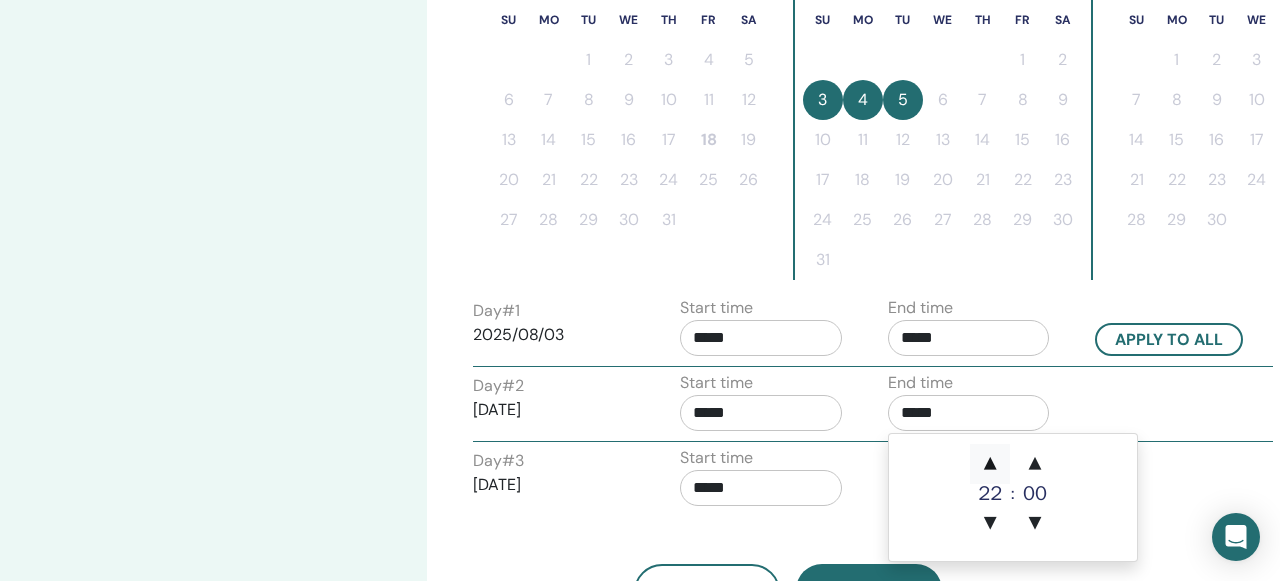 click on "▲" at bounding box center (990, 464) 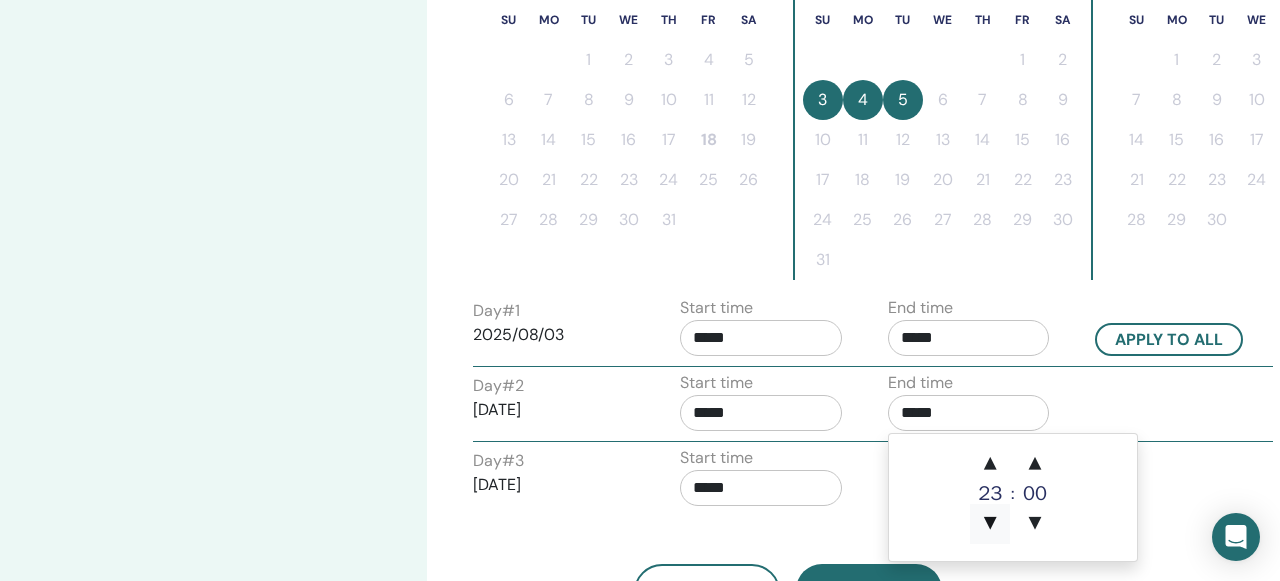 click on "▼" at bounding box center (990, 524) 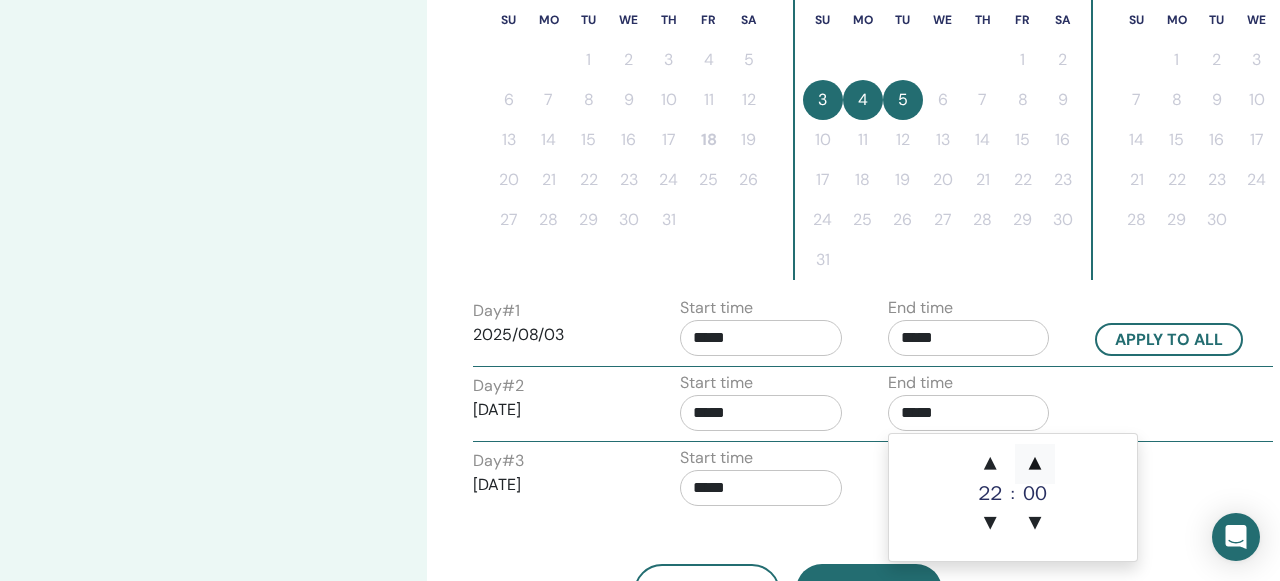 click on "▲" at bounding box center (1035, 464) 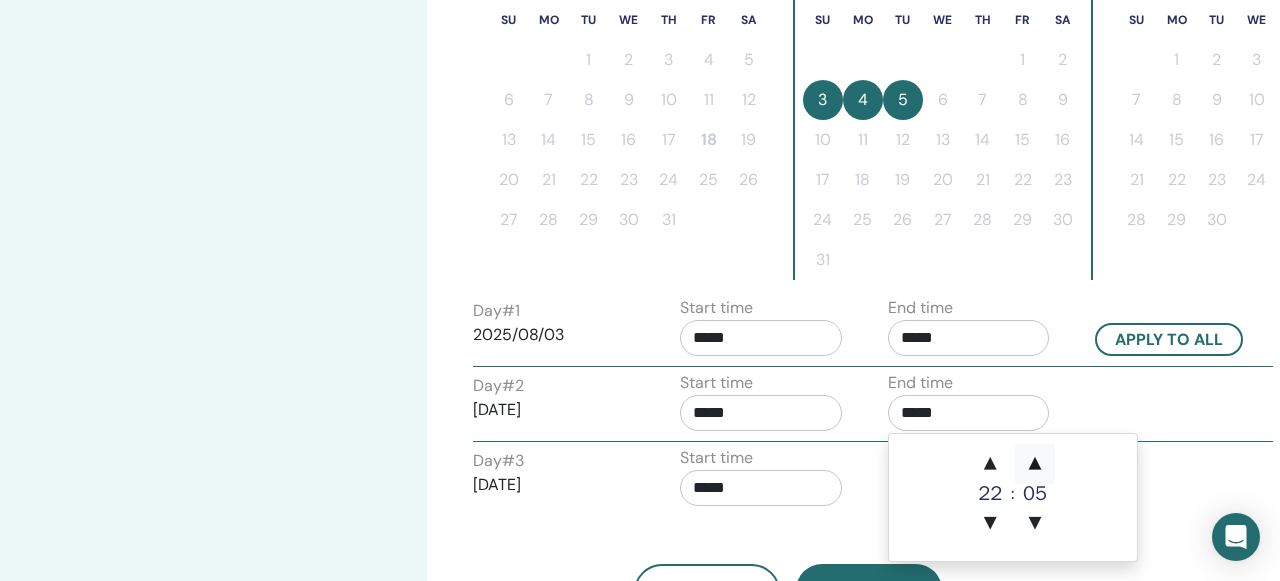 click on "▲" at bounding box center [1035, 464] 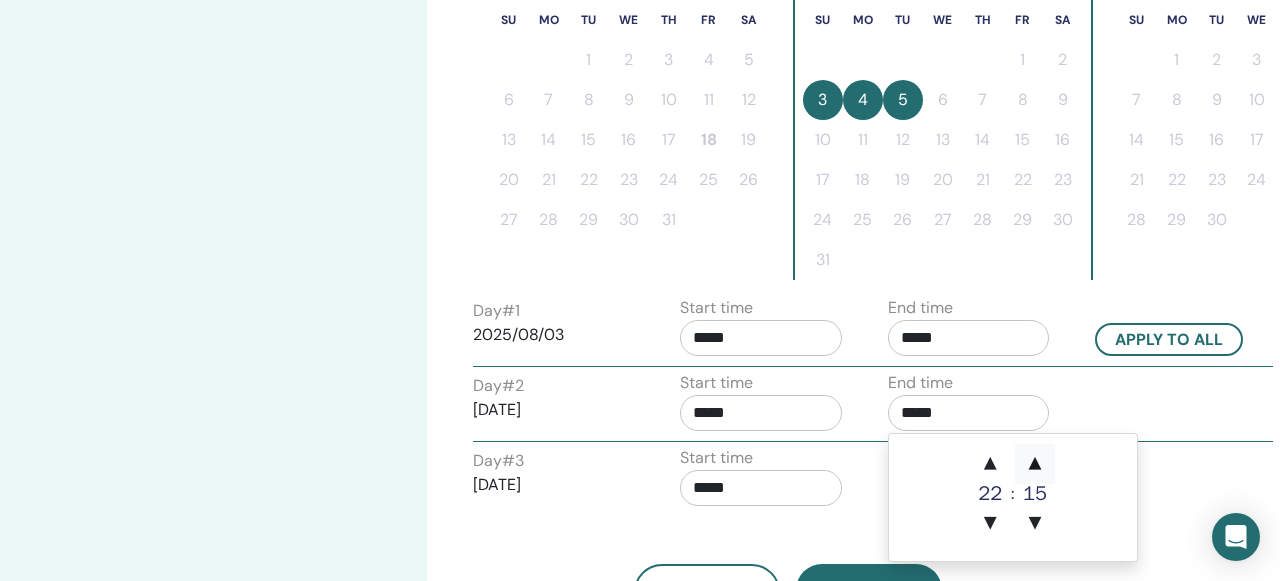 click on "▲" at bounding box center [1035, 464] 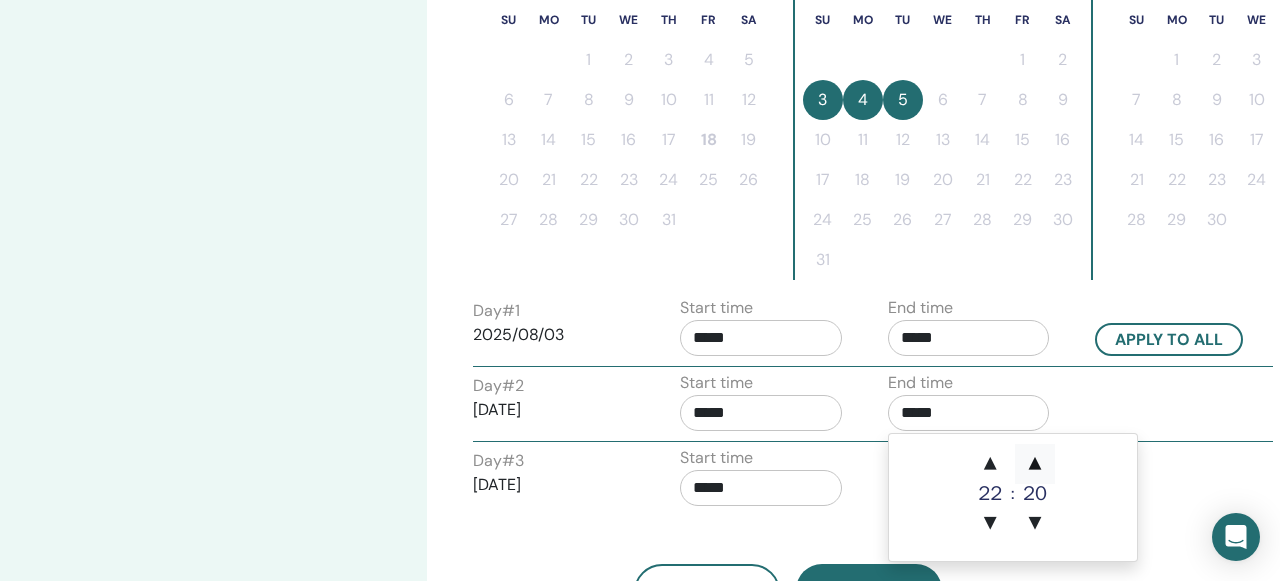 click on "▲" at bounding box center [1035, 464] 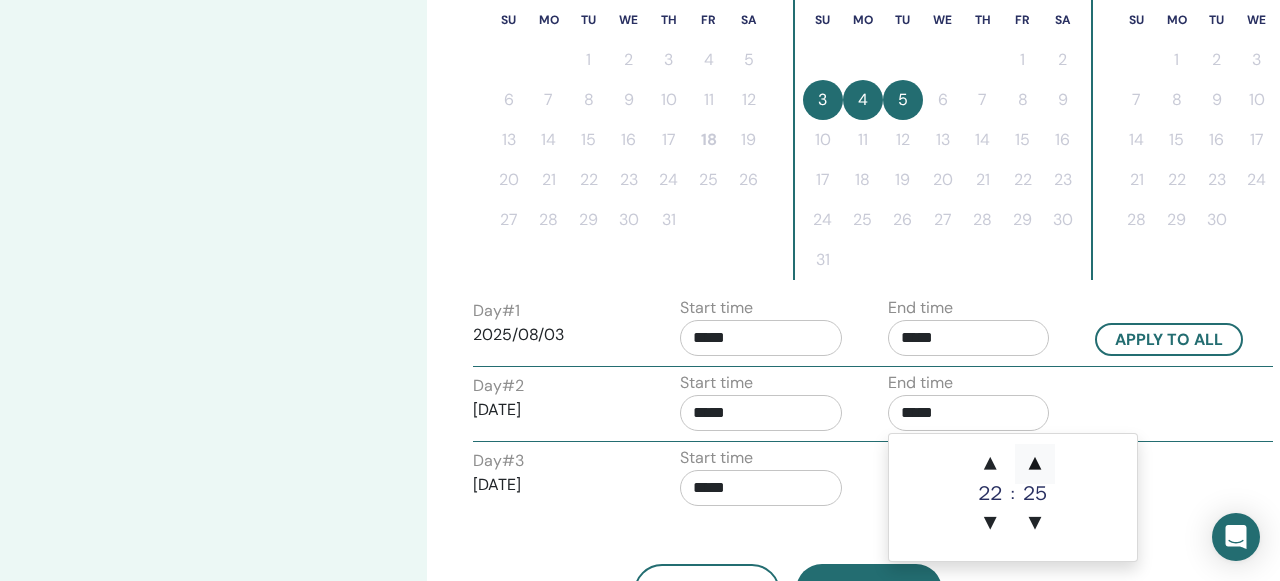 click on "▲" at bounding box center [1035, 464] 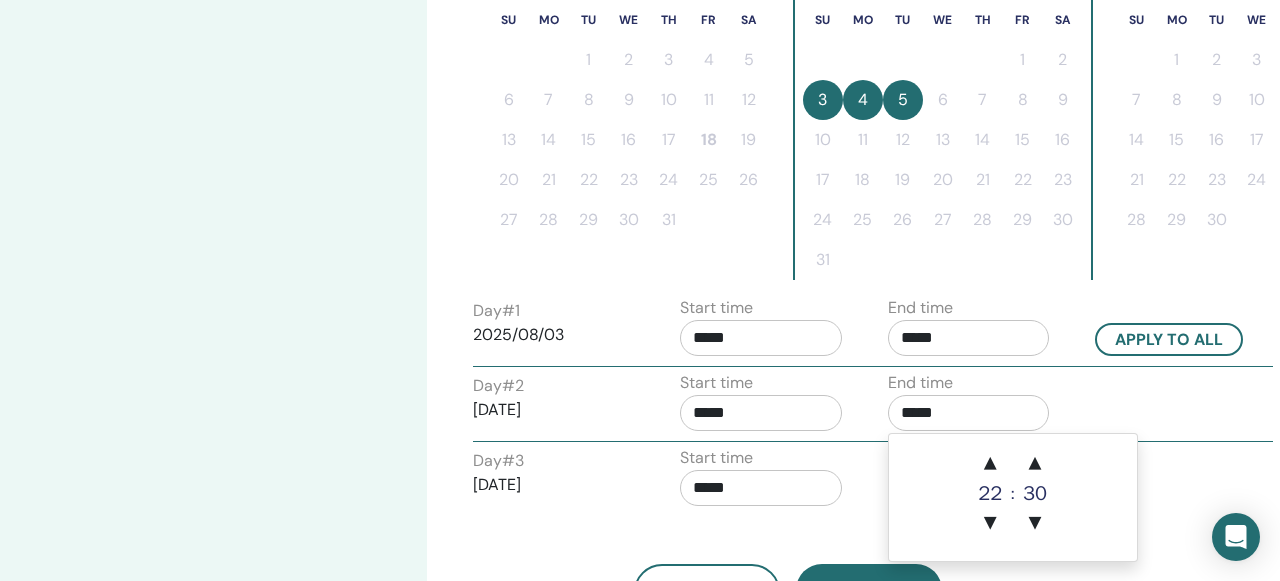 click on "*****" at bounding box center (761, 413) 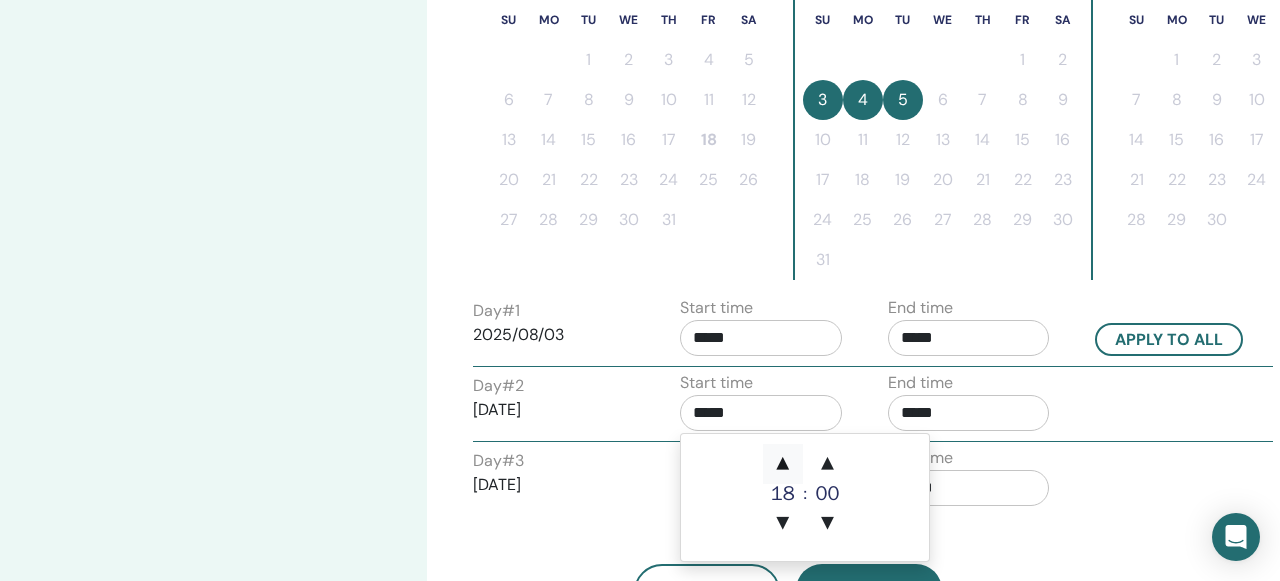 click on "▲" at bounding box center [783, 464] 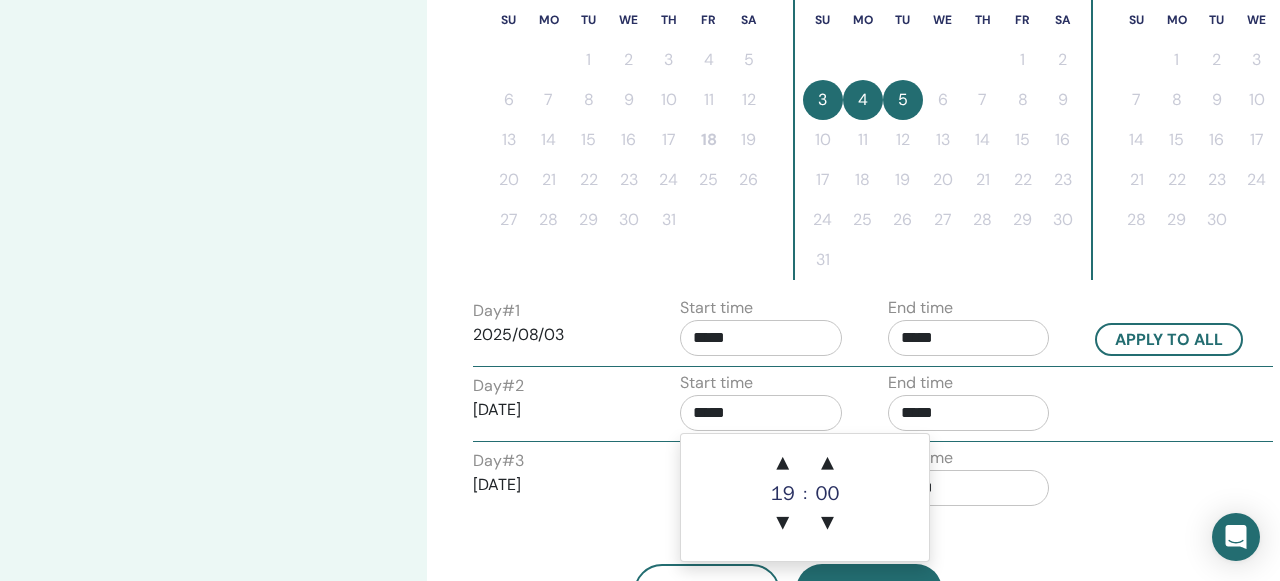 click on "*****" at bounding box center (969, 488) 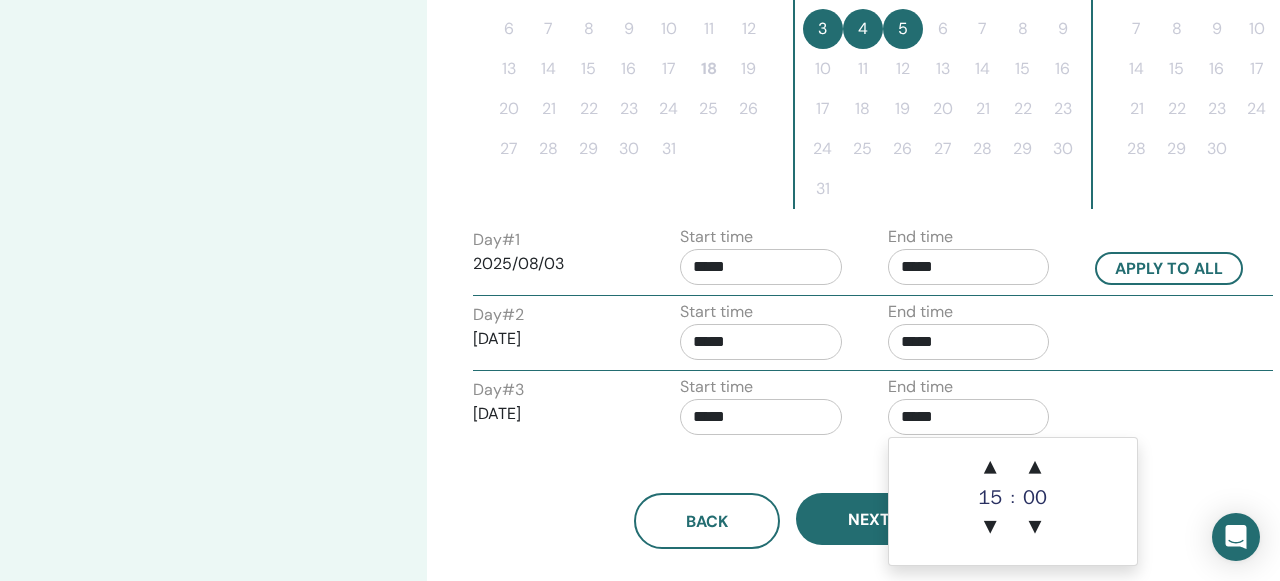 scroll, scrollTop: 673, scrollLeft: 0, axis: vertical 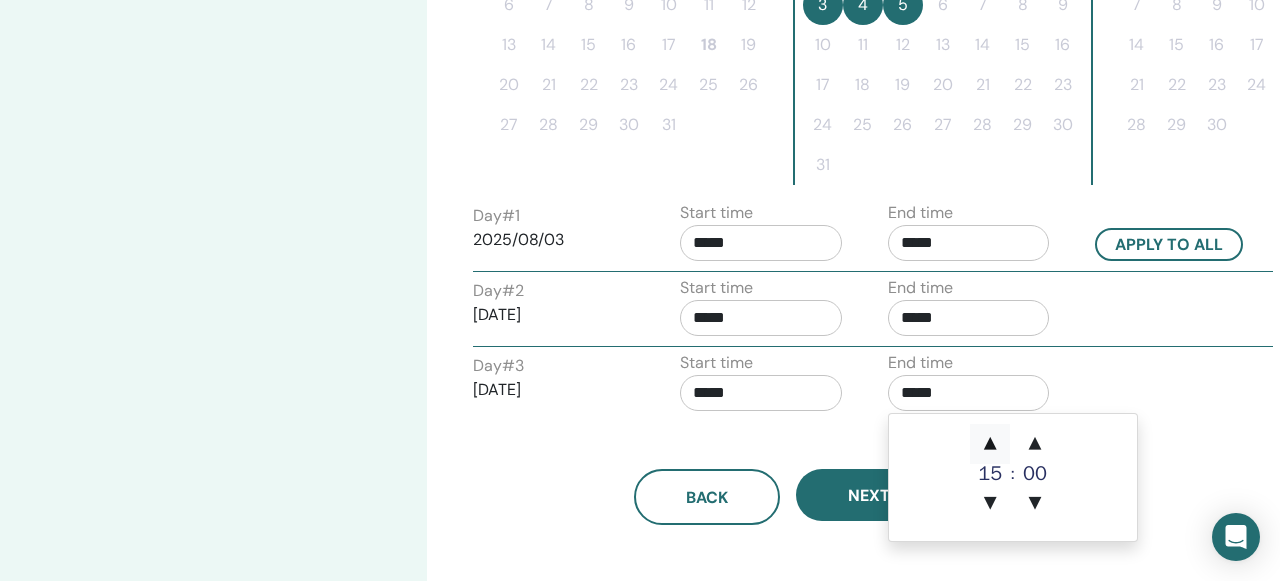 click on "▲" at bounding box center (990, 444) 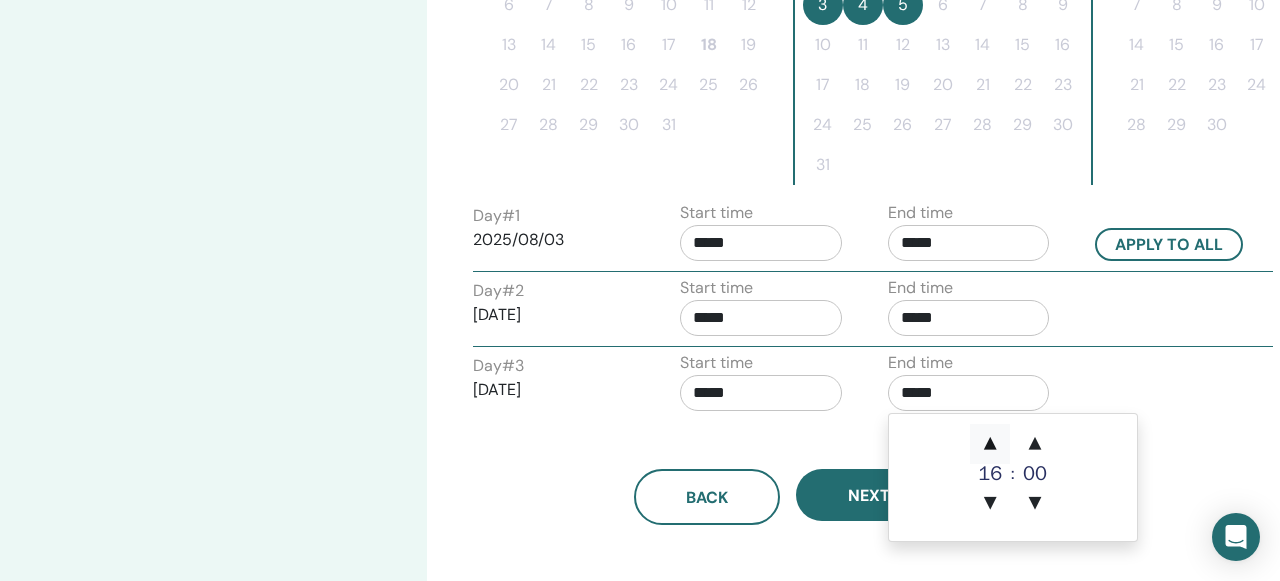 click on "▲" at bounding box center (990, 444) 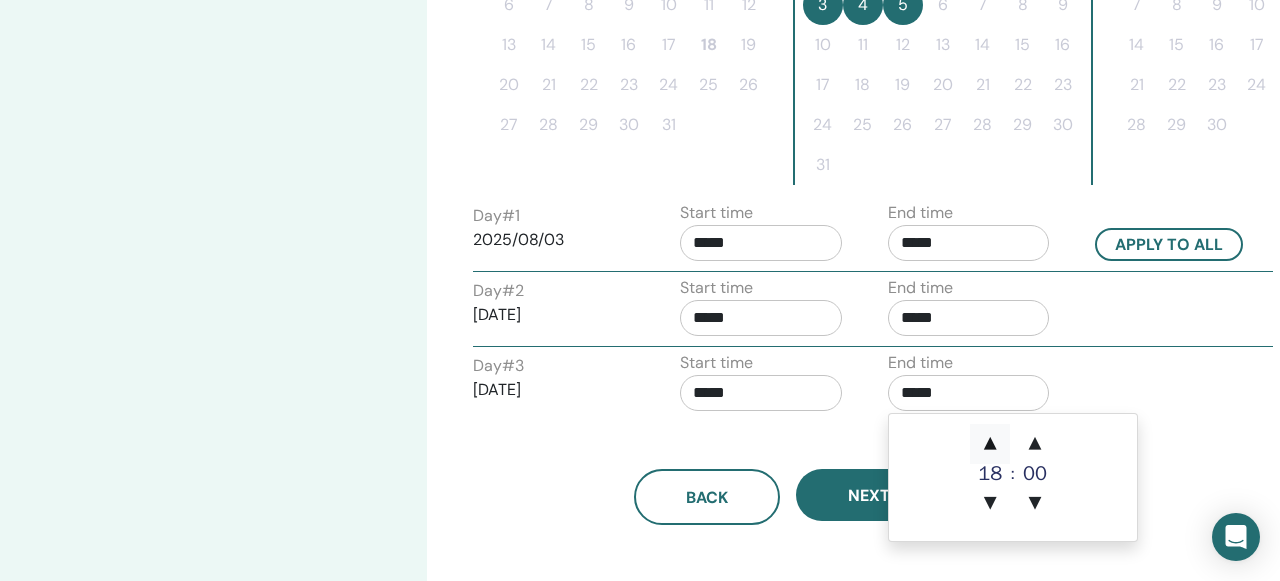 click on "▲" at bounding box center [990, 444] 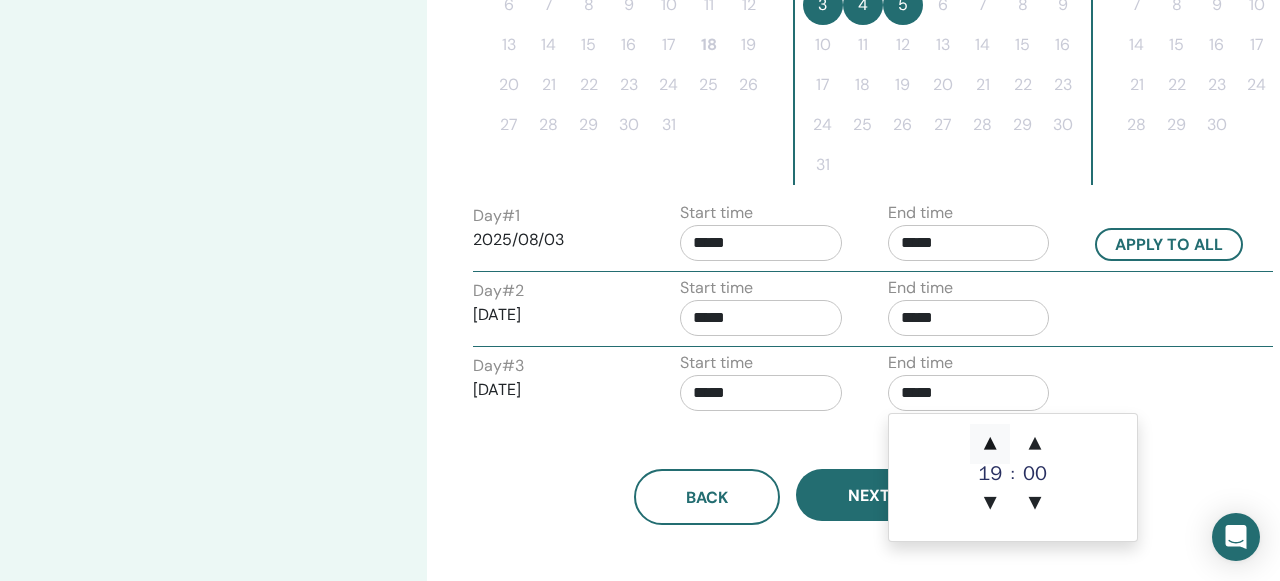 click on "▲" at bounding box center (990, 444) 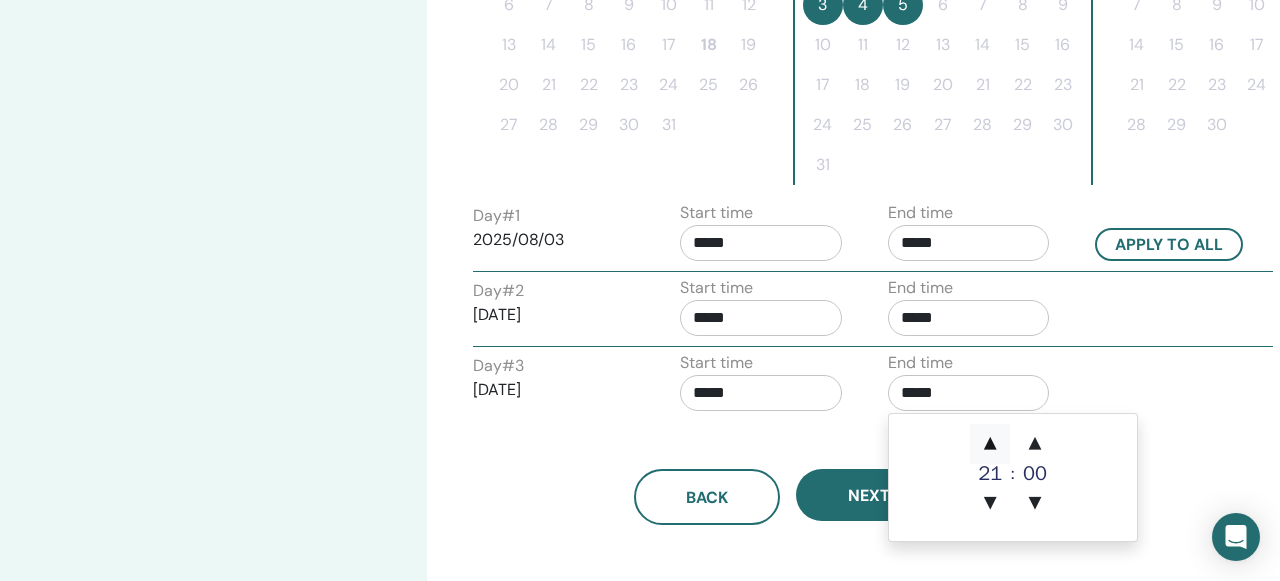 click on "▲" at bounding box center (990, 444) 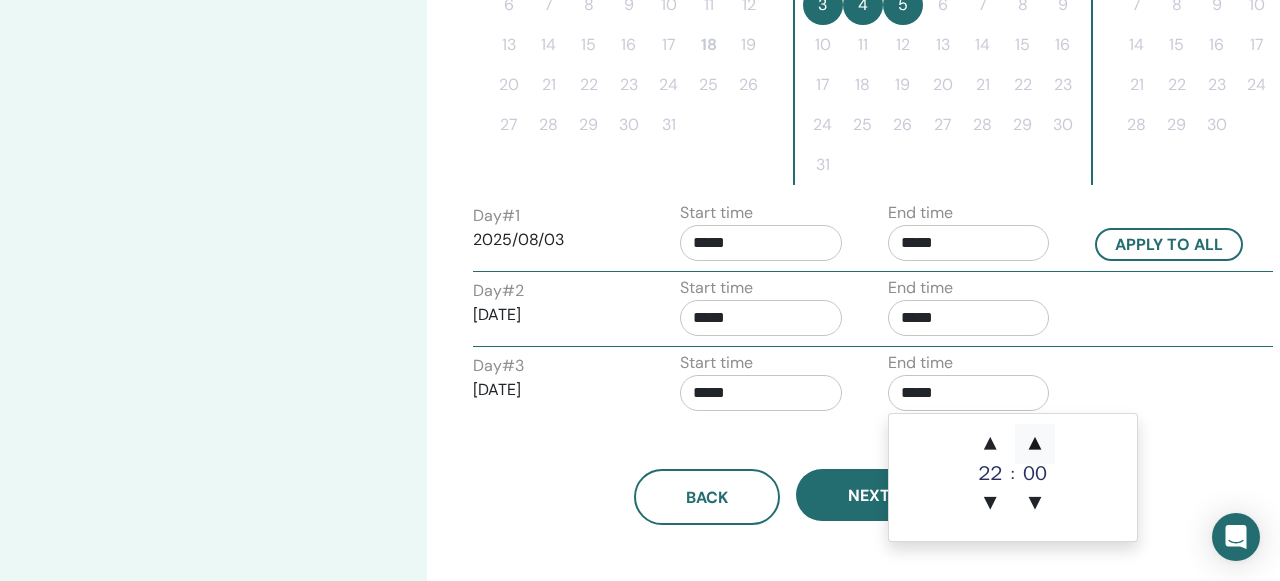 click on "▲" at bounding box center [1035, 444] 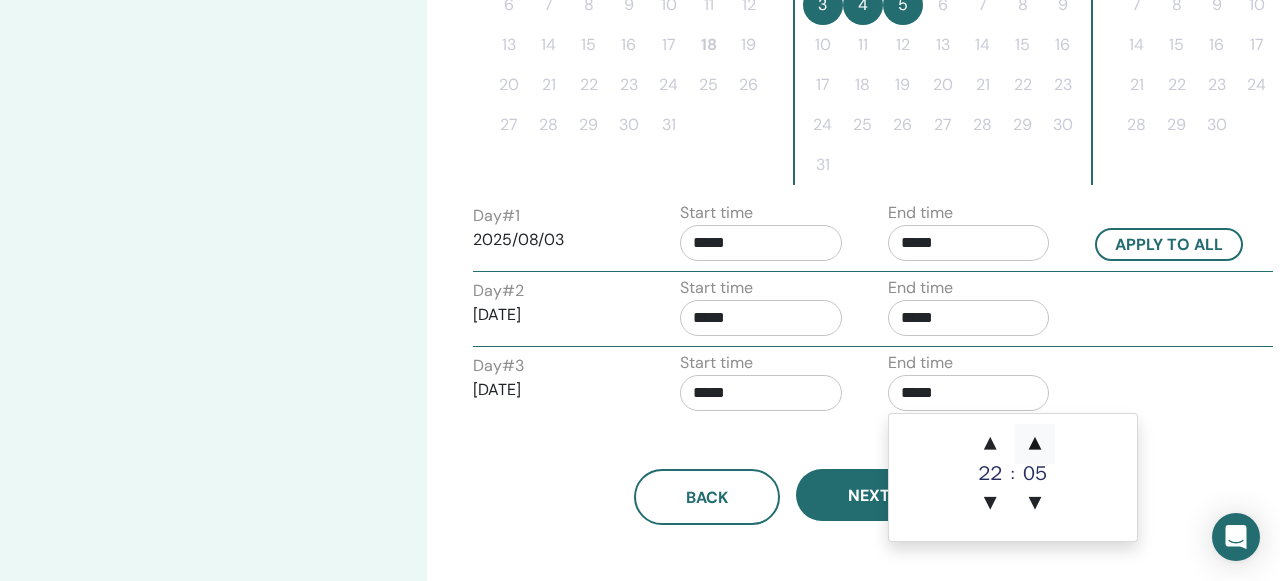 click on "▲" at bounding box center [1035, 444] 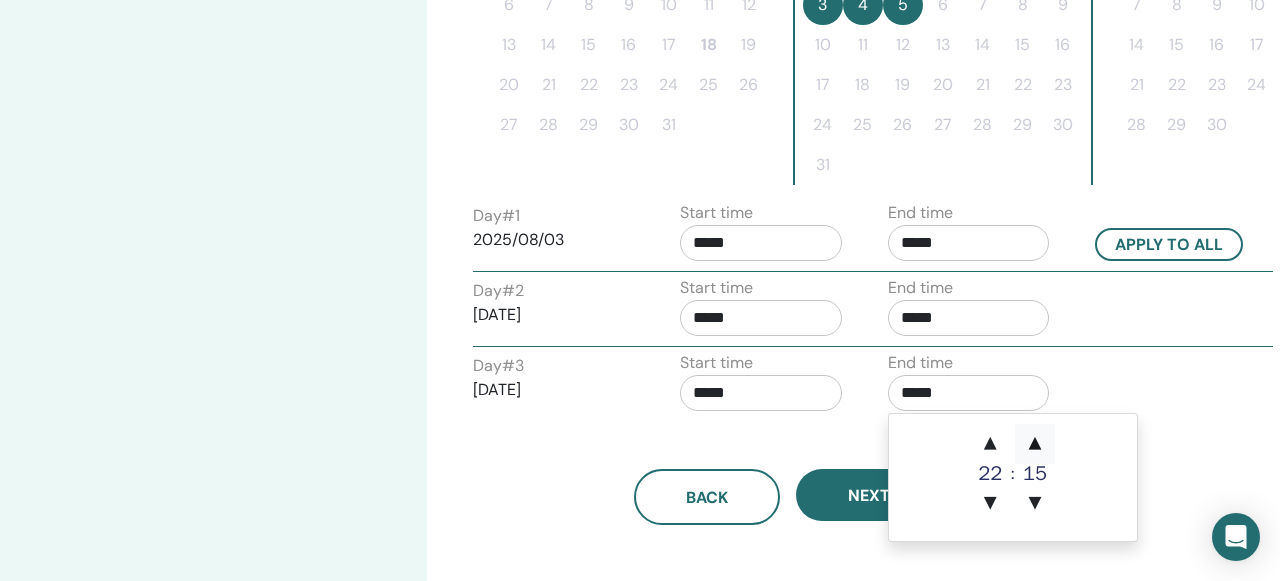 click on "▲" at bounding box center [1035, 444] 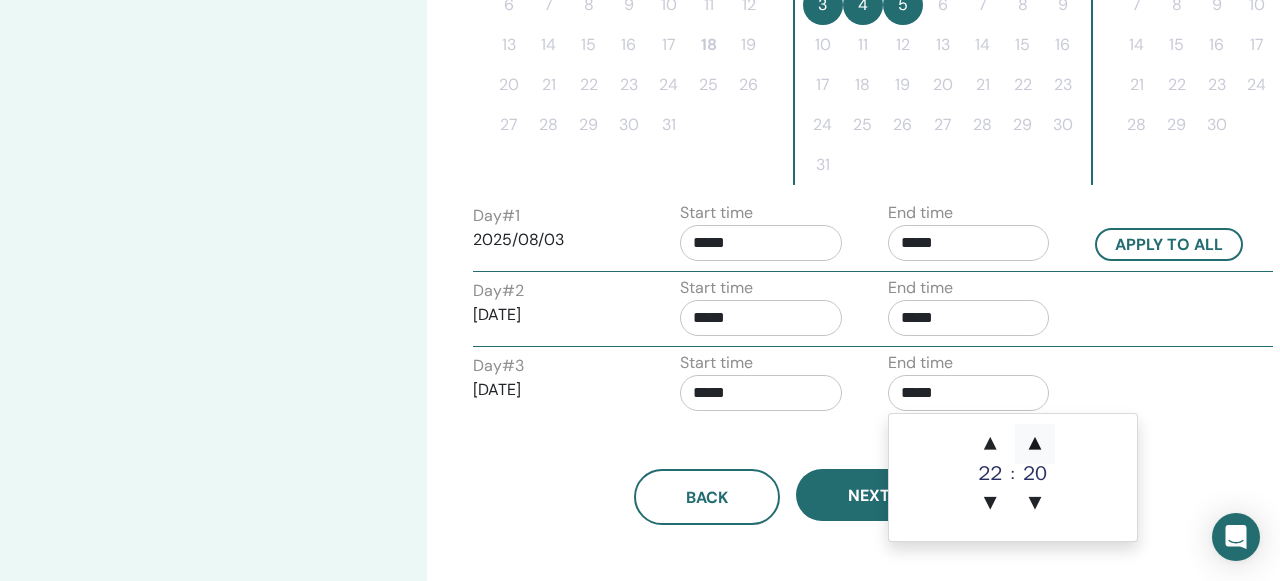 click on "▲" at bounding box center [1035, 444] 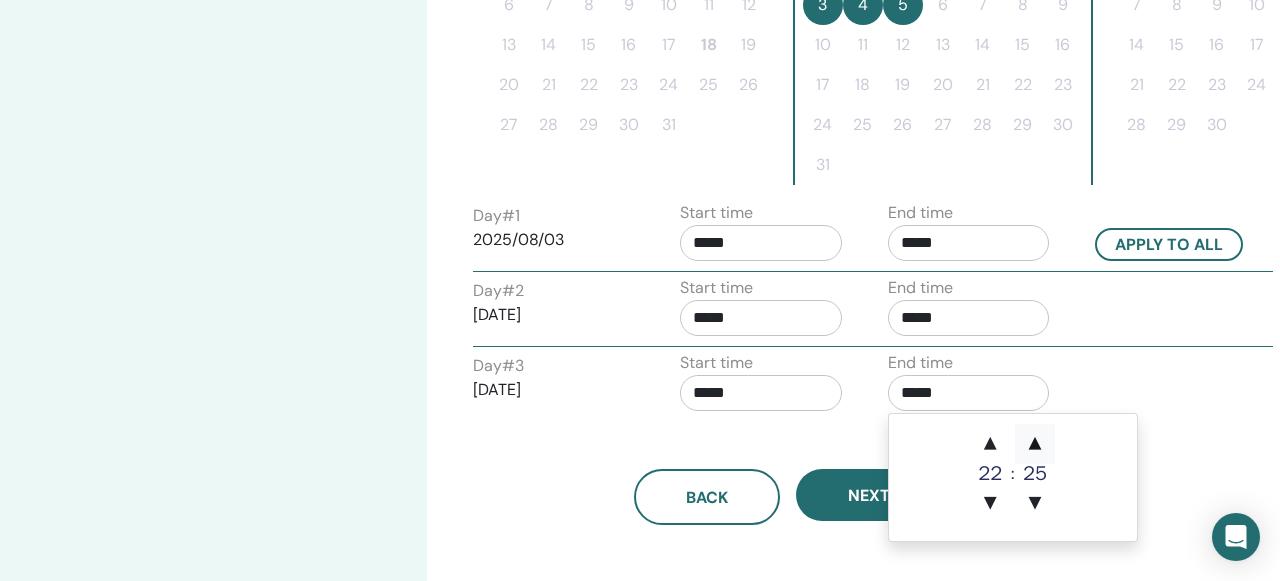 click on "▲" at bounding box center (1035, 444) 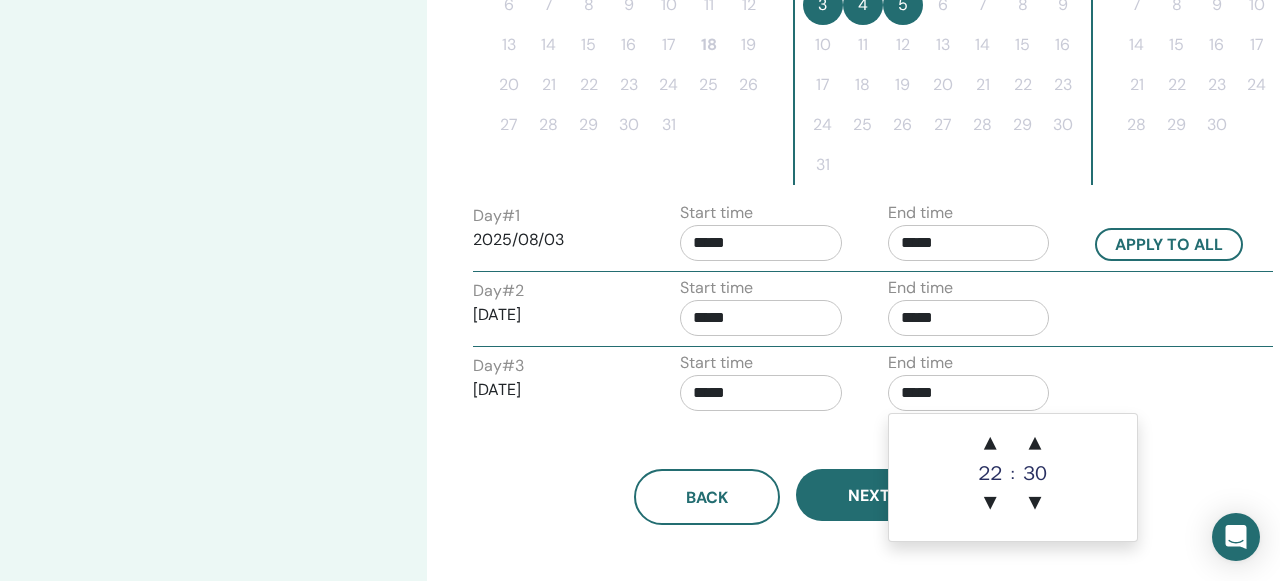 click on "*****" at bounding box center [761, 393] 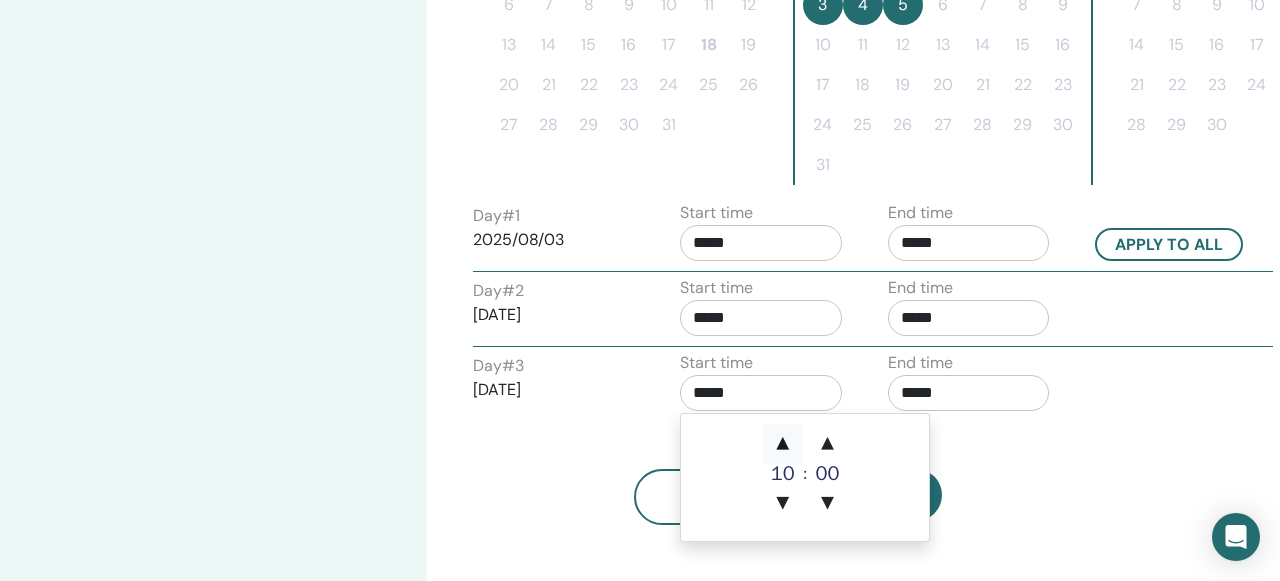 click on "▲" at bounding box center [783, 444] 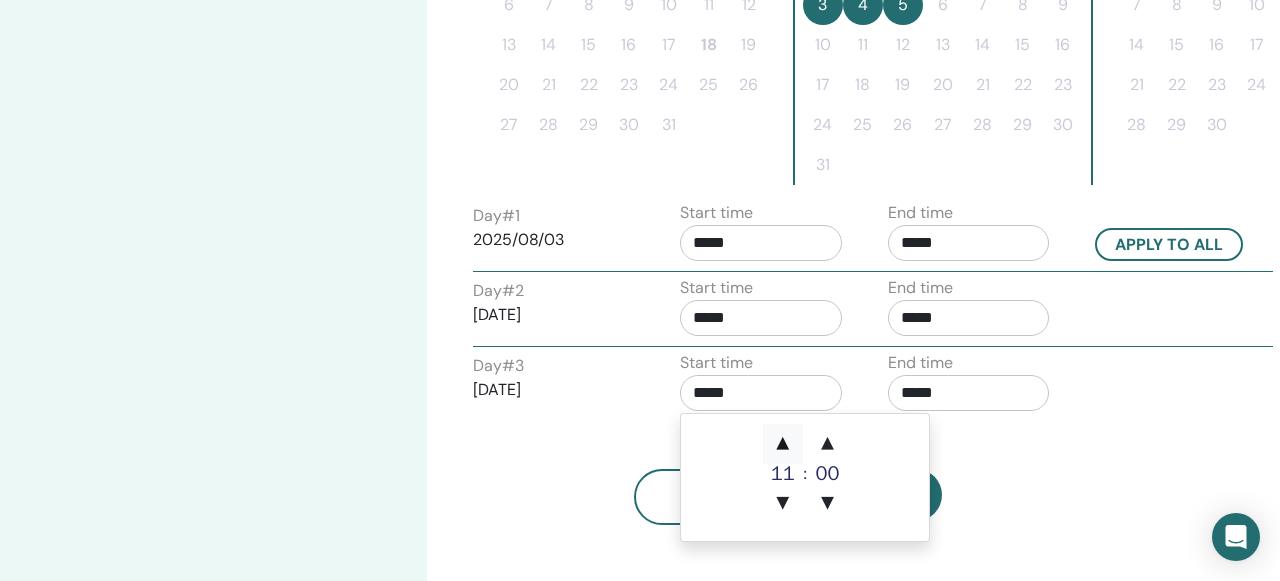click on "▲" at bounding box center [783, 444] 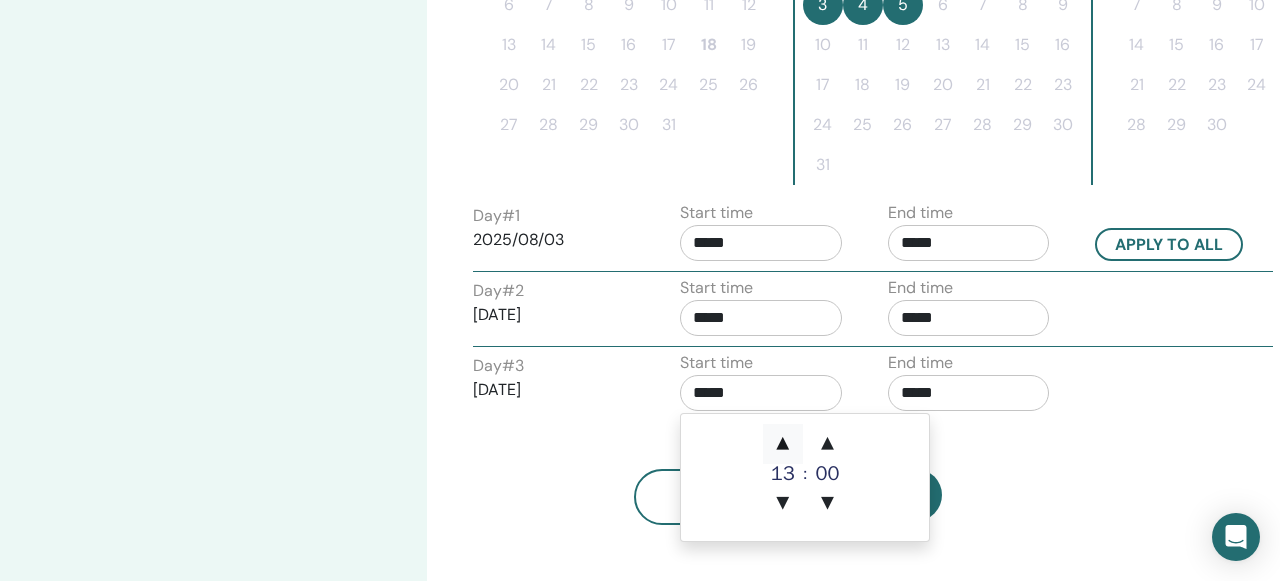 click on "▲" at bounding box center (783, 444) 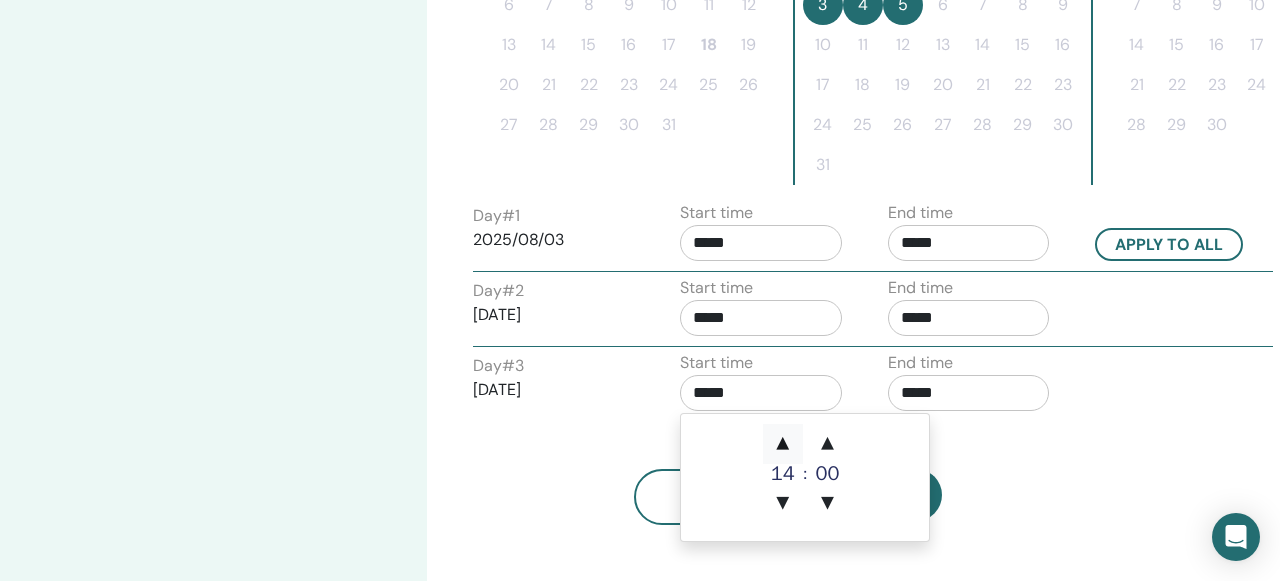 click on "▲" at bounding box center (783, 444) 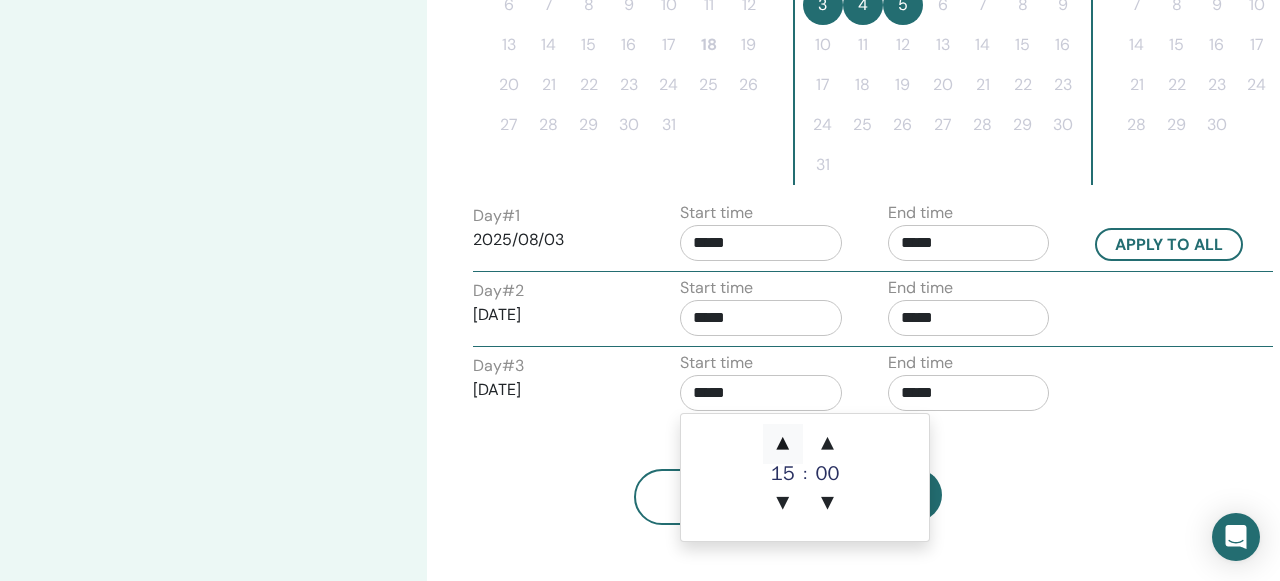 click on "▲" at bounding box center (783, 444) 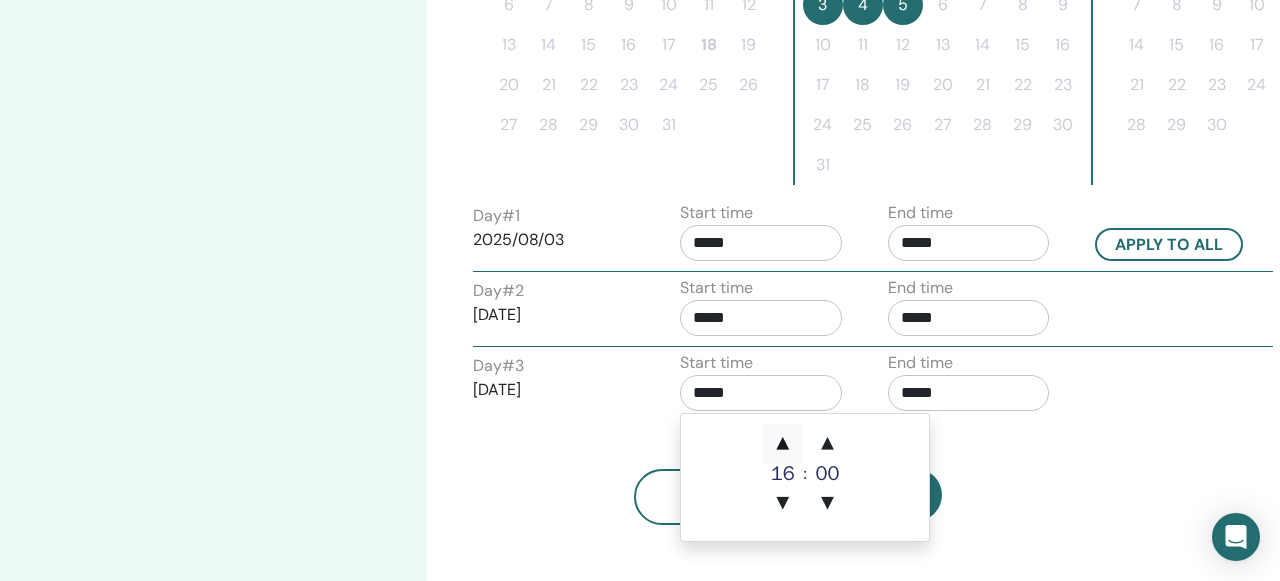 click on "▲" at bounding box center [783, 444] 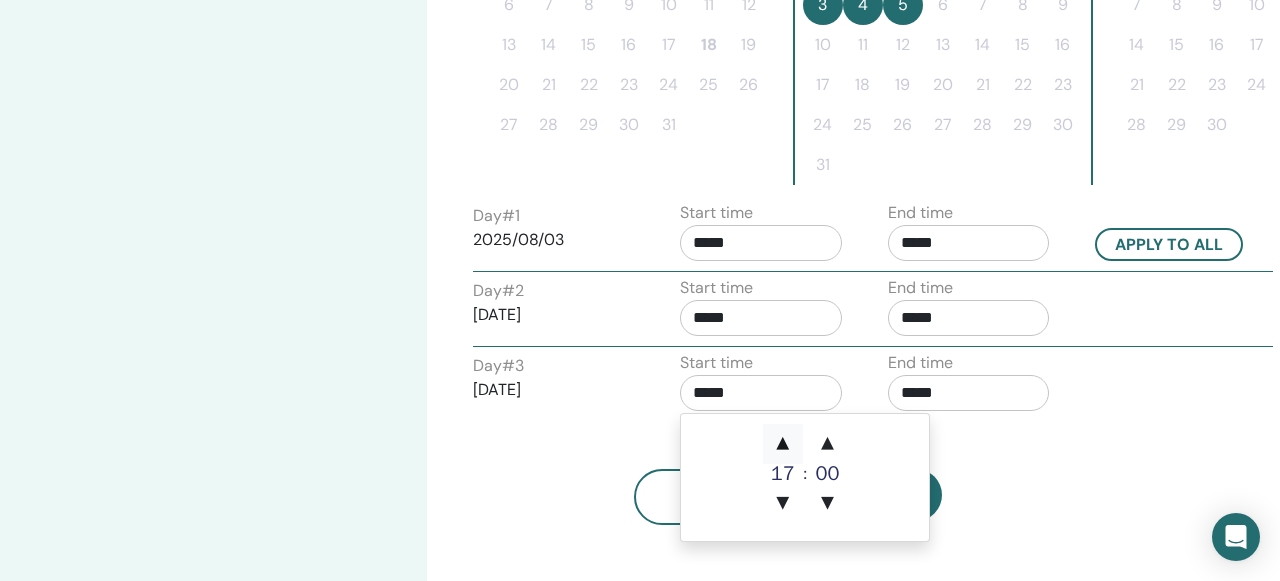click on "▲" at bounding box center [783, 444] 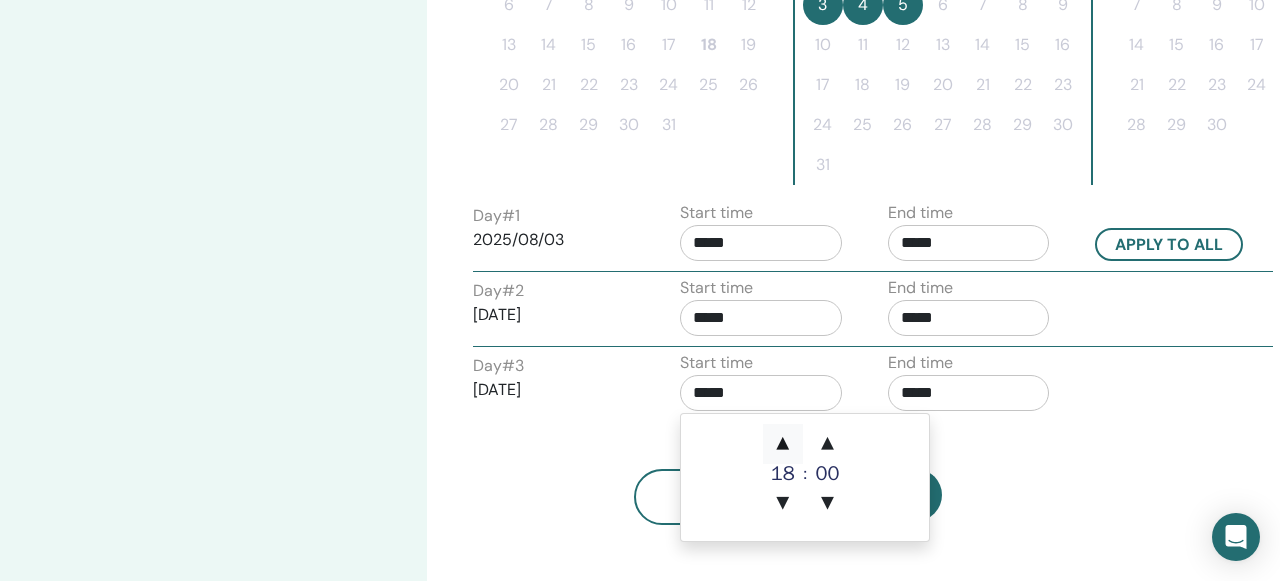 click on "▲" at bounding box center (783, 444) 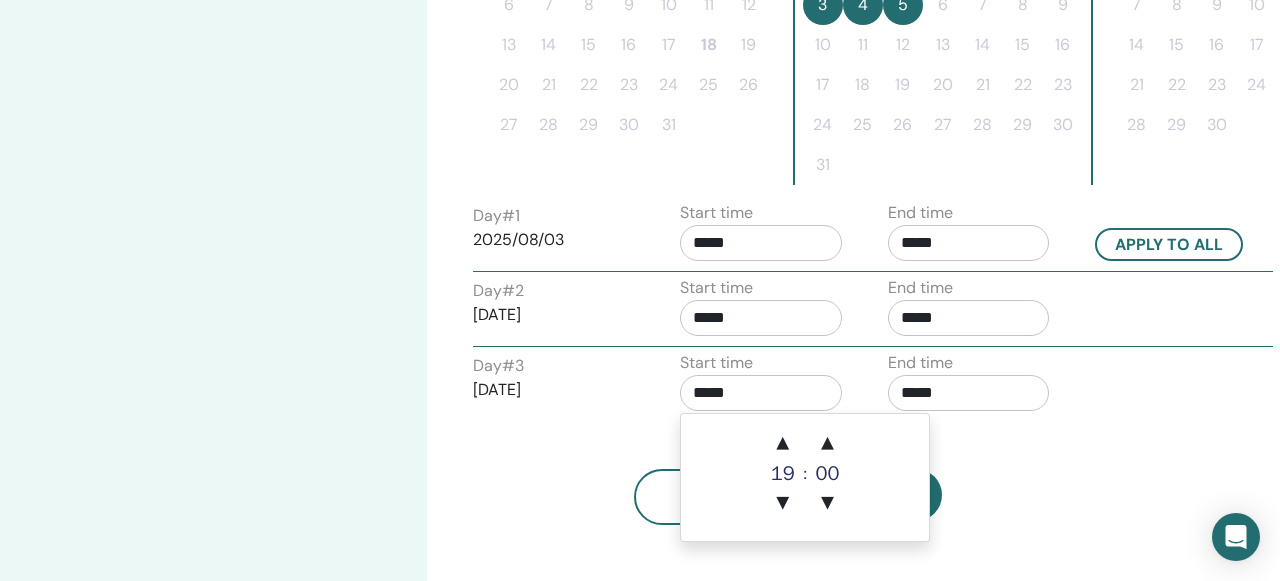 click on "Back Next" at bounding box center (788, 473) 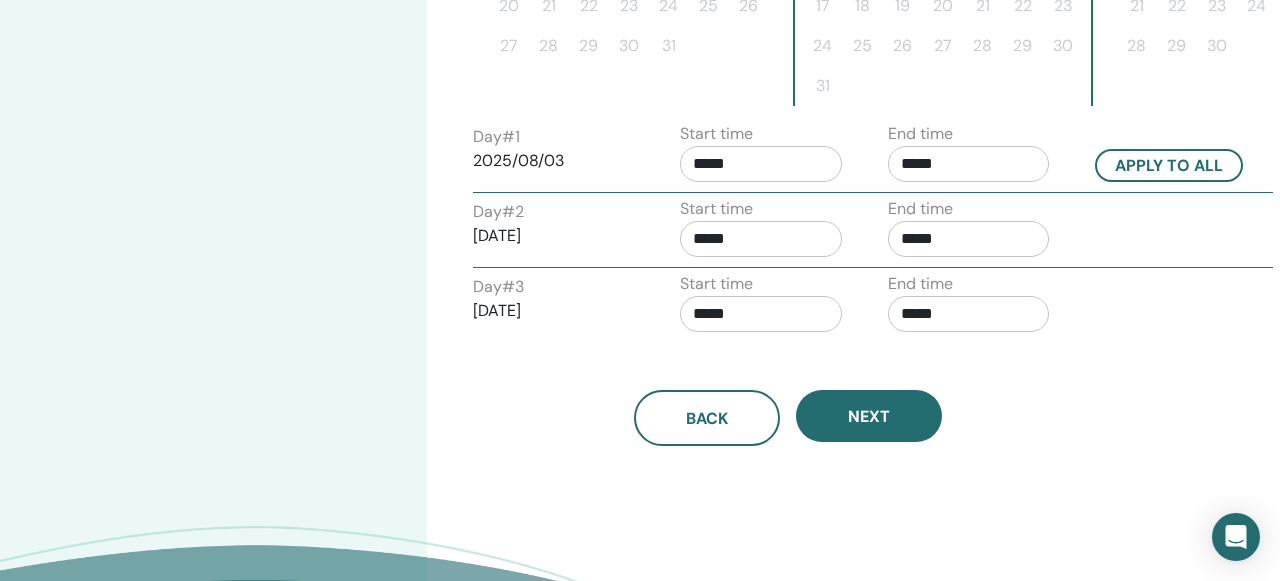scroll, scrollTop: 757, scrollLeft: 0, axis: vertical 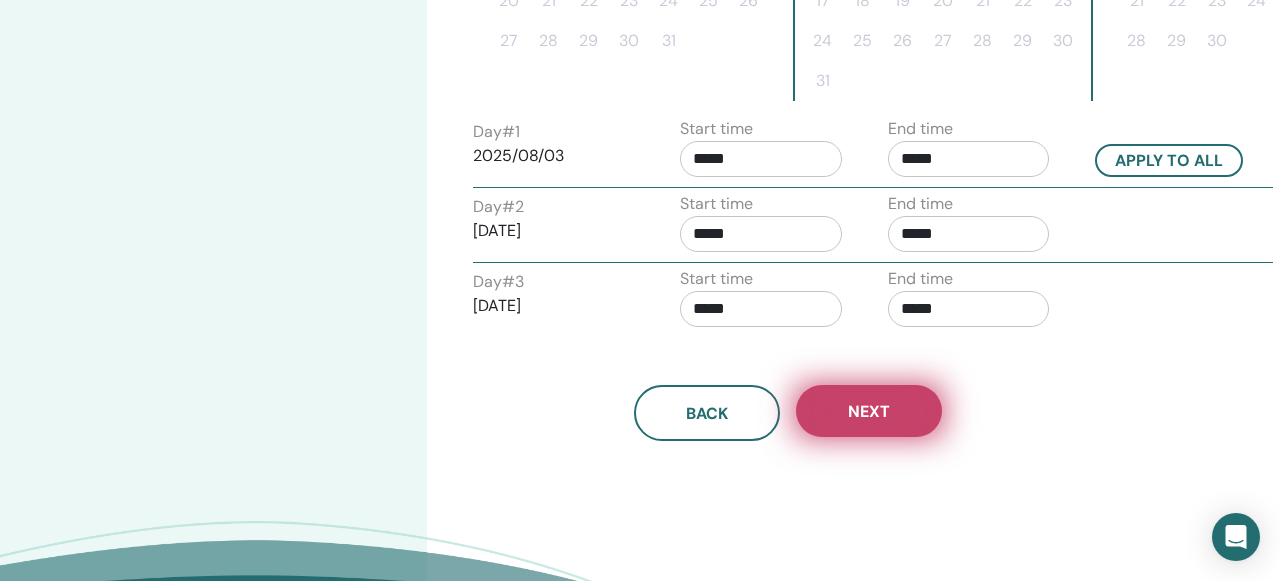 click on "Next" at bounding box center (869, 411) 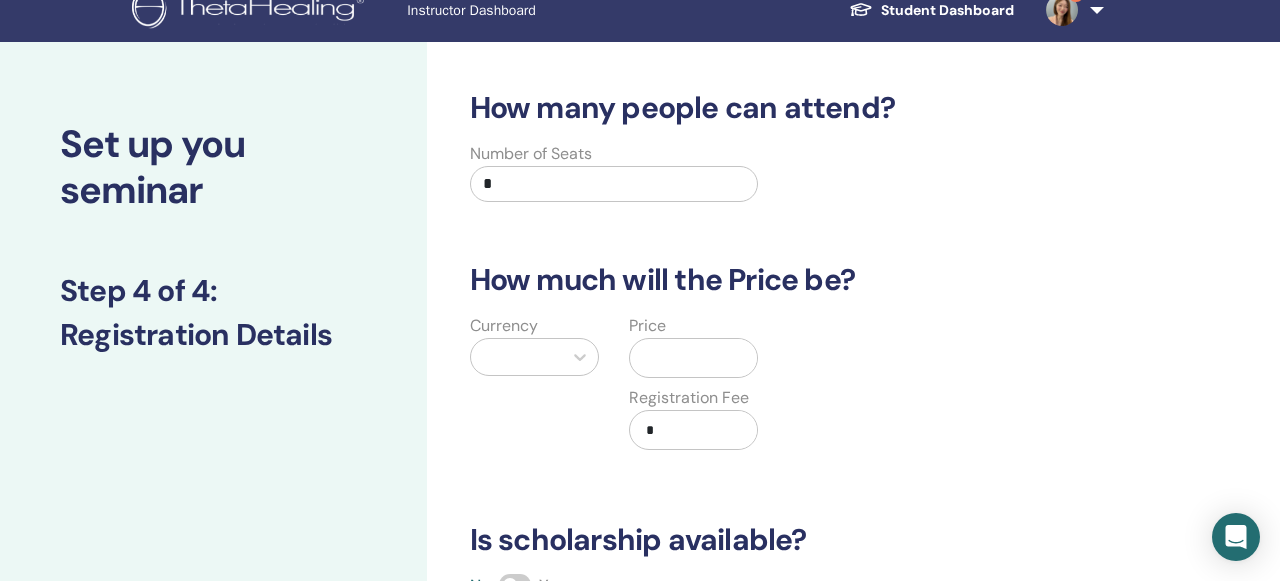 scroll, scrollTop: 16, scrollLeft: 0, axis: vertical 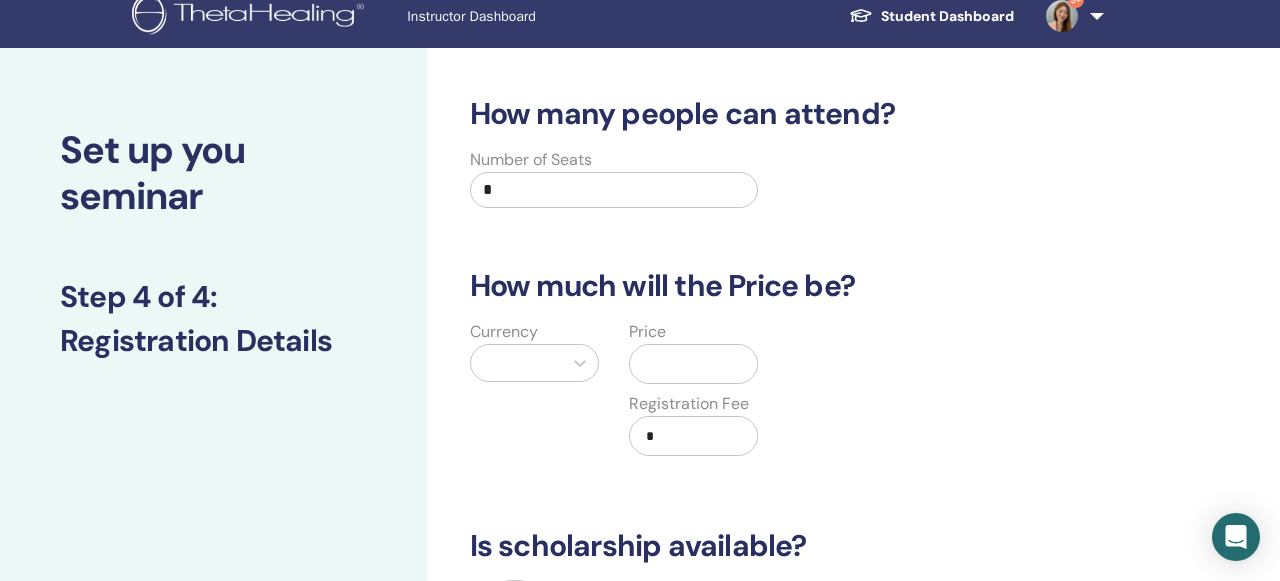 click on "*" at bounding box center (614, 190) 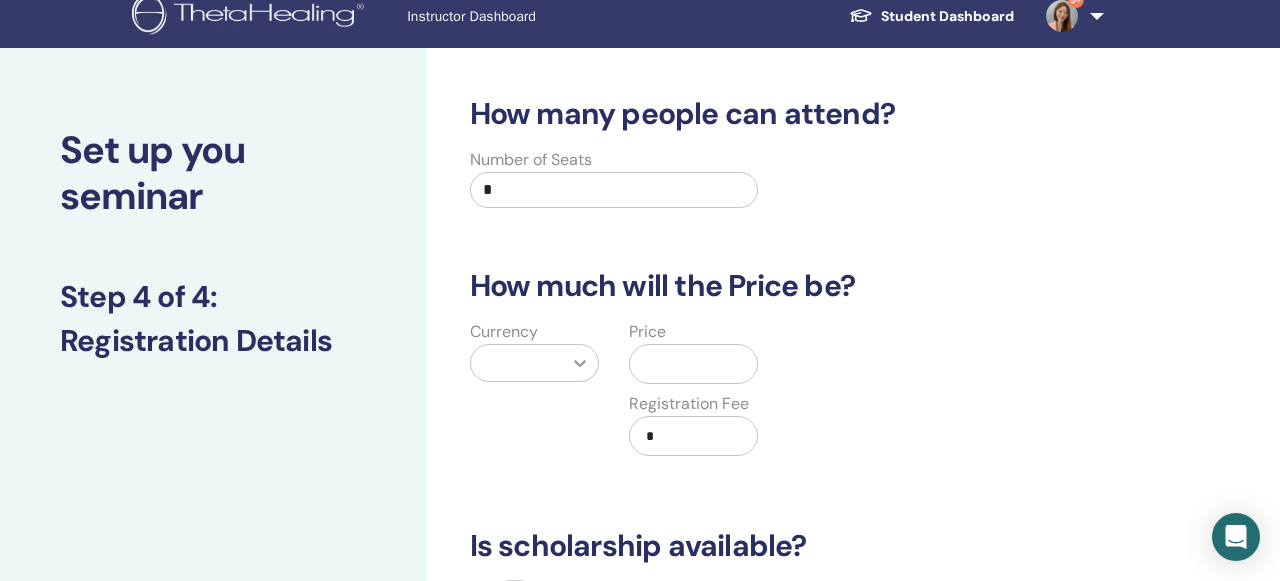 type on "*" 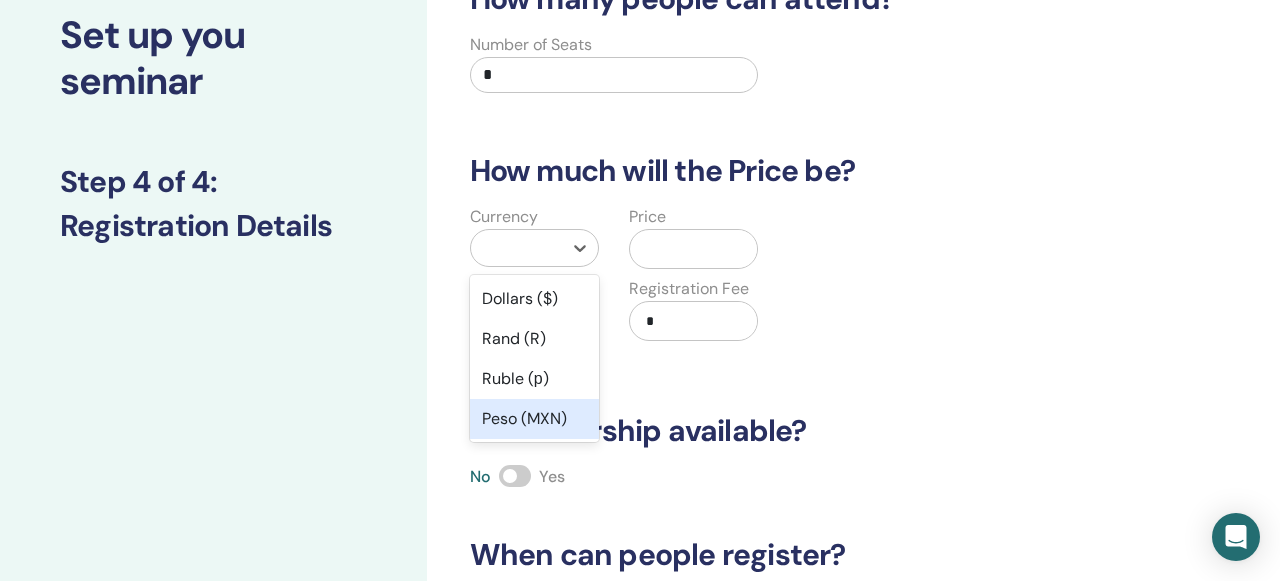 scroll, scrollTop: 133, scrollLeft: 0, axis: vertical 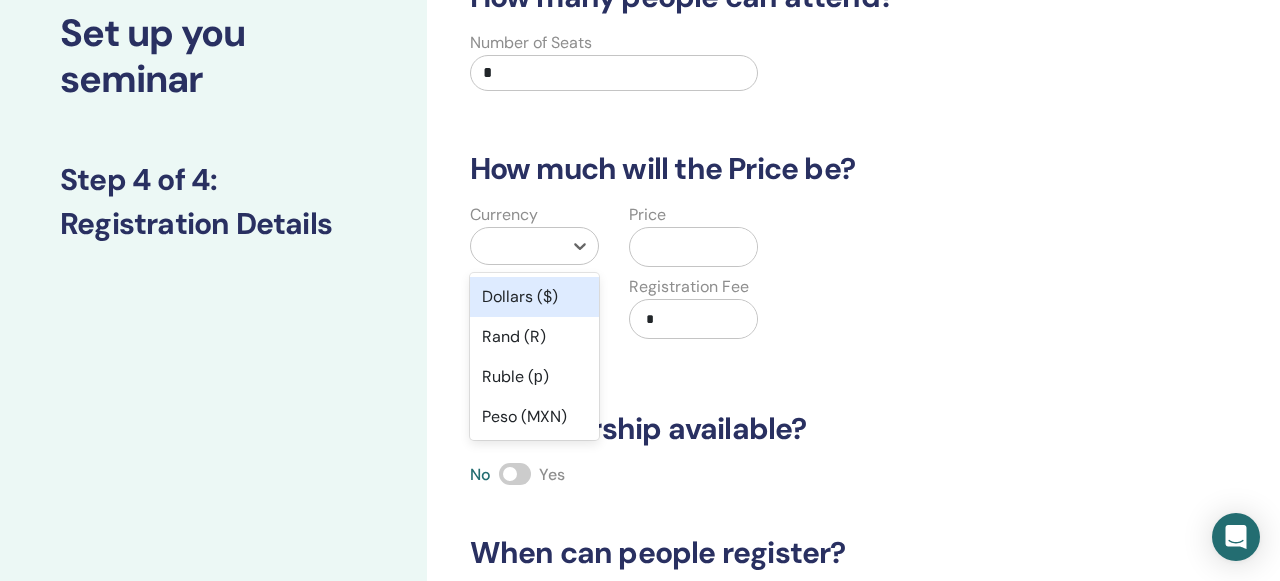 click on "Dollars ($)" at bounding box center [534, 297] 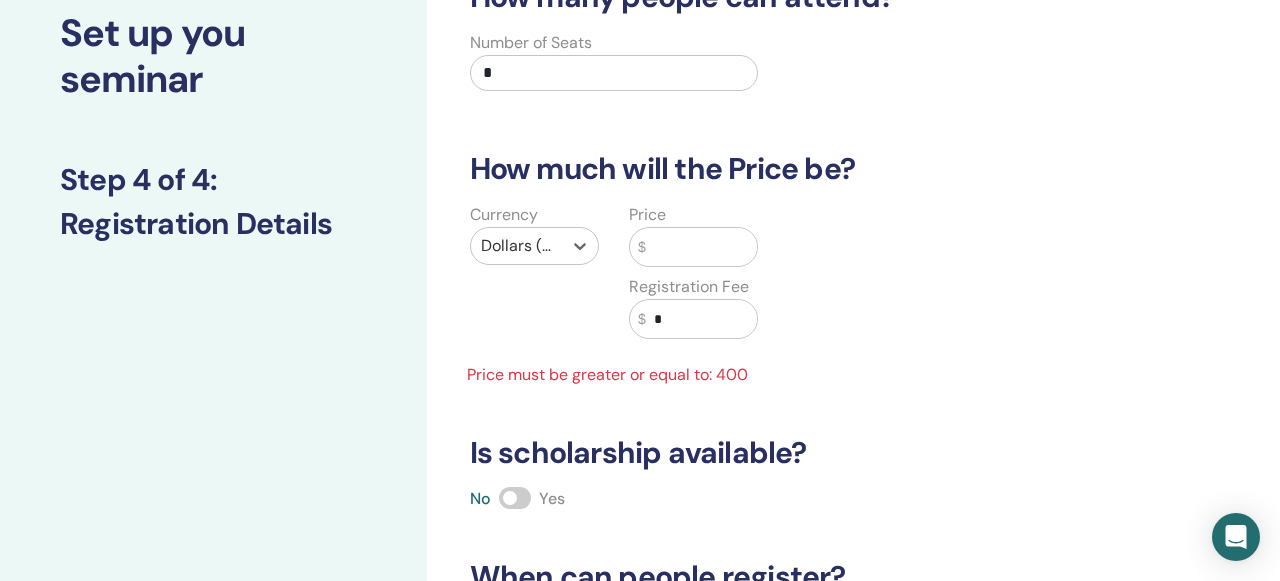click at bounding box center [702, 247] 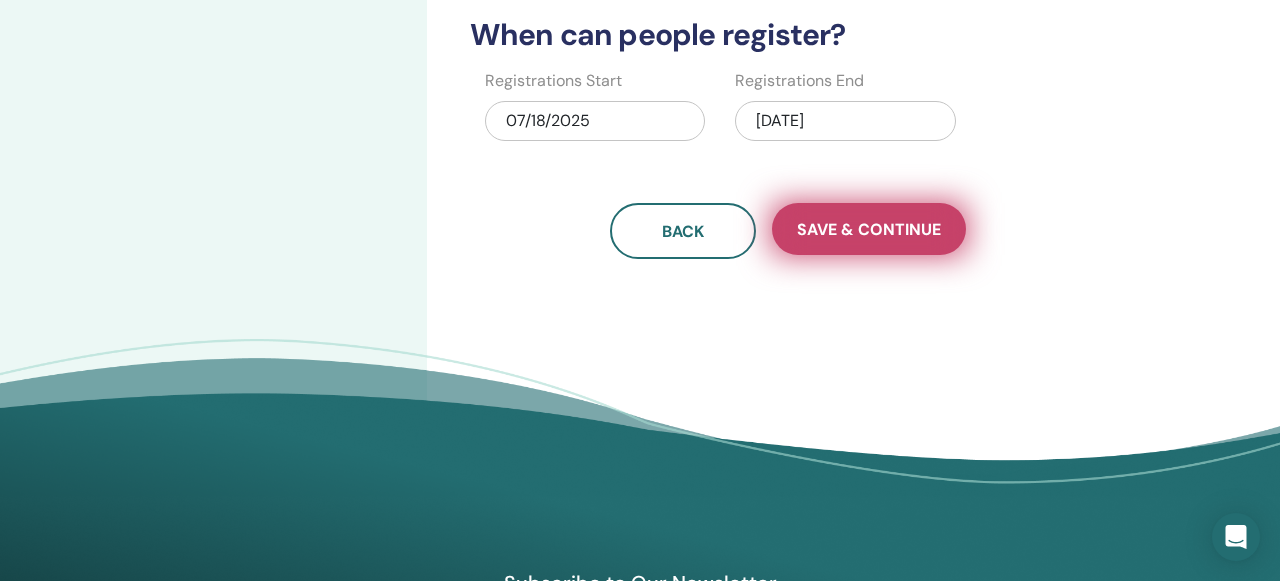 scroll, scrollTop: 660, scrollLeft: 0, axis: vertical 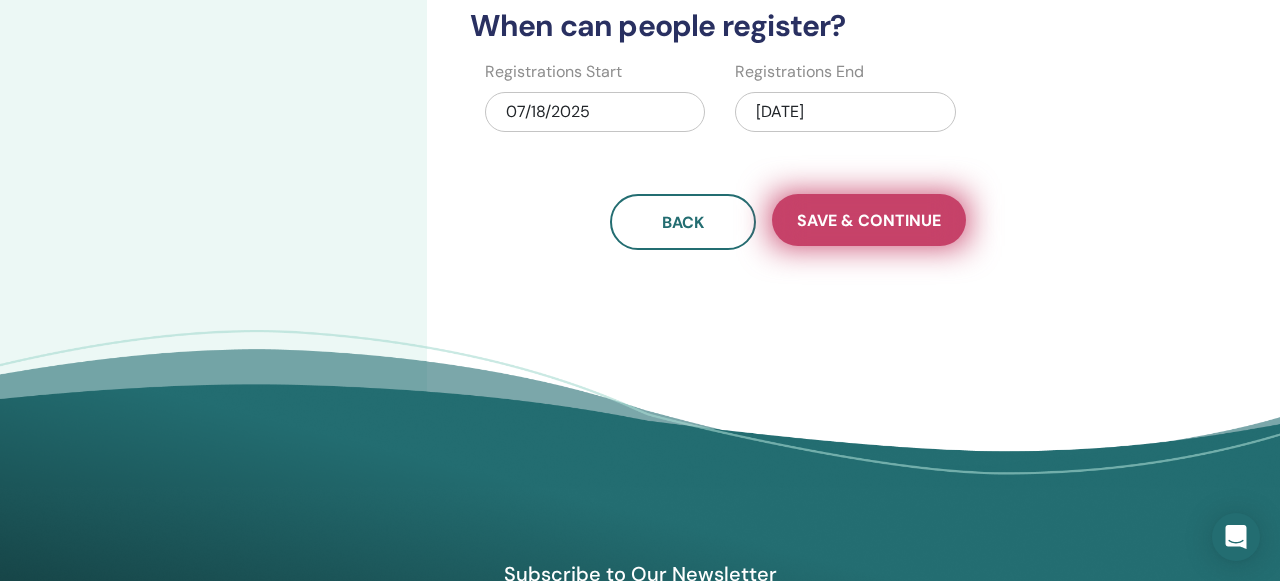 type on "***" 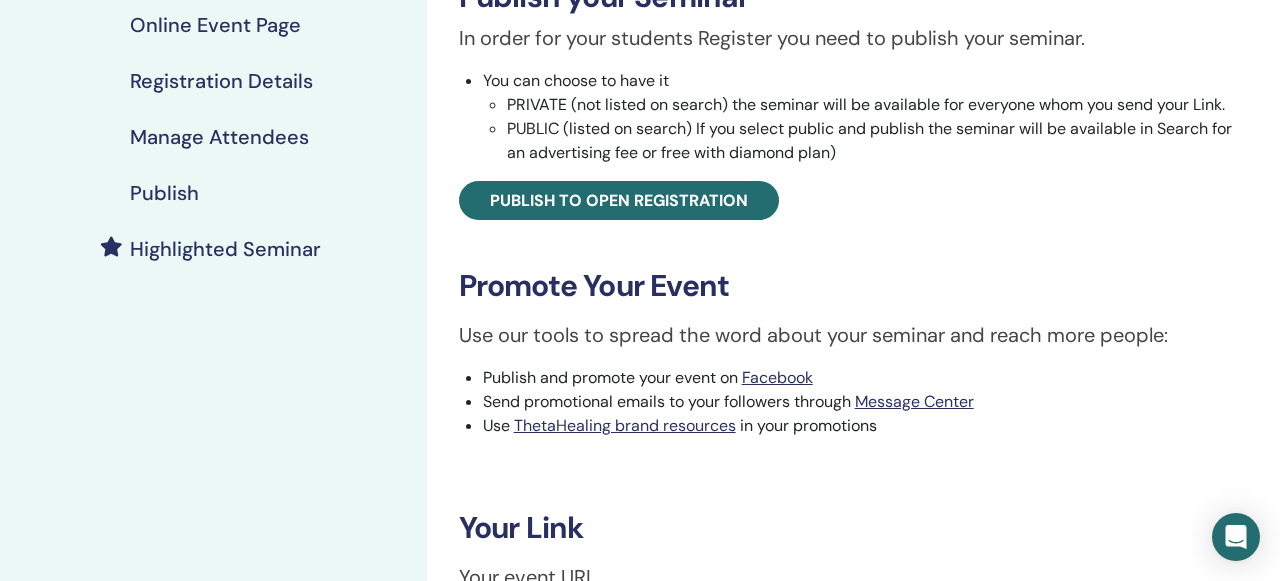 scroll, scrollTop: 374, scrollLeft: 0, axis: vertical 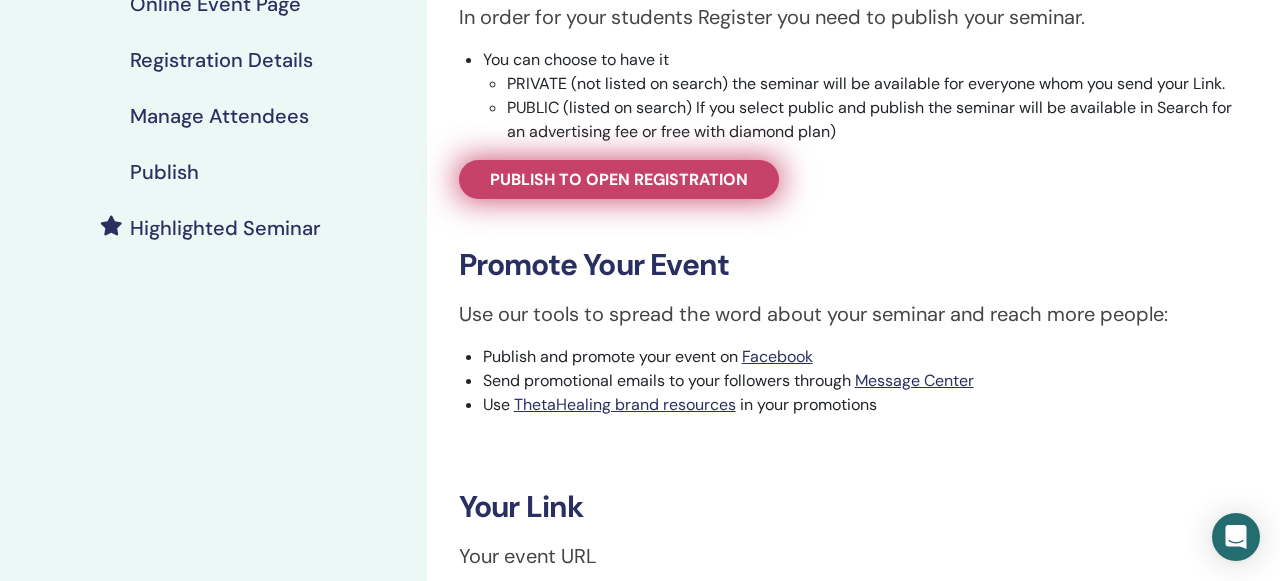 click on "Publish to open registration" at bounding box center (619, 179) 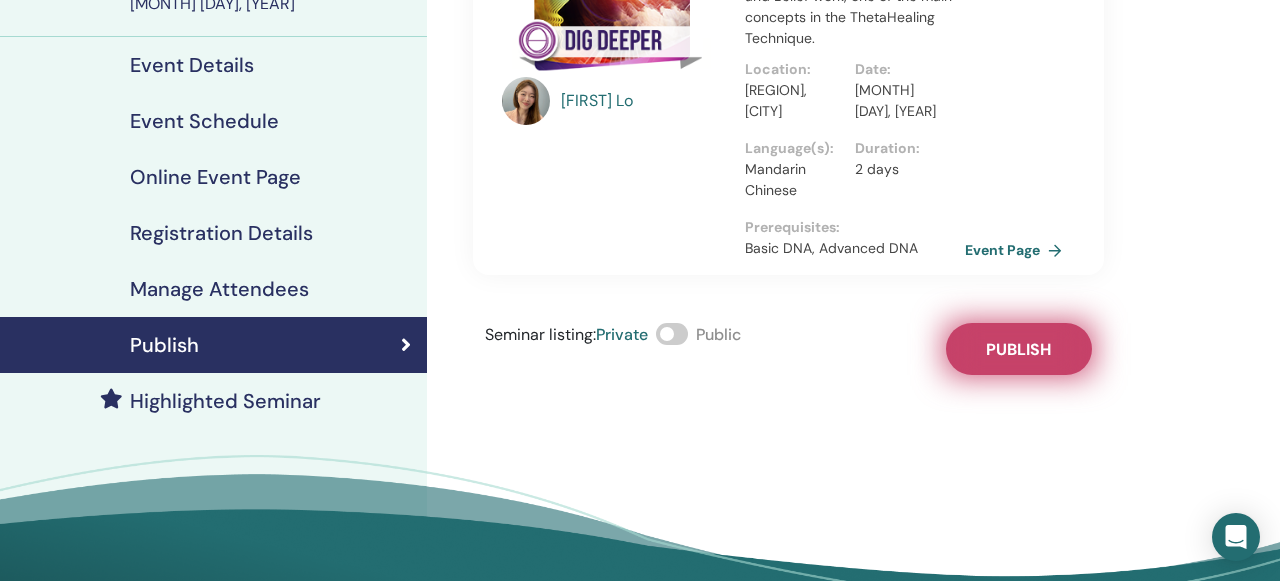 scroll, scrollTop: 195, scrollLeft: 0, axis: vertical 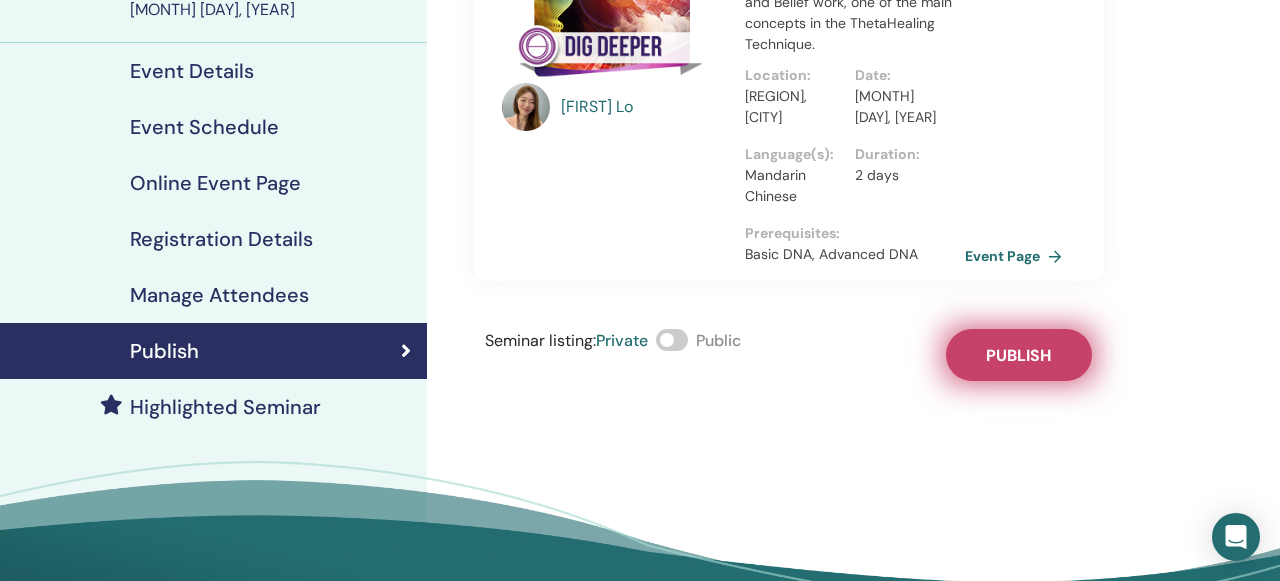 click on "Publish" at bounding box center [1018, 355] 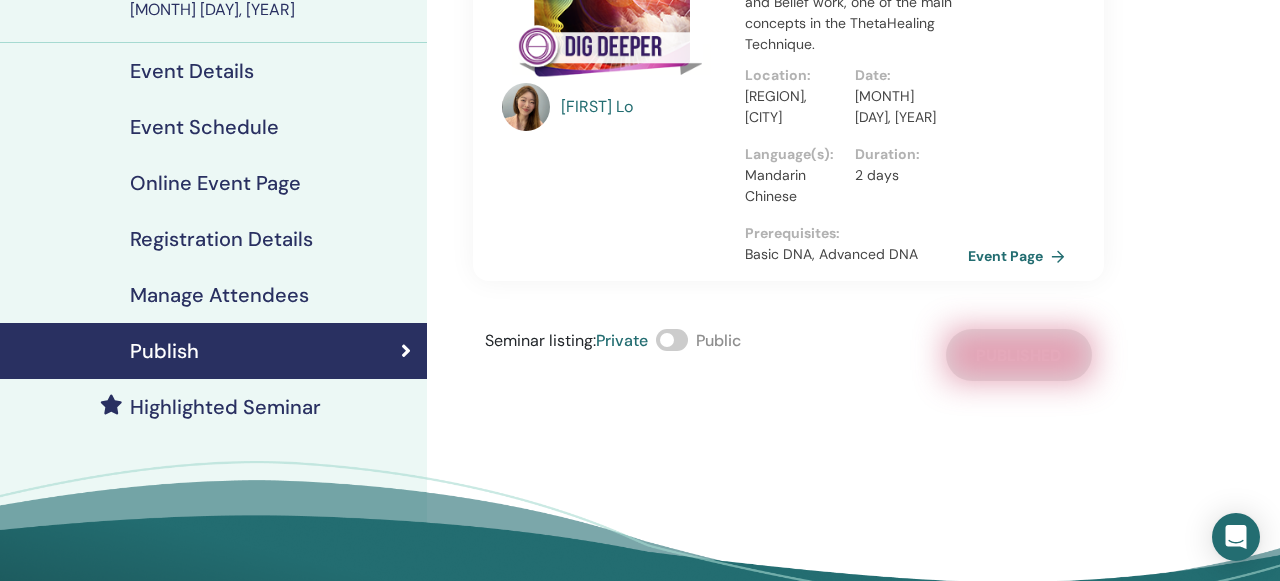 click on "Event Page" at bounding box center (1020, 256) 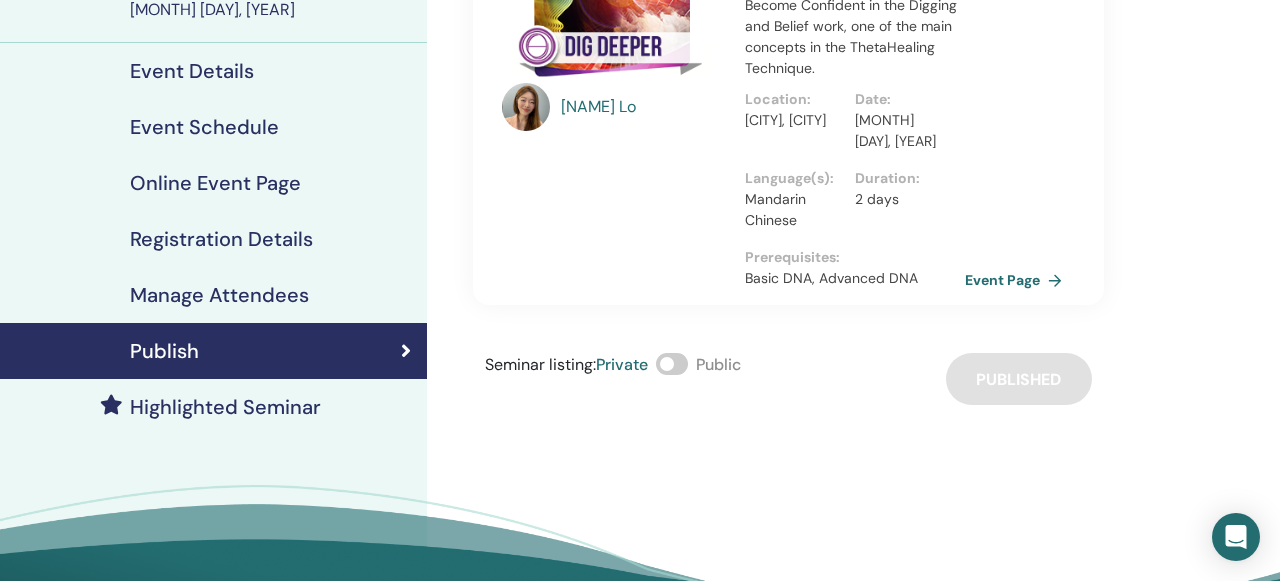 scroll, scrollTop: 0, scrollLeft: 0, axis: both 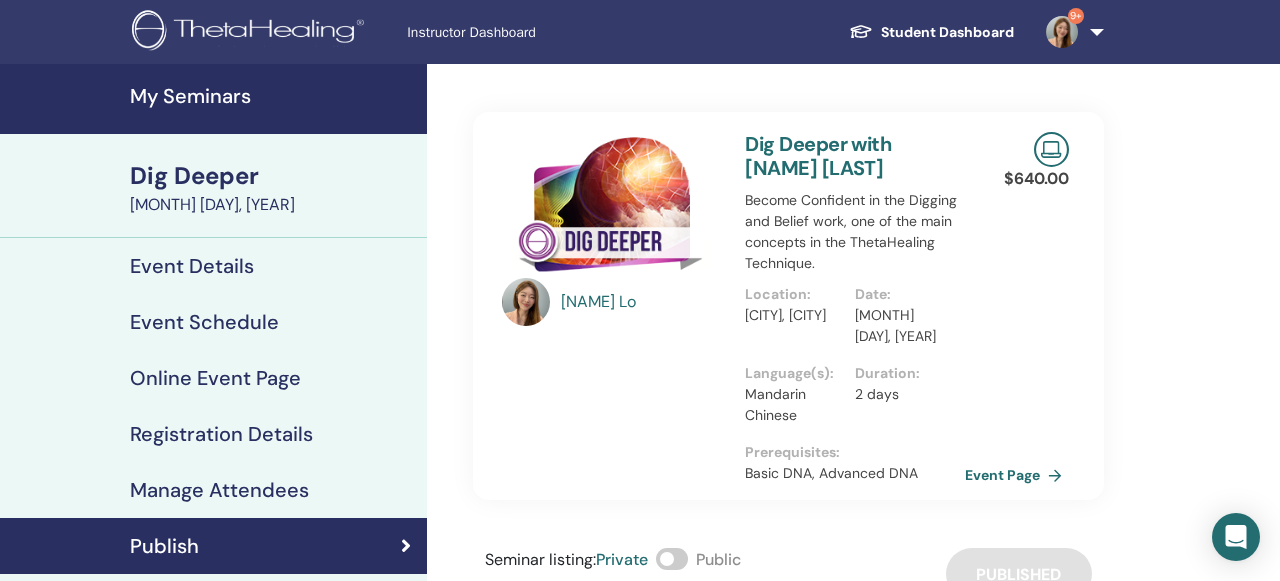 click on "My Seminars" at bounding box center (213, 99) 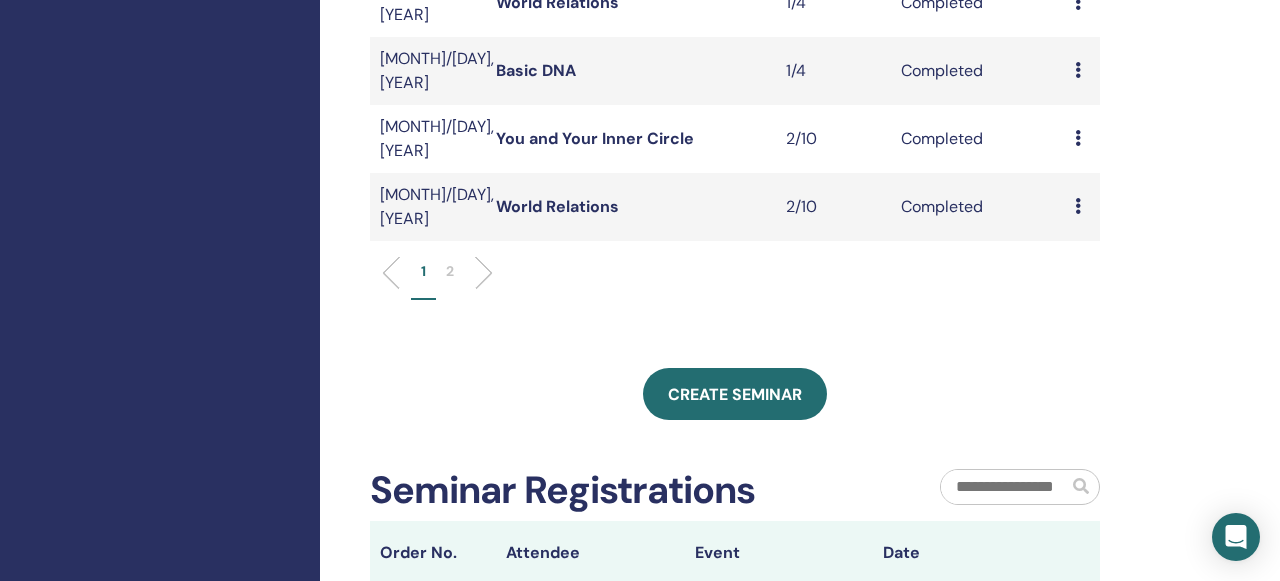 scroll, scrollTop: 827, scrollLeft: 0, axis: vertical 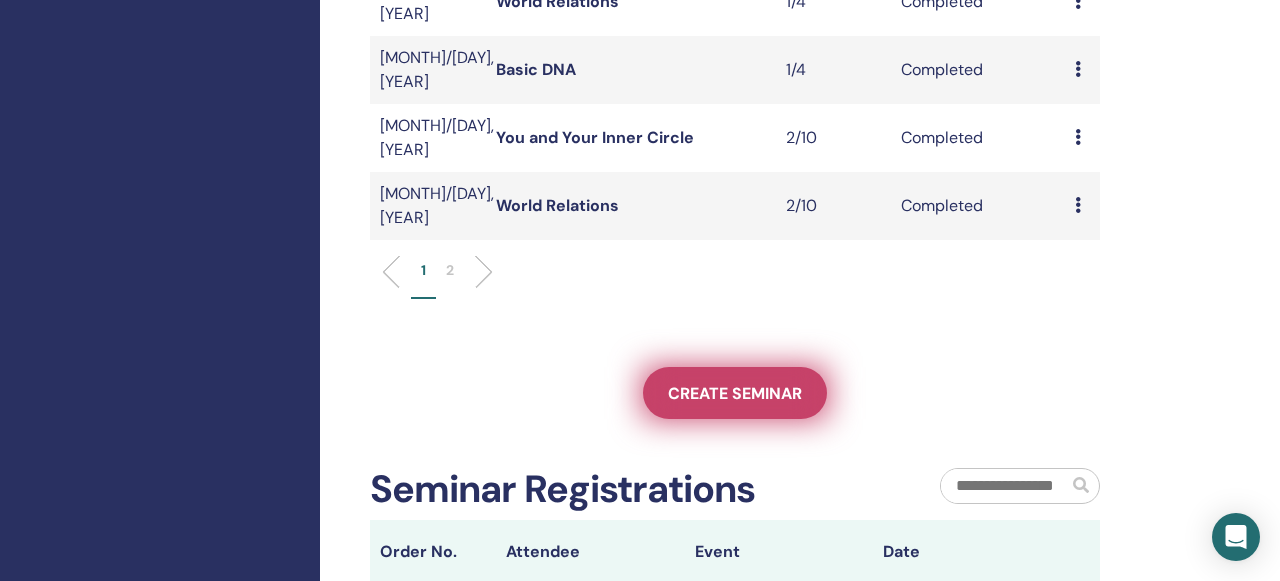 click on "Create seminar" at bounding box center [735, 393] 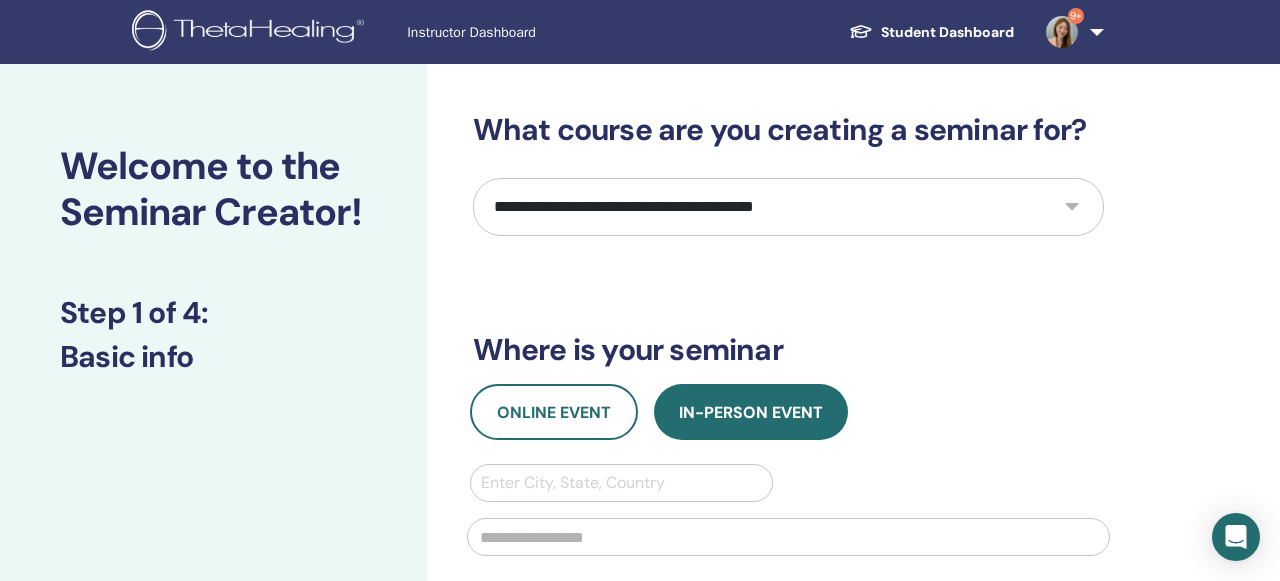 scroll, scrollTop: 0, scrollLeft: 0, axis: both 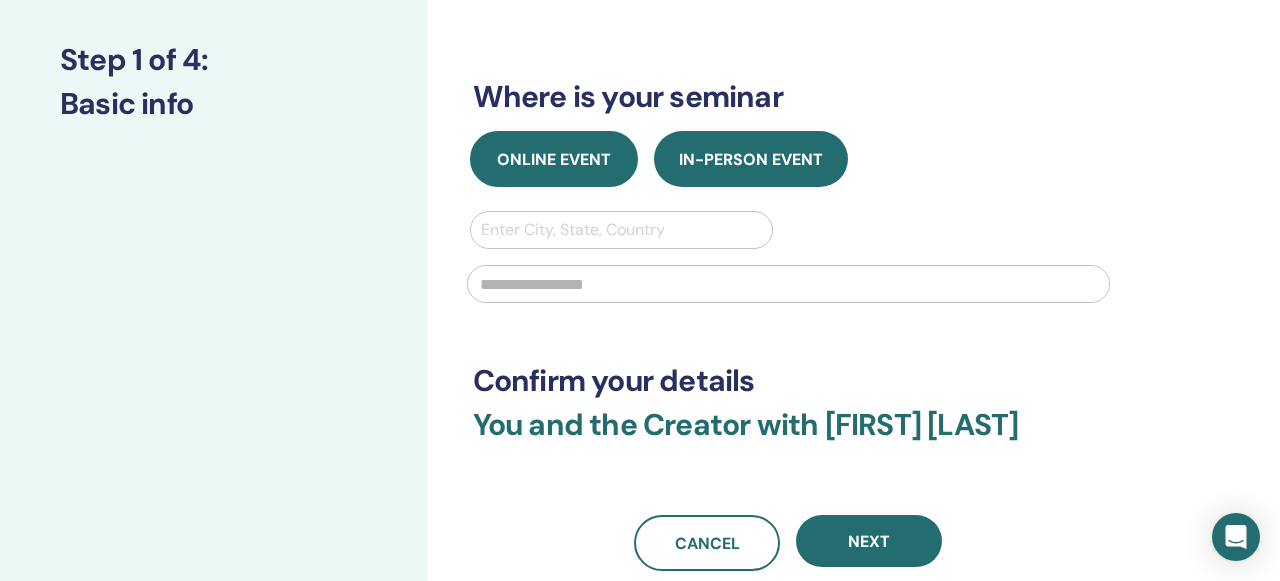 click on "Online Event" at bounding box center [554, 159] 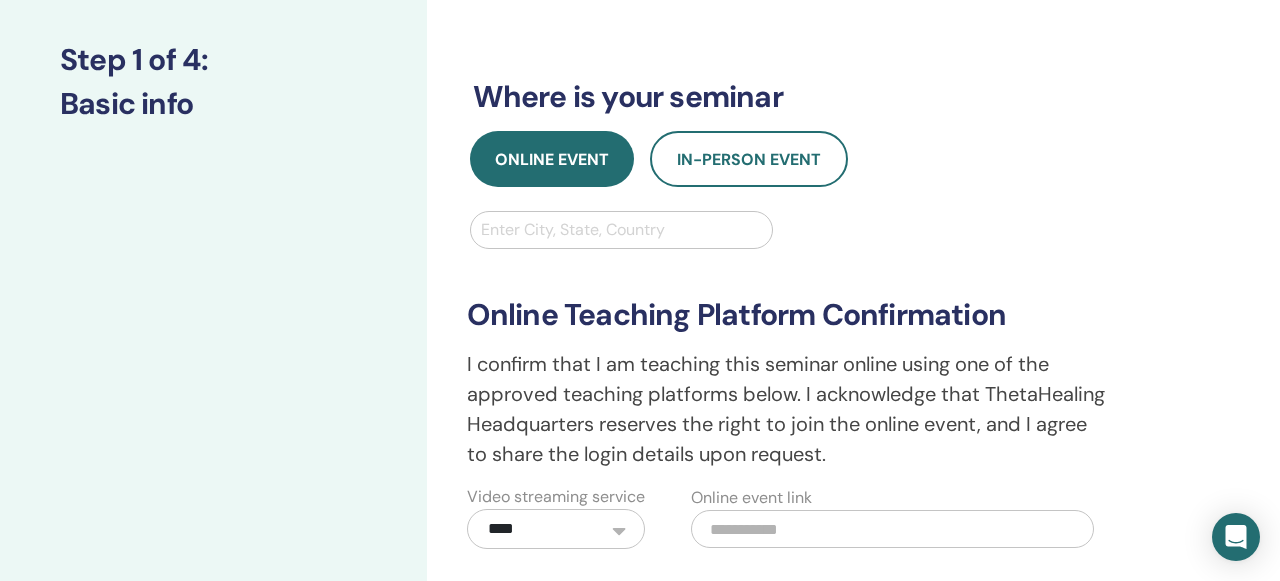 click at bounding box center [622, 230] 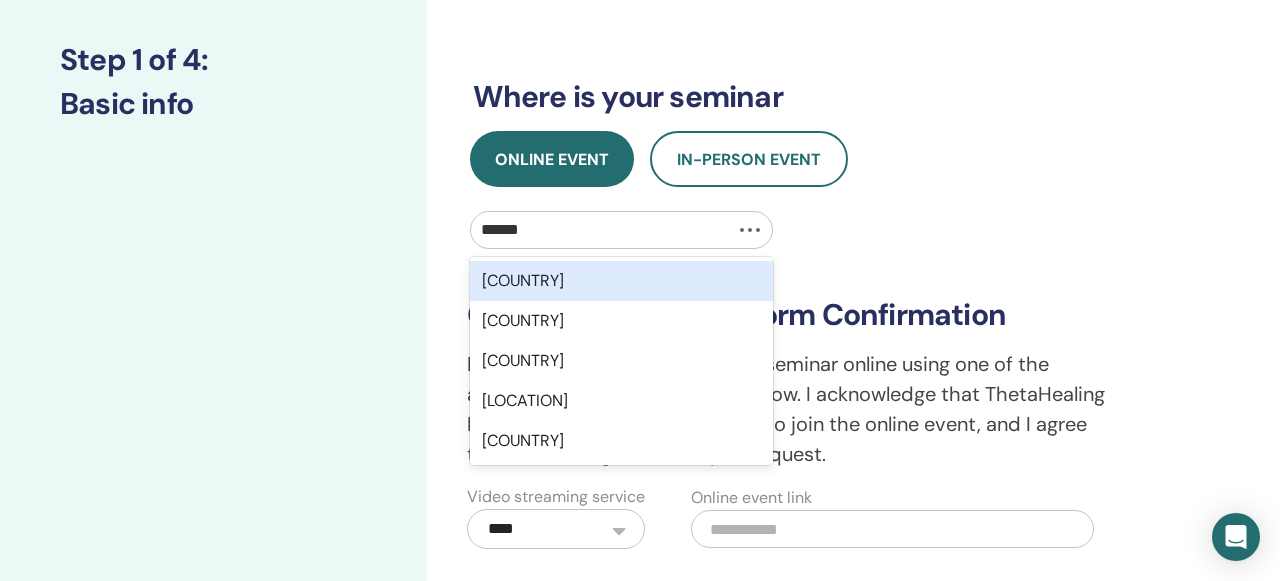 type on "*******" 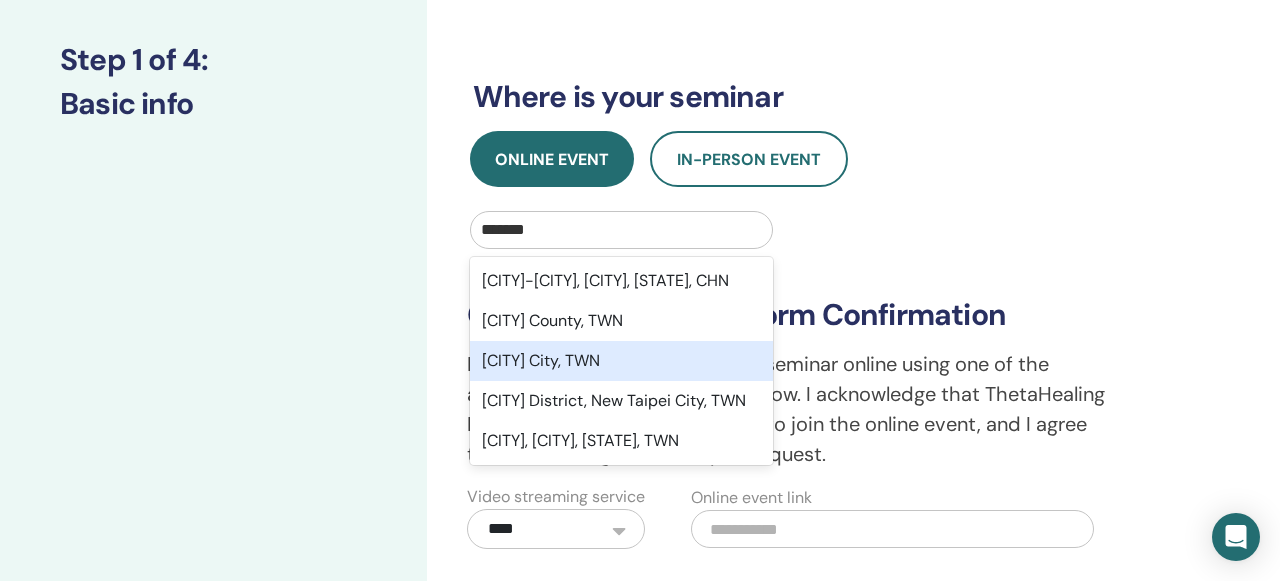 click on "[CITY] City, TWN" at bounding box center [622, 361] 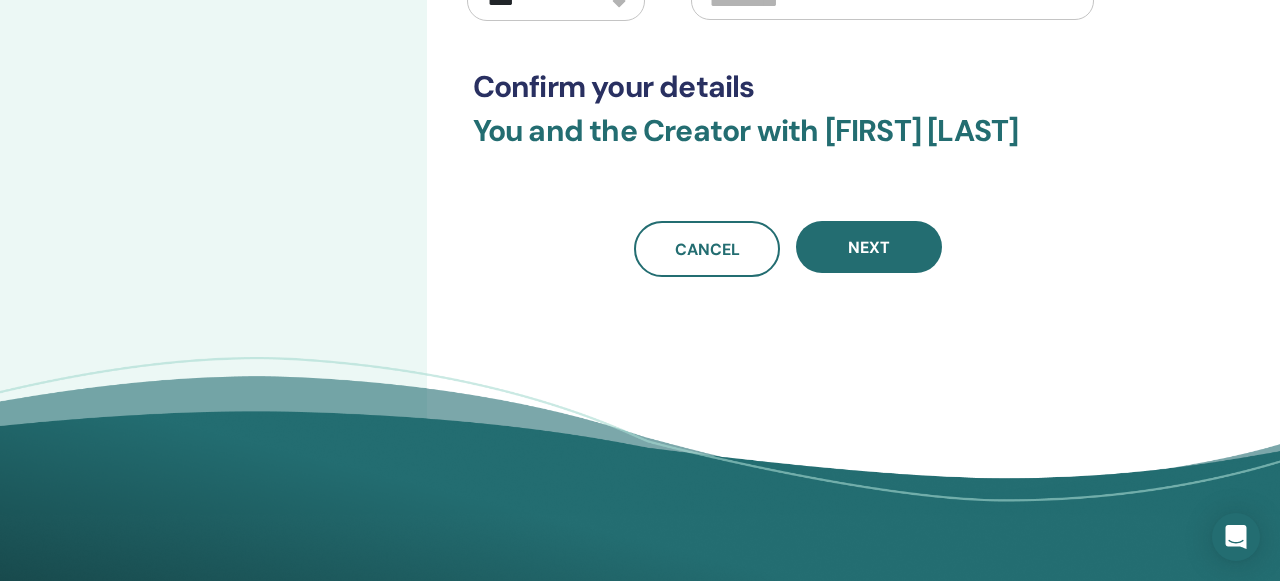 scroll, scrollTop: 770, scrollLeft: 0, axis: vertical 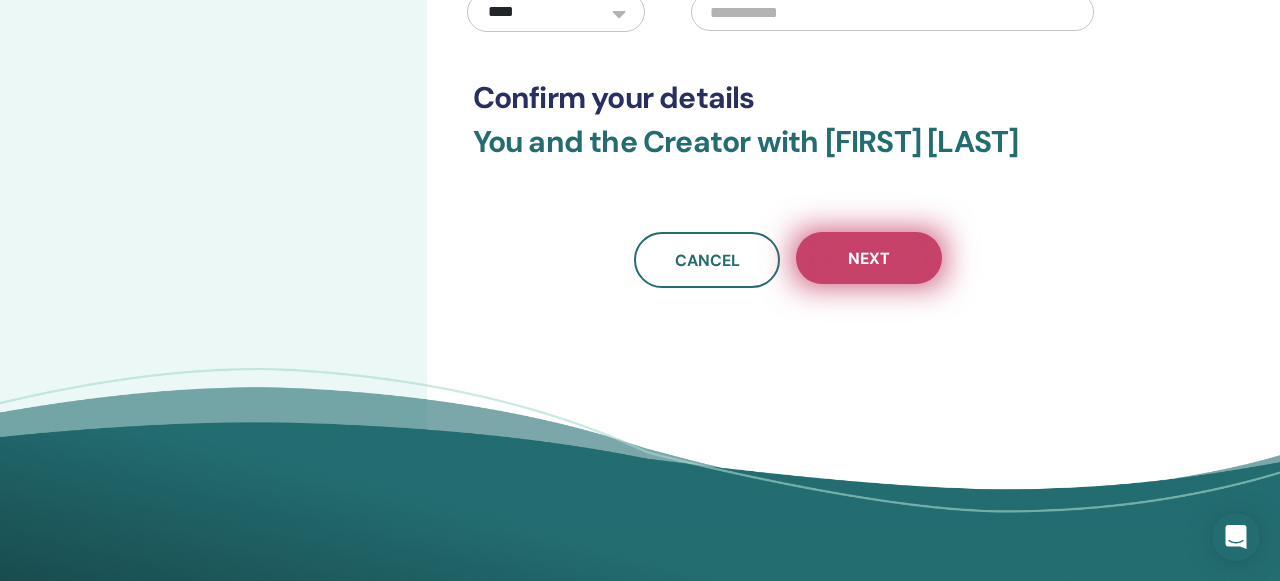 click on "Next" at bounding box center (869, 258) 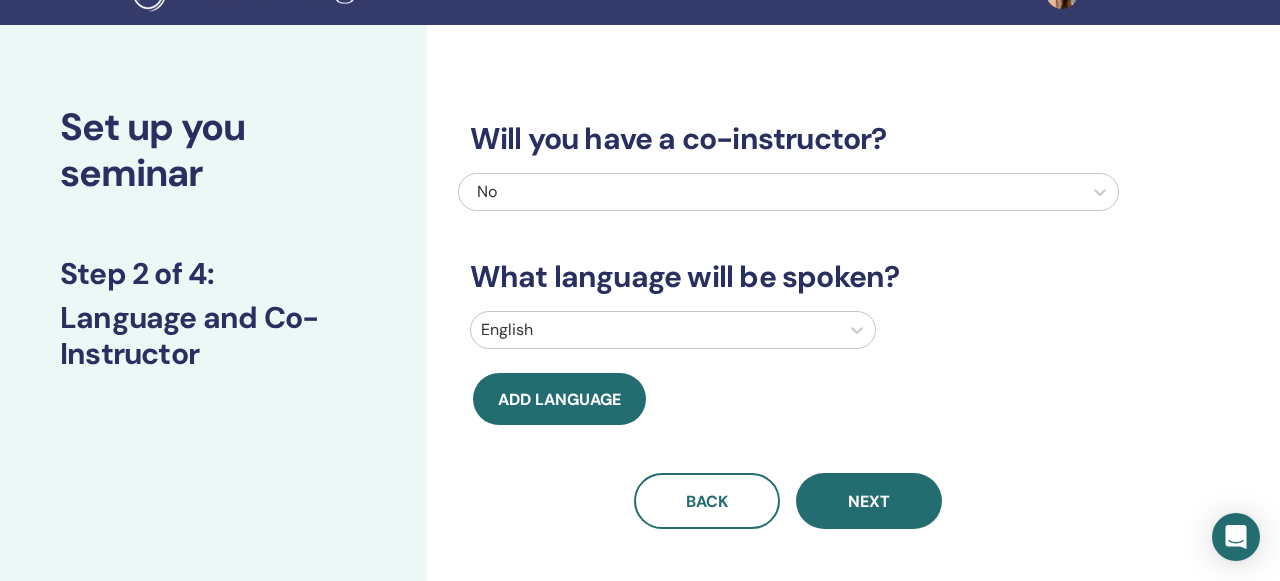 scroll, scrollTop: 0, scrollLeft: 0, axis: both 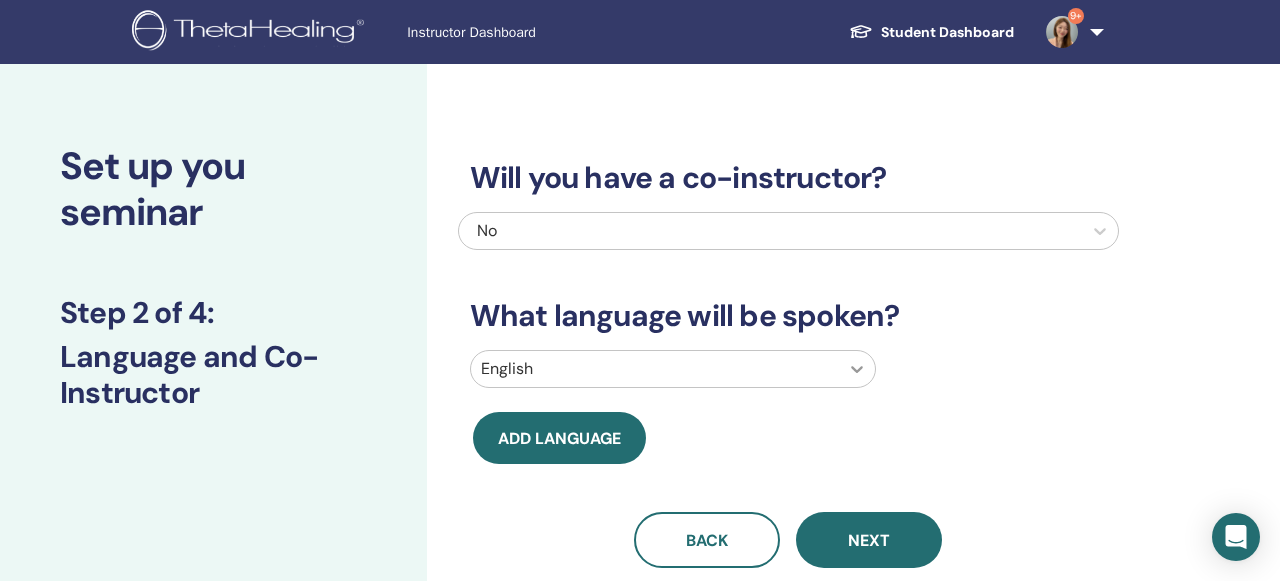 click 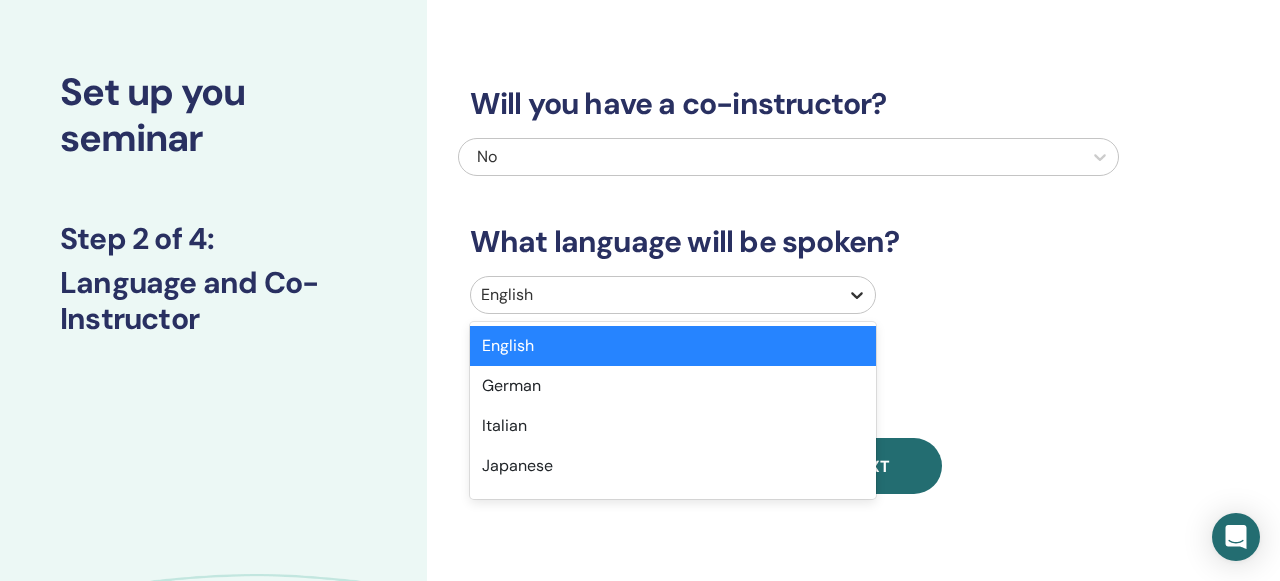 scroll, scrollTop: 123, scrollLeft: 0, axis: vertical 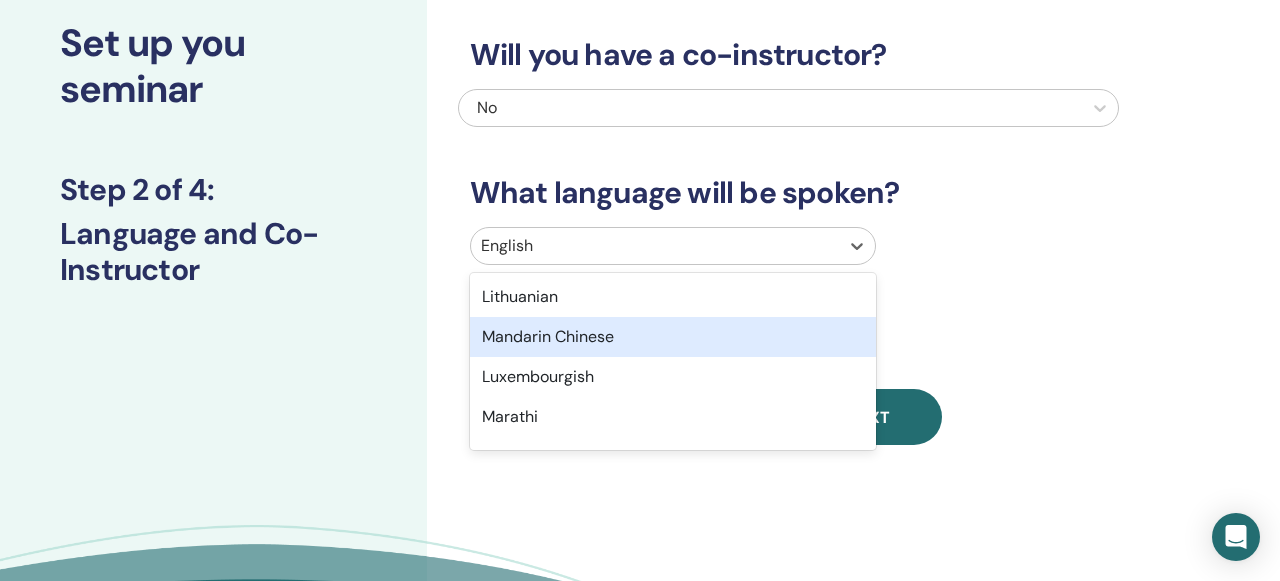 click on "Mandarin Chinese" at bounding box center [673, 337] 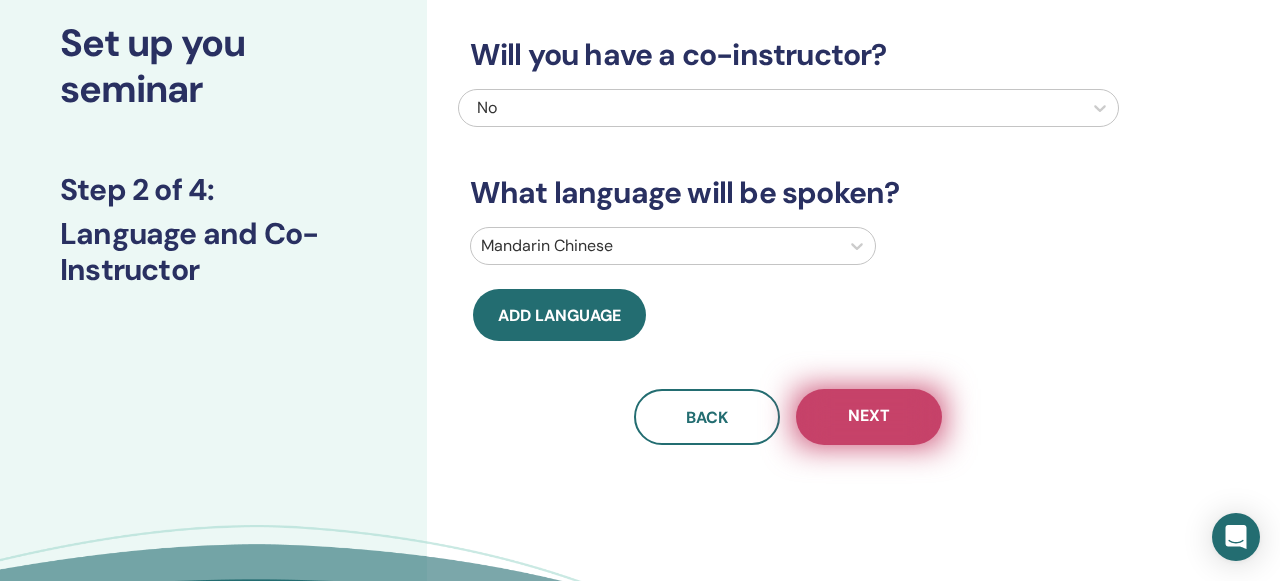 click on "Next" at bounding box center [869, 417] 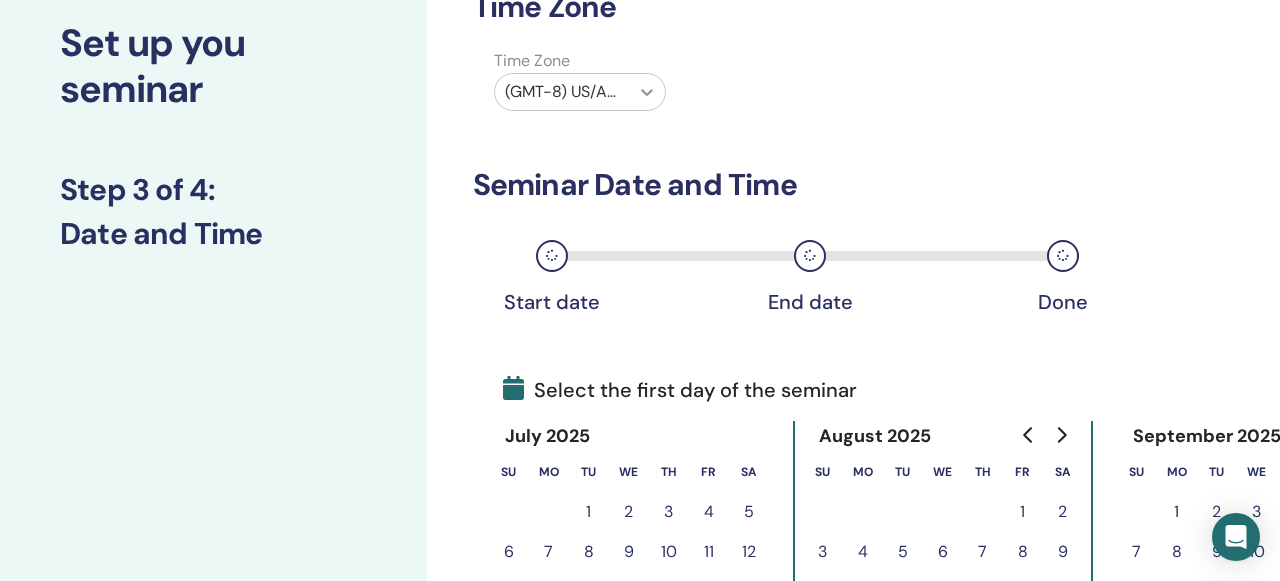 click 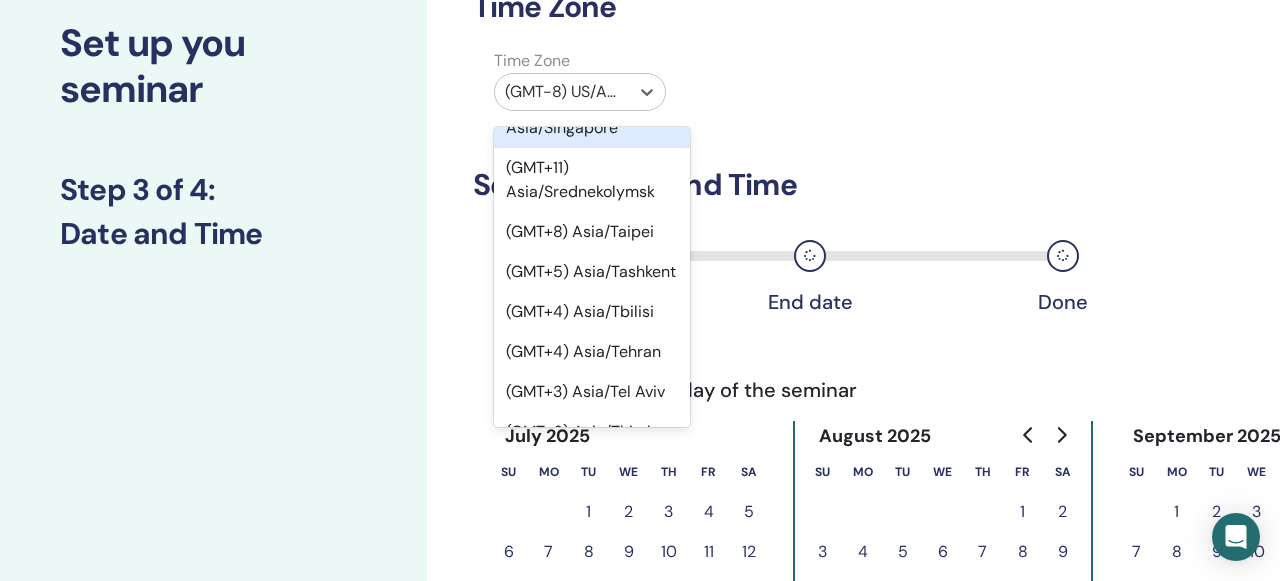 scroll, scrollTop: 20390, scrollLeft: 0, axis: vertical 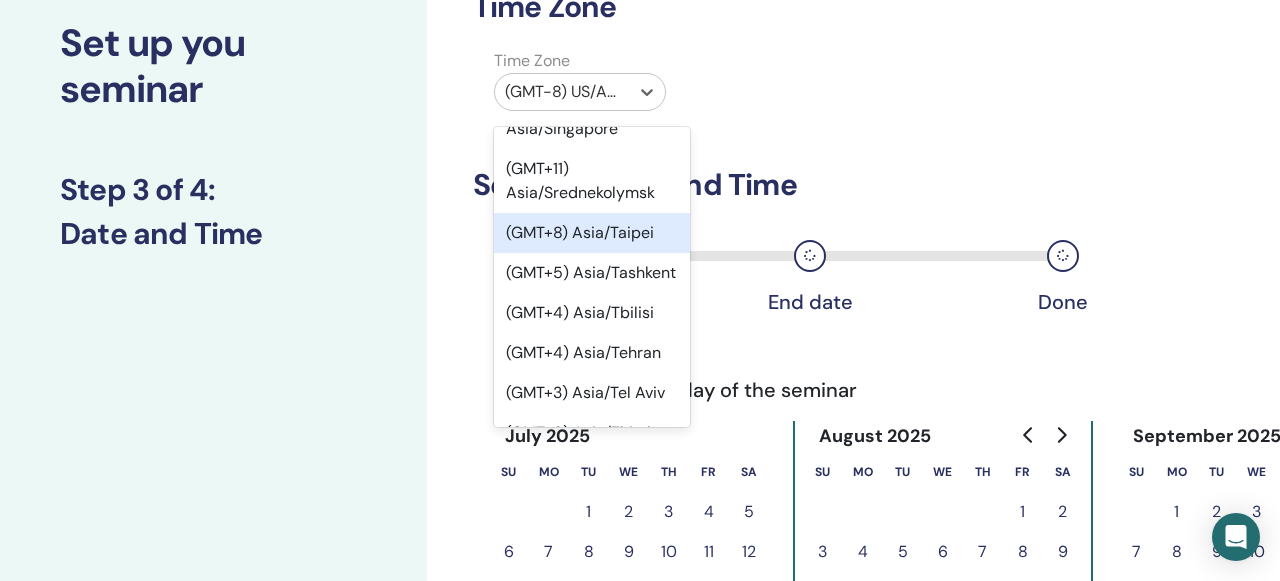 click on "(GMT+8) Asia/Taipei" at bounding box center (592, 233) 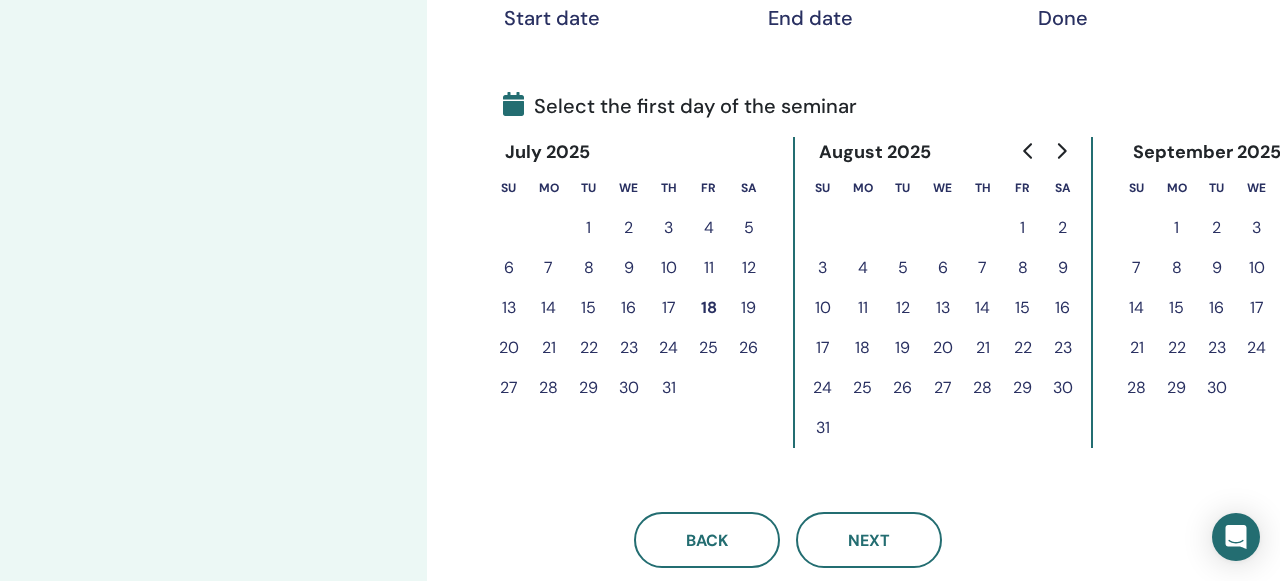 scroll, scrollTop: 405, scrollLeft: 0, axis: vertical 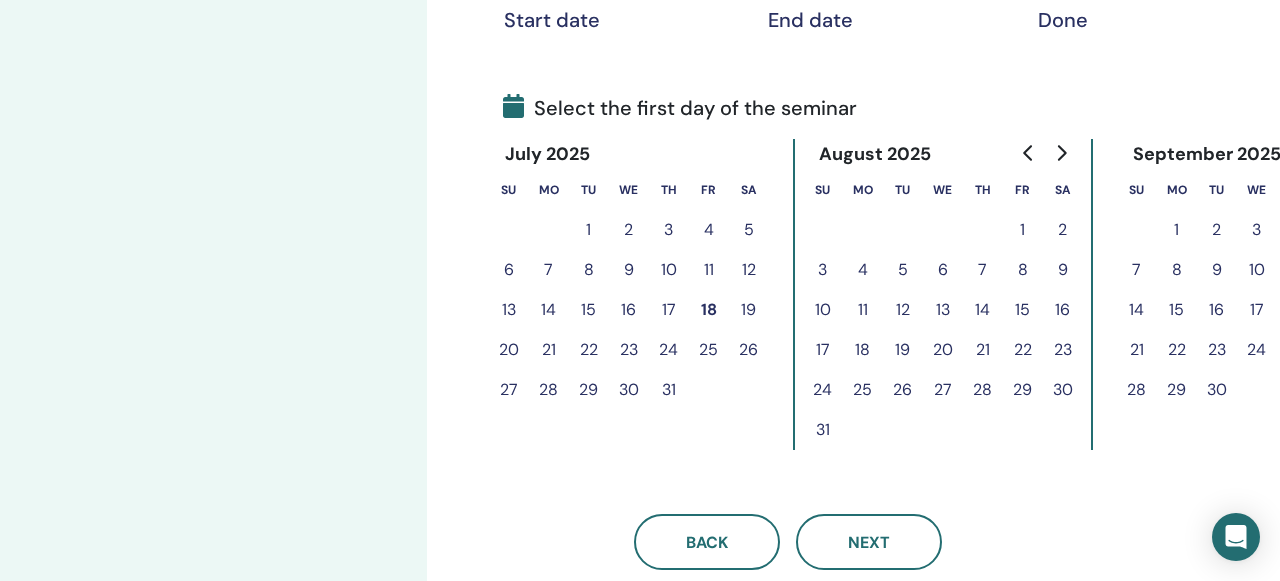 click on "17" at bounding box center [823, 350] 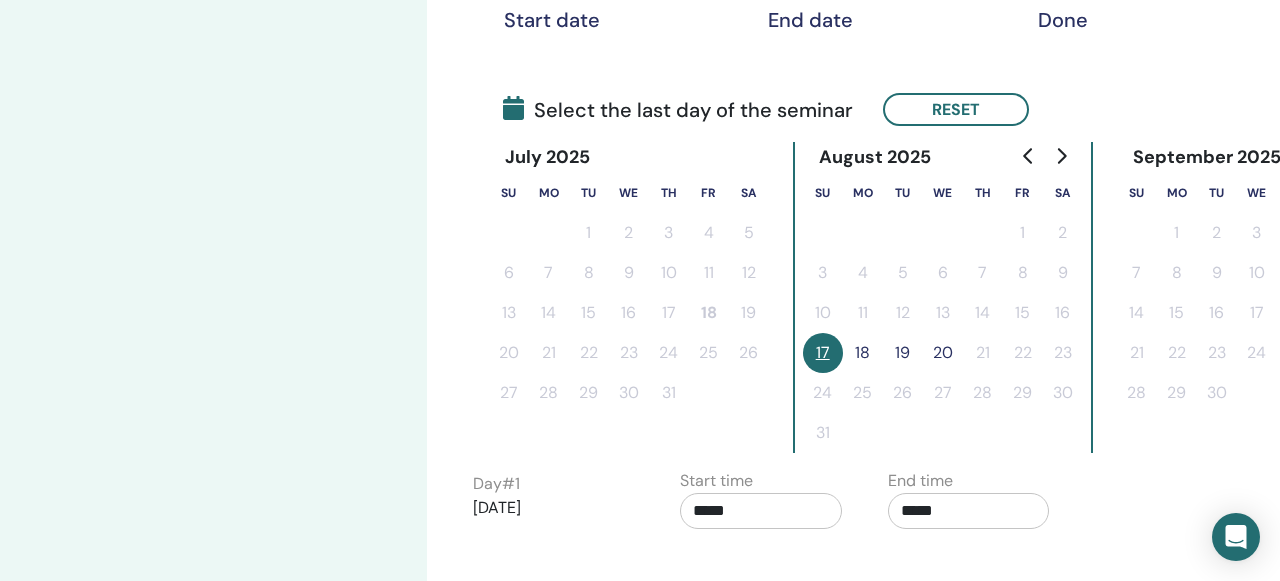 click on "18" at bounding box center [863, 353] 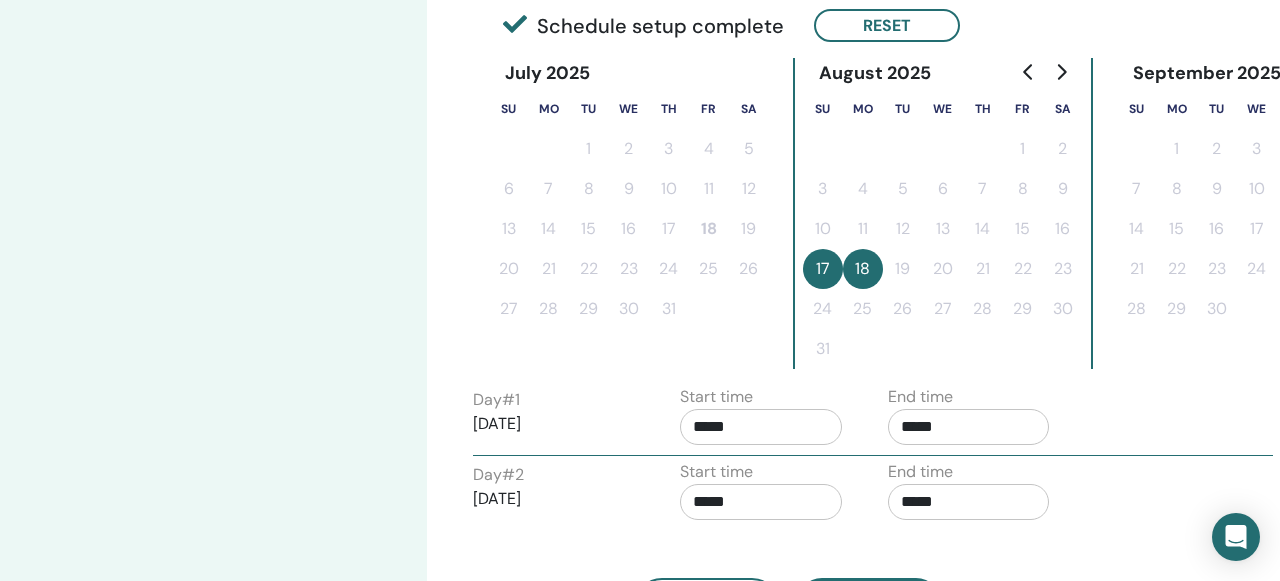 scroll, scrollTop: 510, scrollLeft: 0, axis: vertical 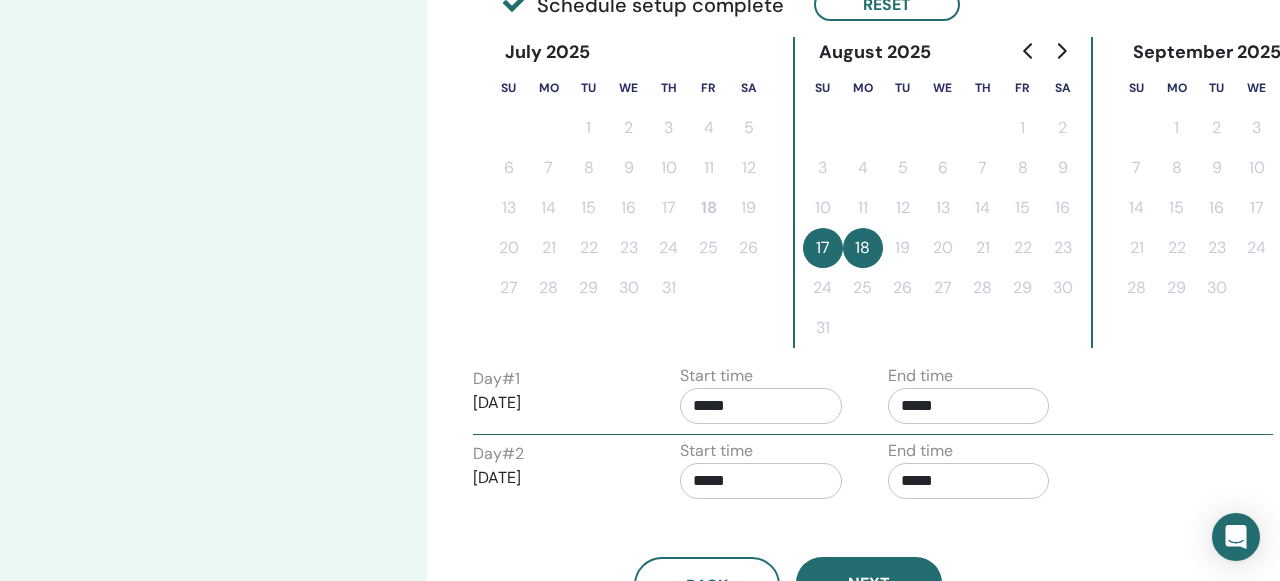 click on "*****" at bounding box center (969, 406) 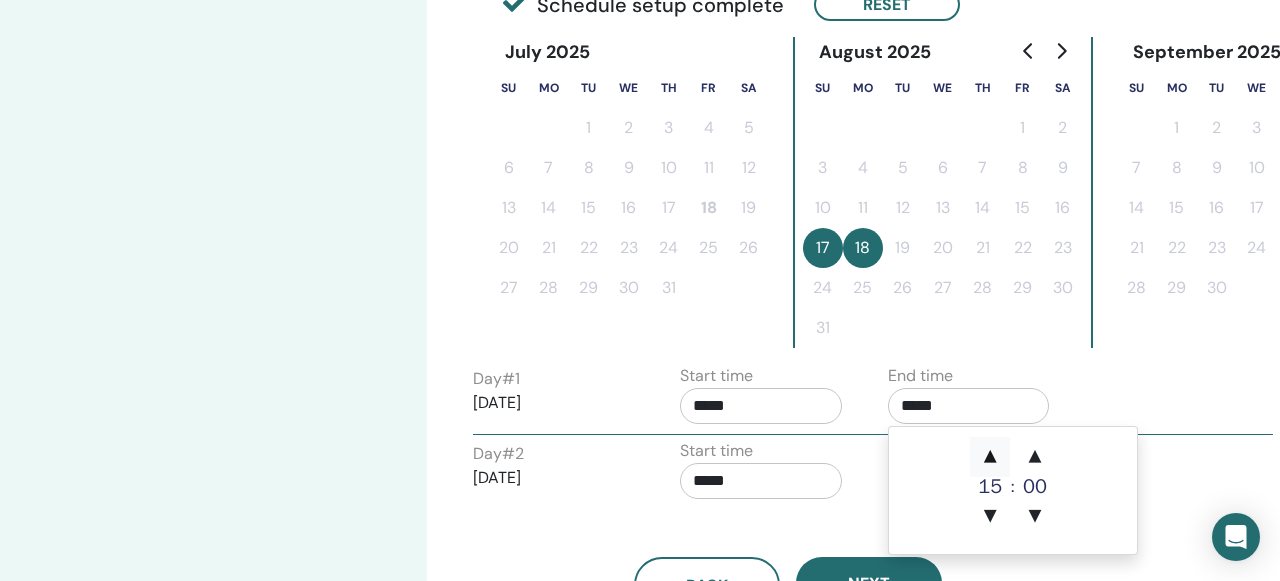click on "▲" at bounding box center [990, 457] 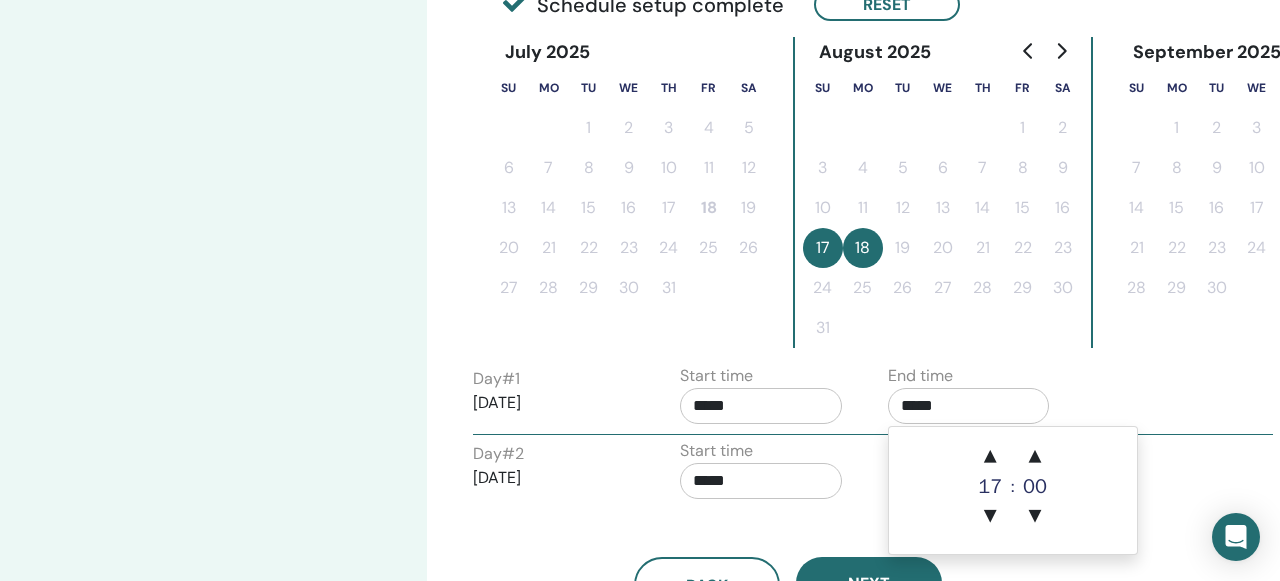 click on "Time Zone Time Zone (GMT+8) Asia/Taipei Seminar Date and Time Start date End date Done Schedule setup complete Reset July 2025 Su Mo Tu We Th Fr Sa 1 2 3 4 5 6 7 8 9 10 11 12 13 14 15 16 17 18 19 20 21 22 23 24 25 26 27 28 29 30 31 August 2025 Su Mo Tu We Th Fr Sa 1 2 3 4 5 6 7 8 9 10 11 12 13 14 15 16 17 18 19 20 21 22 23 24 25 26 27 28 29 30 31 September 2025 Su Mo Tu We Th Fr Sa 1 2 3 4 5 6 7 8 9 10 11 12 13 14 15 16 17 18 19 20 21 22 23 24 25 26 27 28 29 30 Day  # 1 [DATE] Start time ***** End time ***** Day  # 2 [DATE] Start time ***** End time ***** Back Next" at bounding box center [853, 223] 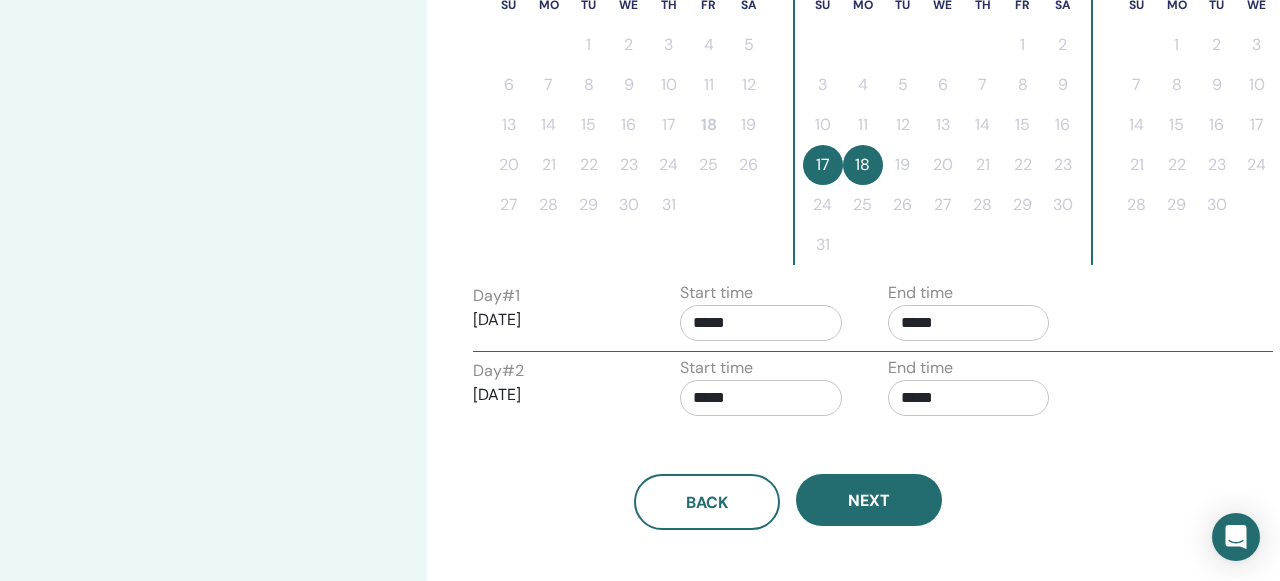 scroll, scrollTop: 603, scrollLeft: 0, axis: vertical 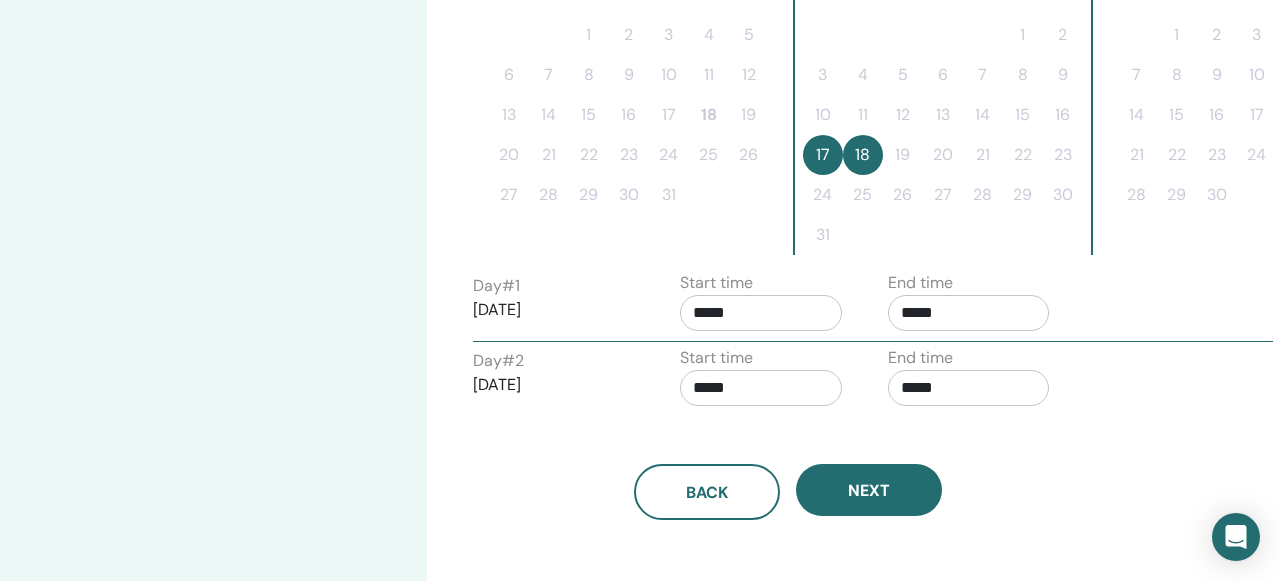 click on "*****" at bounding box center (969, 388) 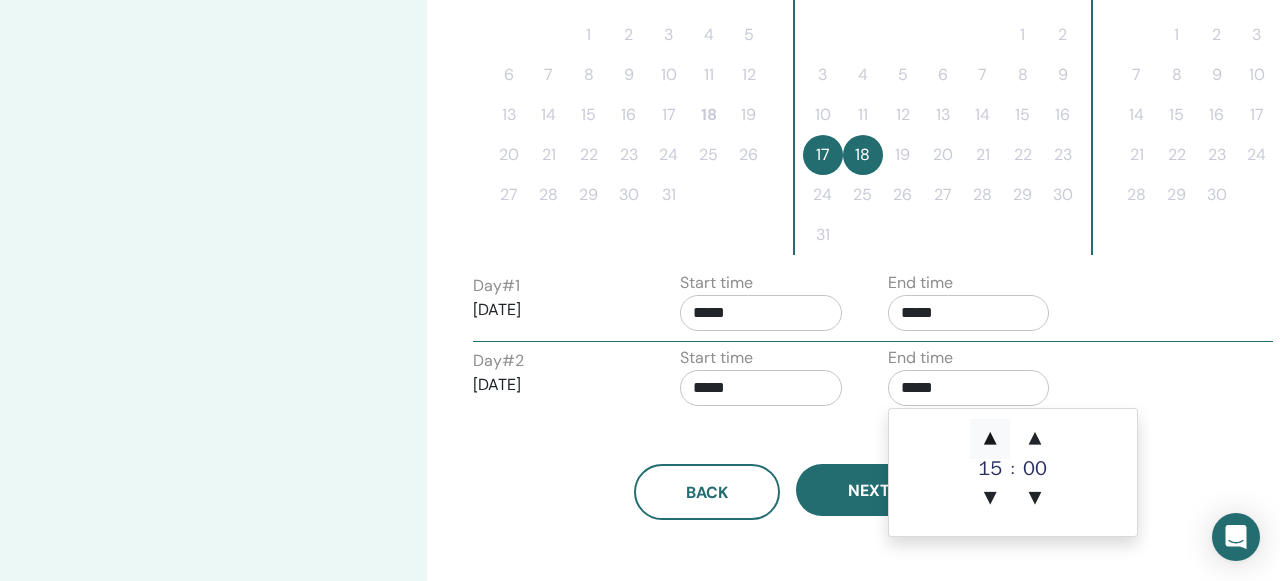 click on "▲" at bounding box center [990, 439] 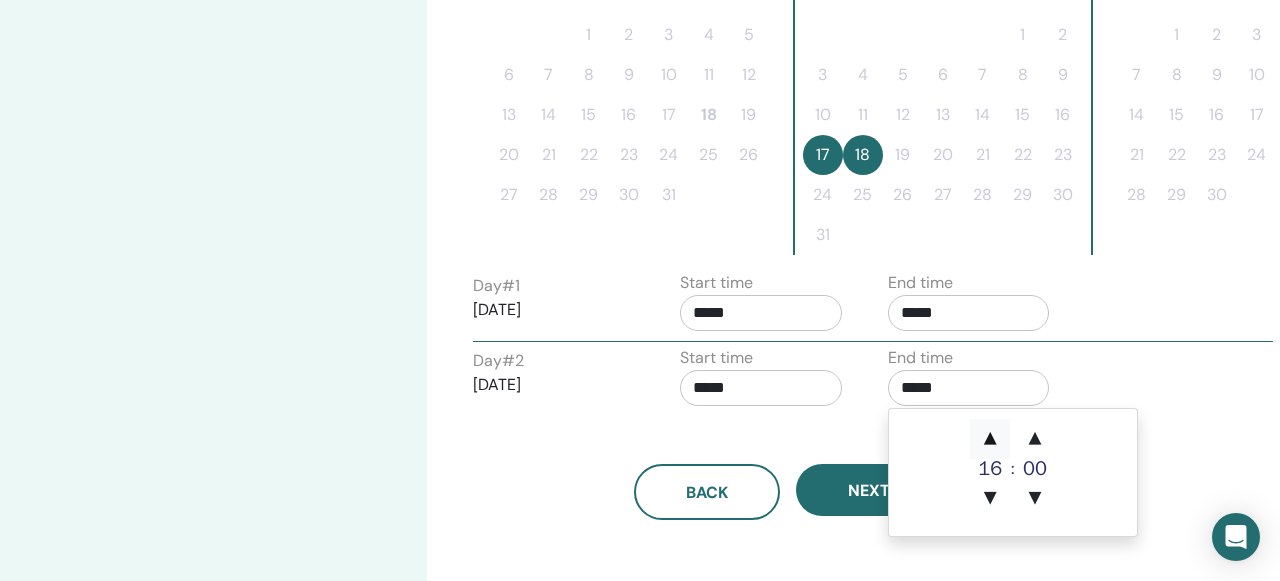 click on "▲" at bounding box center (990, 439) 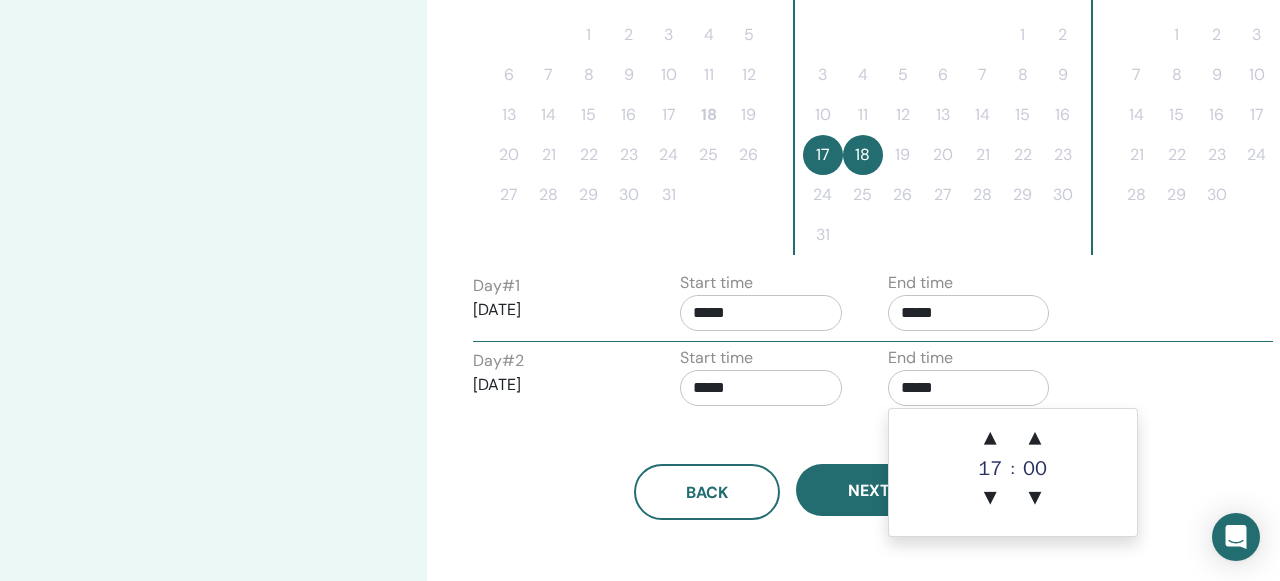 click on "Day  # 2 [DATE] Start time ***** End time *****" at bounding box center [873, 381] 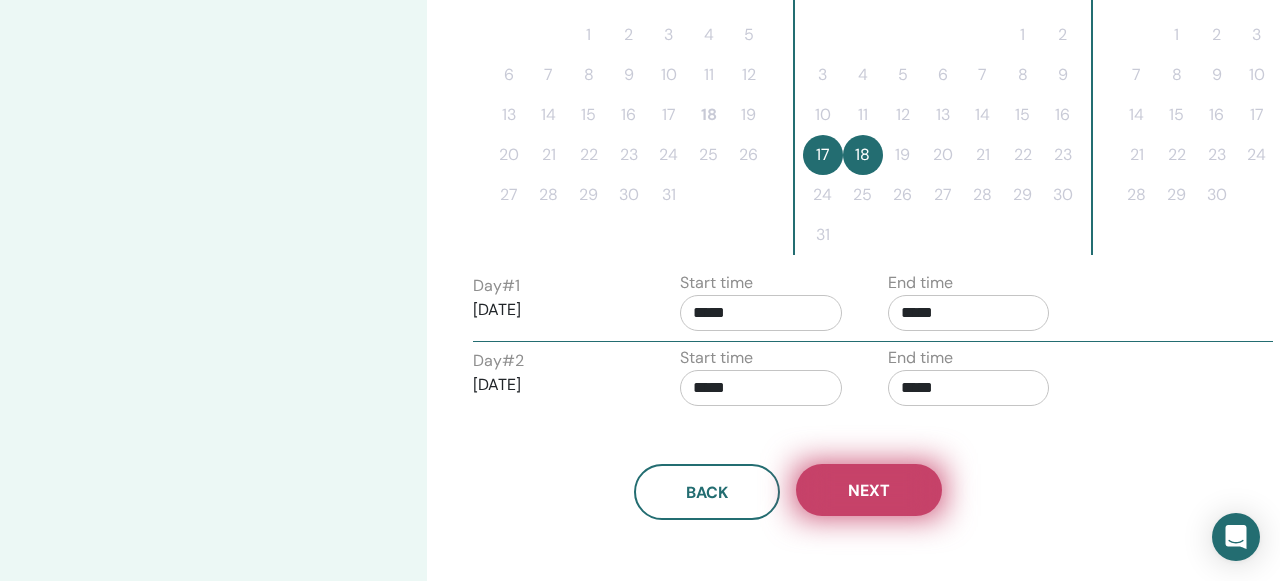 click on "Next" at bounding box center [869, 490] 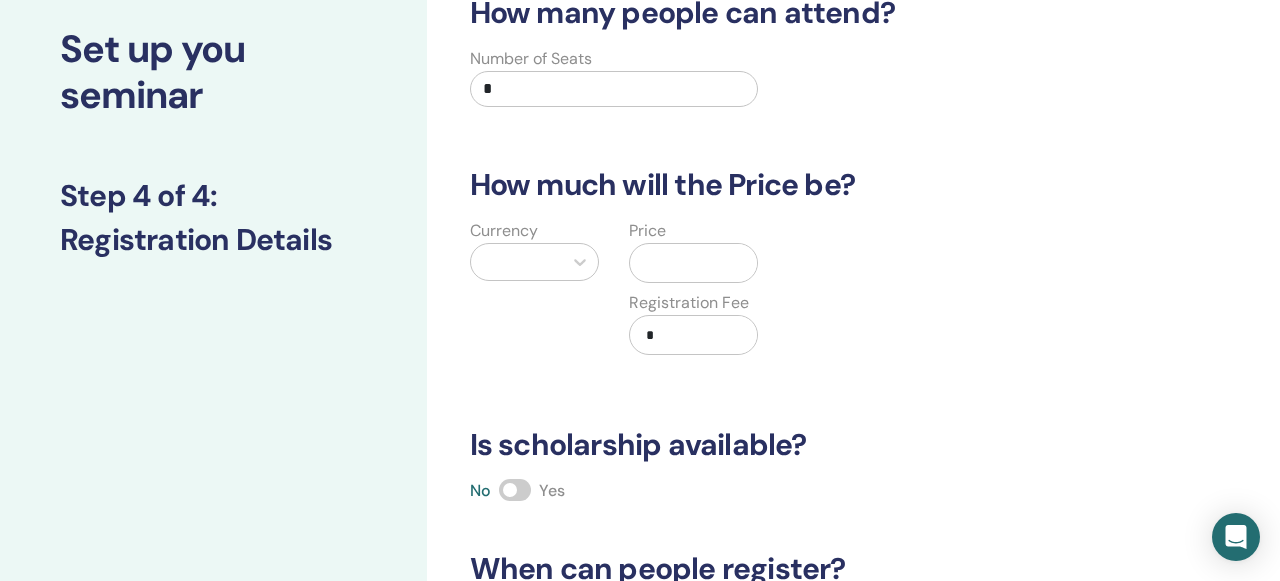 scroll, scrollTop: 101, scrollLeft: 0, axis: vertical 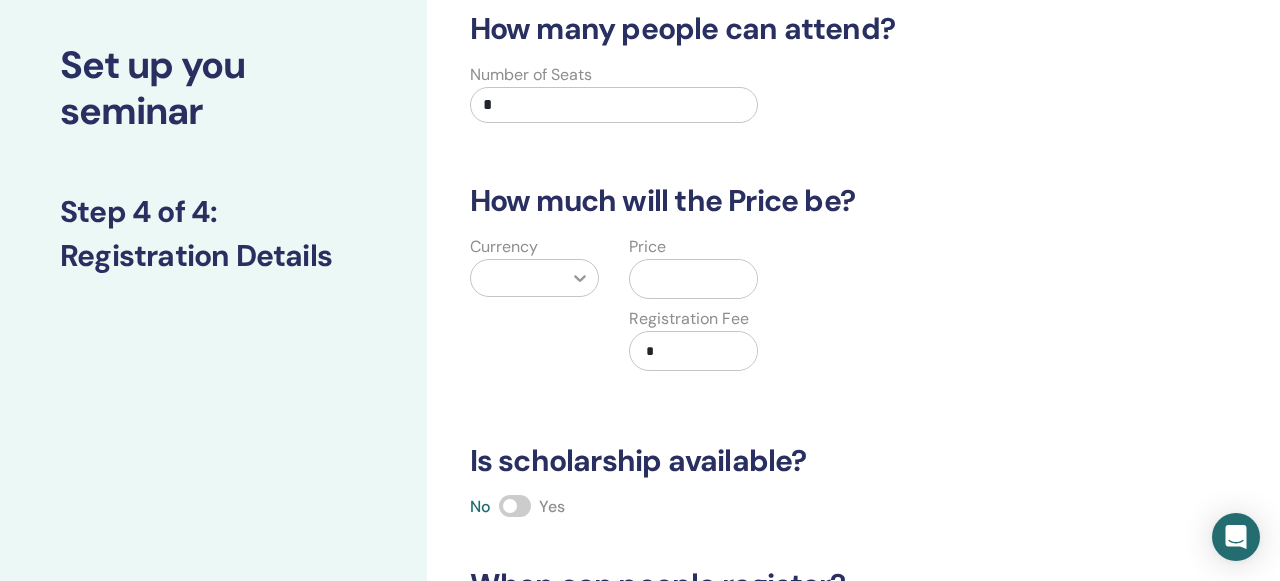 click 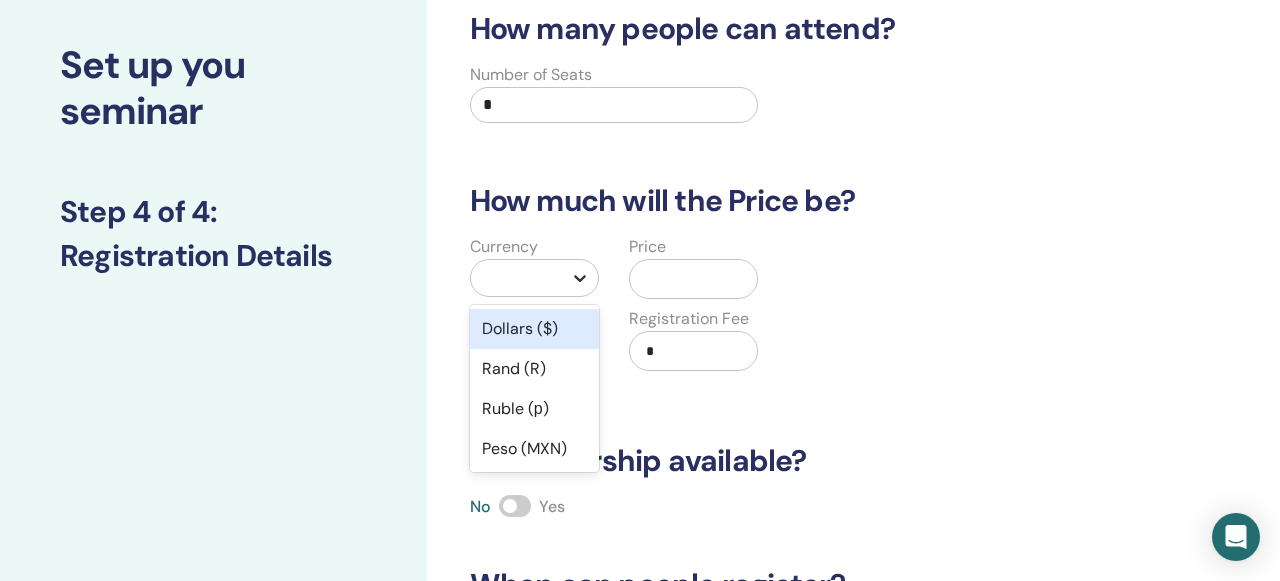 scroll, scrollTop: 133, scrollLeft: 0, axis: vertical 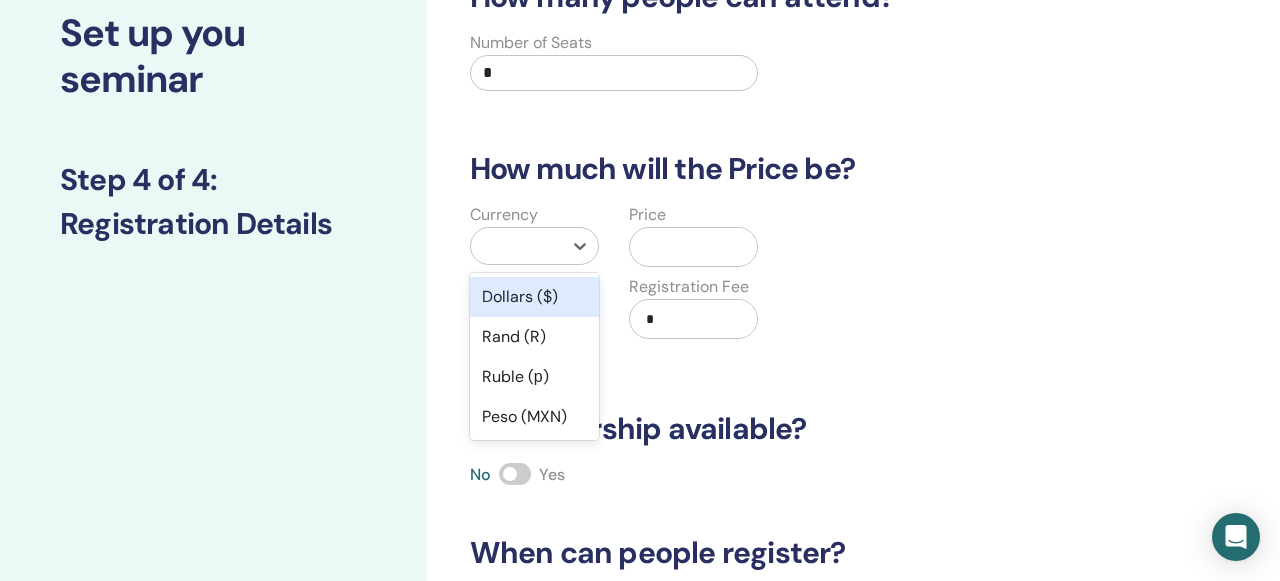 click on "Dollars ($)" at bounding box center [534, 297] 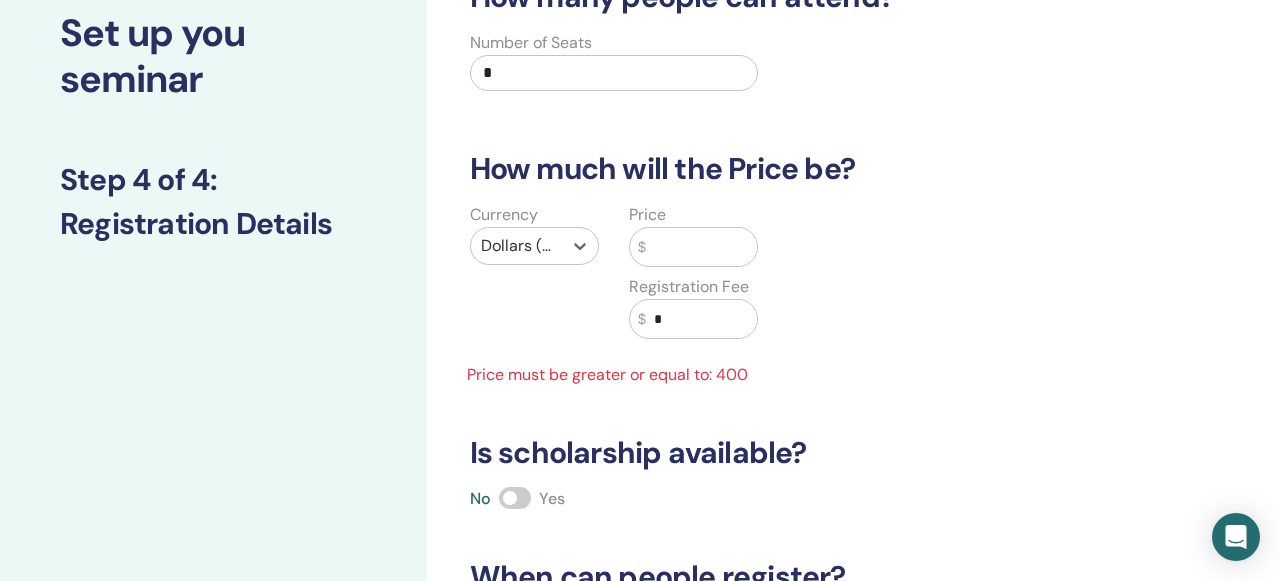click at bounding box center (702, 247) 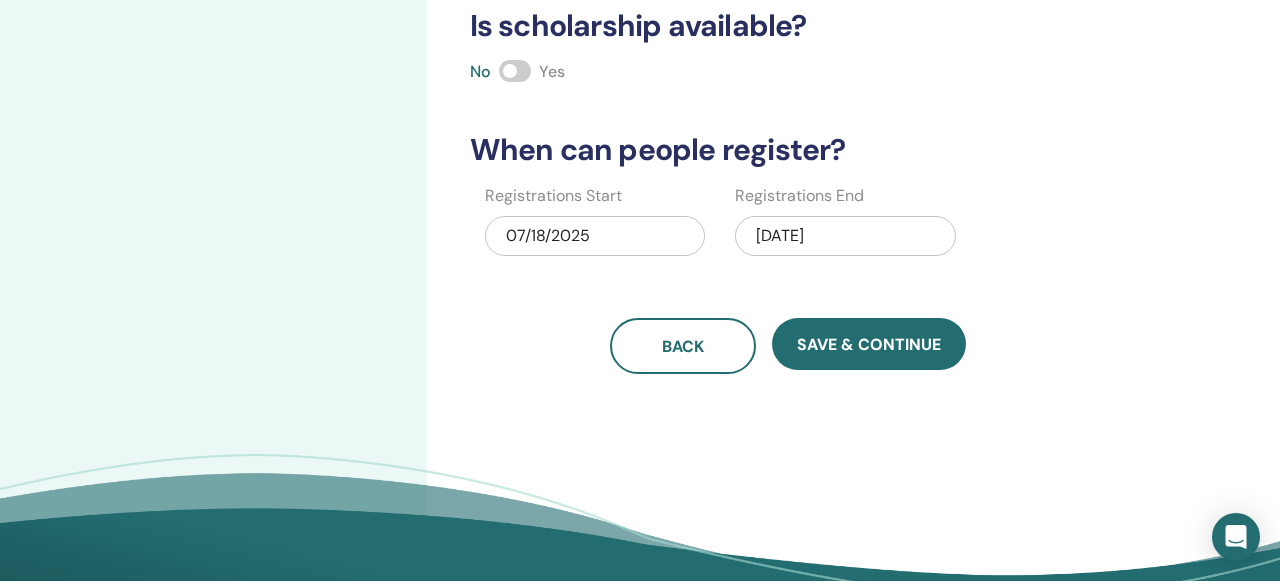 scroll, scrollTop: 0, scrollLeft: 0, axis: both 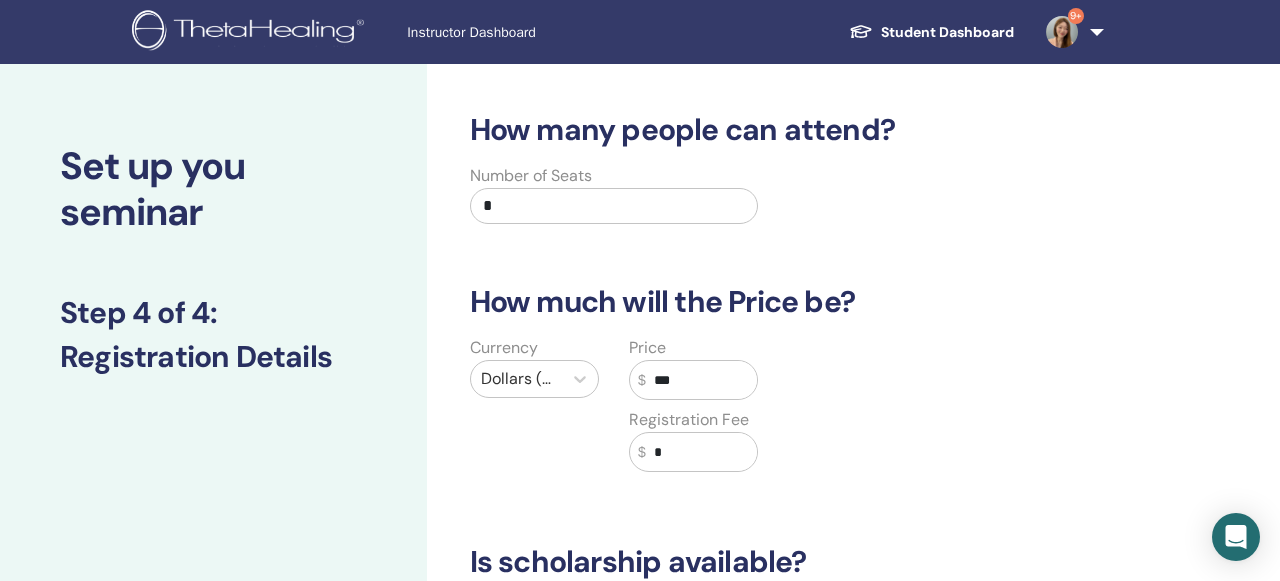 type on "***" 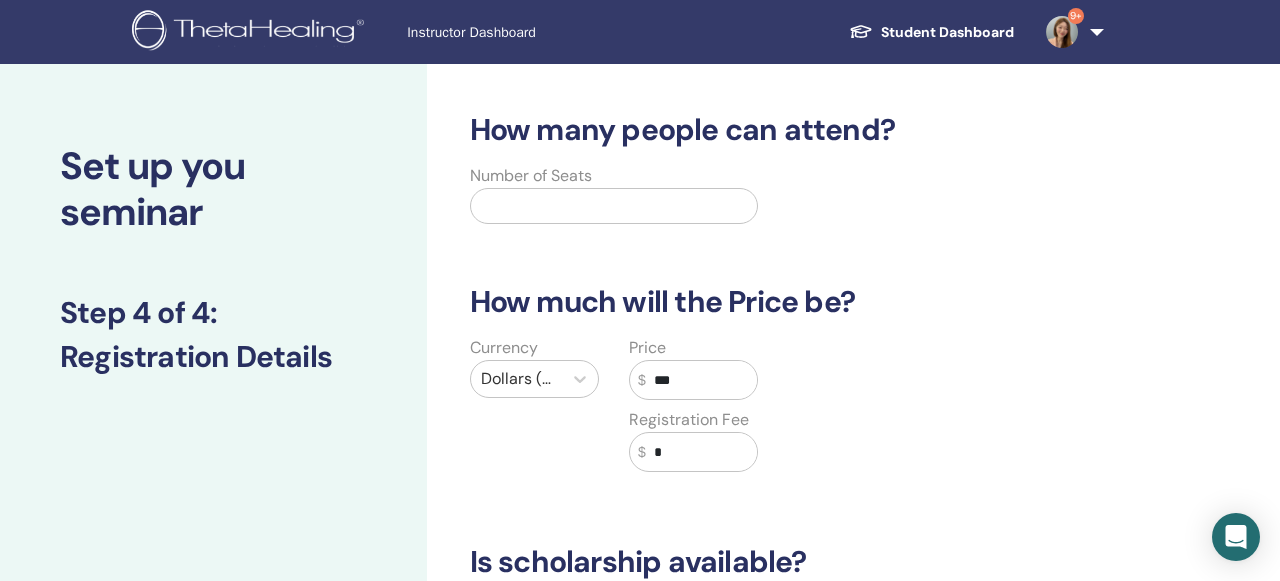 type on "*" 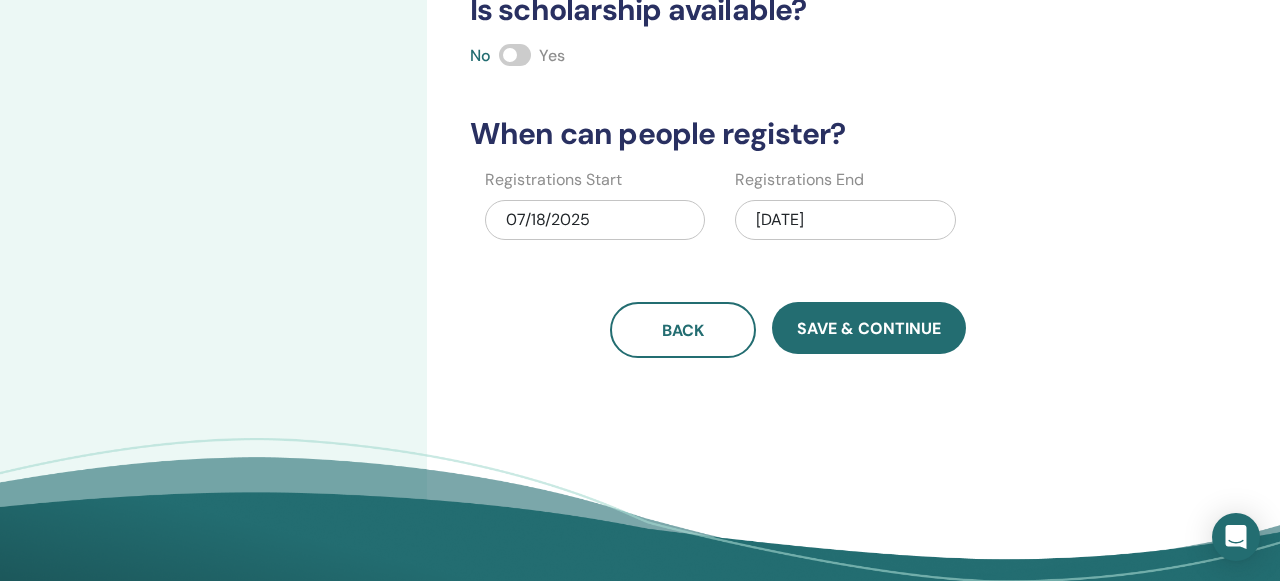 scroll, scrollTop: 558, scrollLeft: 0, axis: vertical 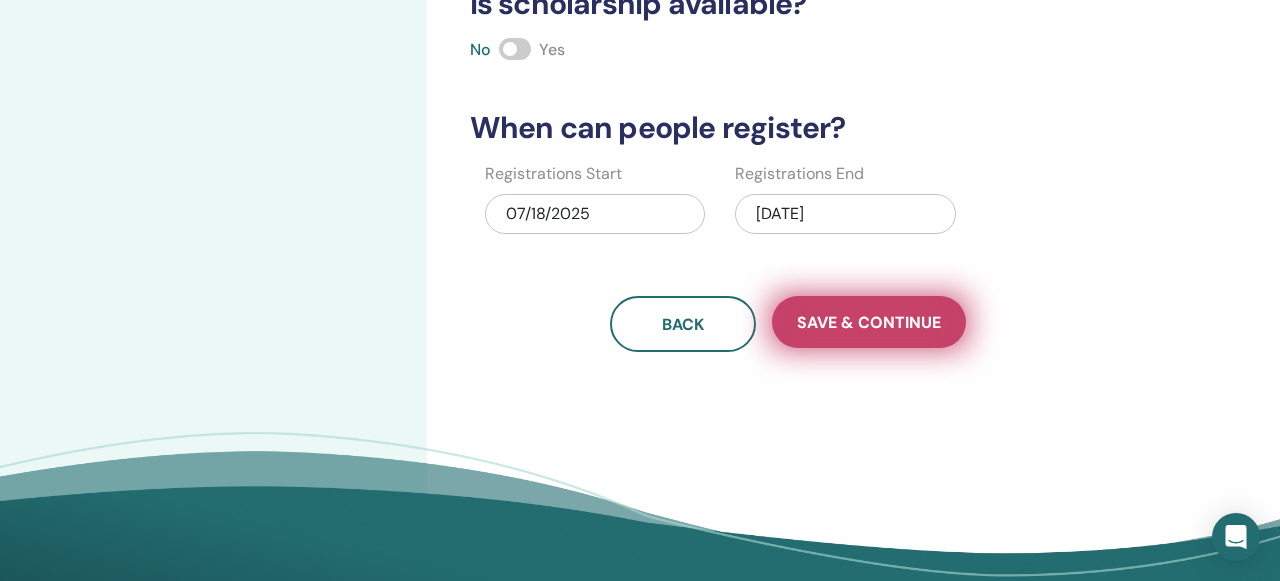 type on "*" 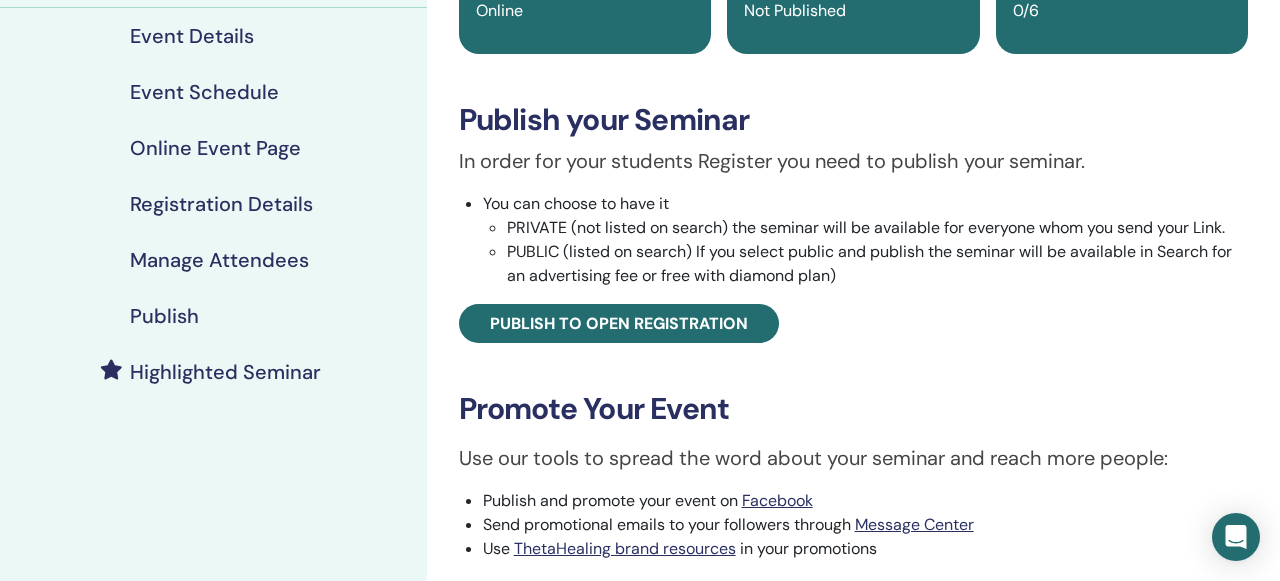 scroll, scrollTop: 236, scrollLeft: 0, axis: vertical 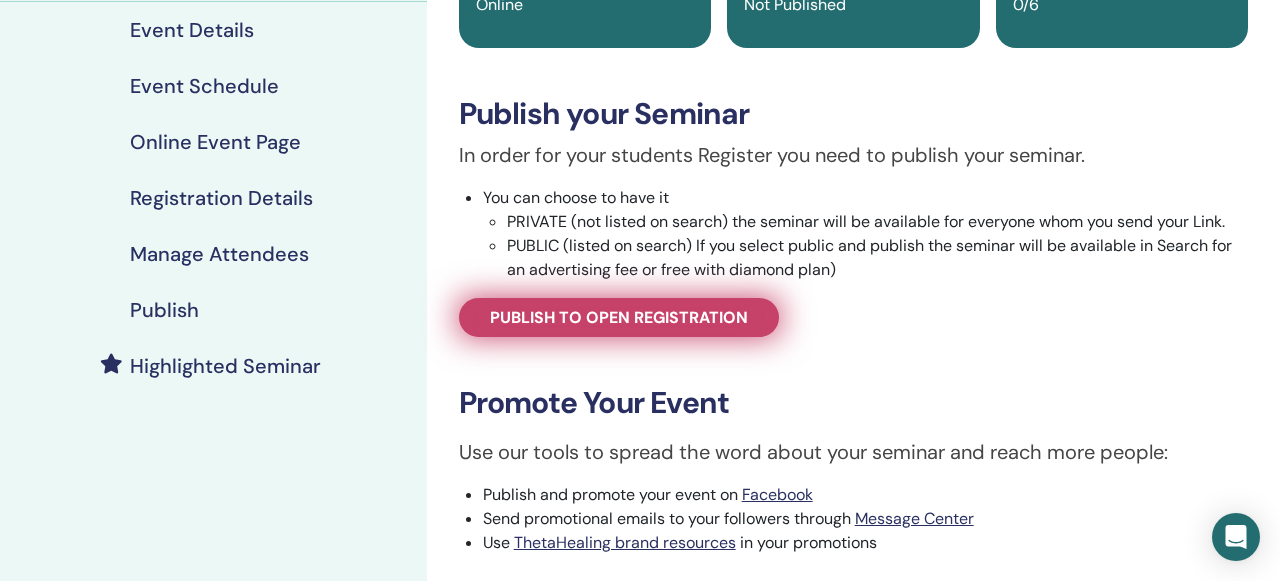 click on "Publish to open registration" at bounding box center (619, 317) 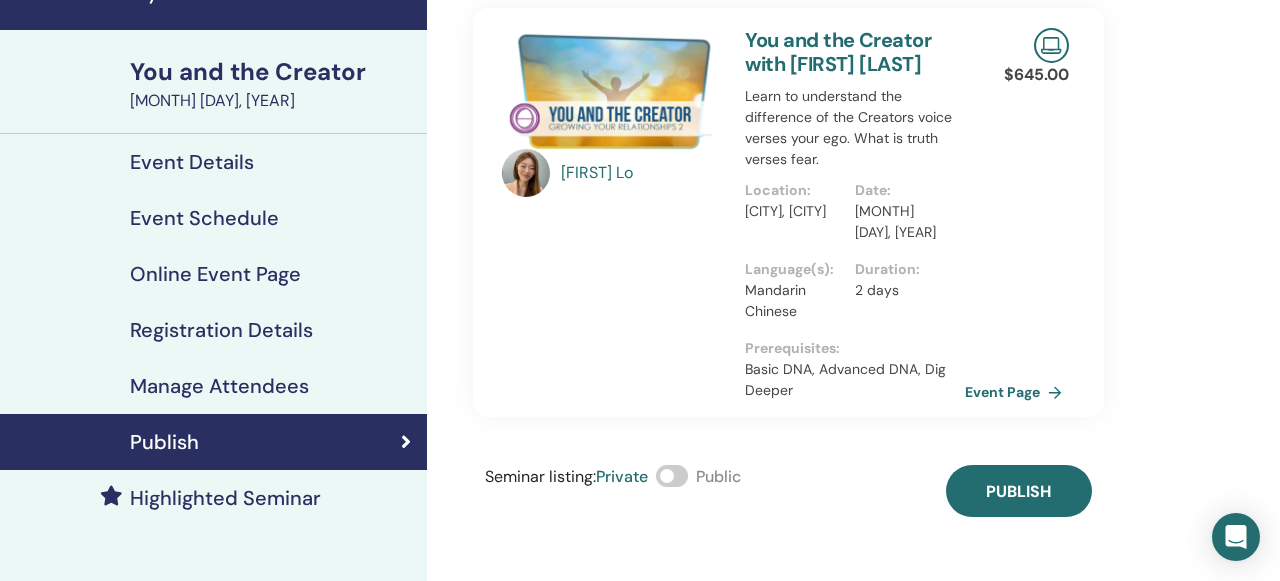 scroll, scrollTop: 98, scrollLeft: 0, axis: vertical 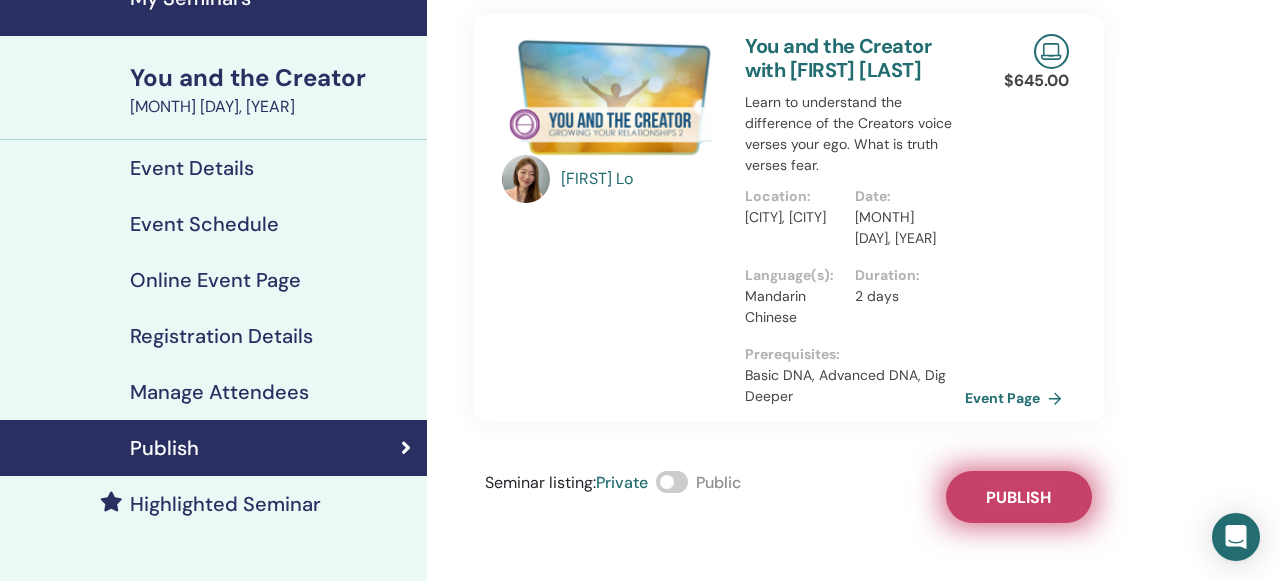 click on "Publish" at bounding box center [1018, 497] 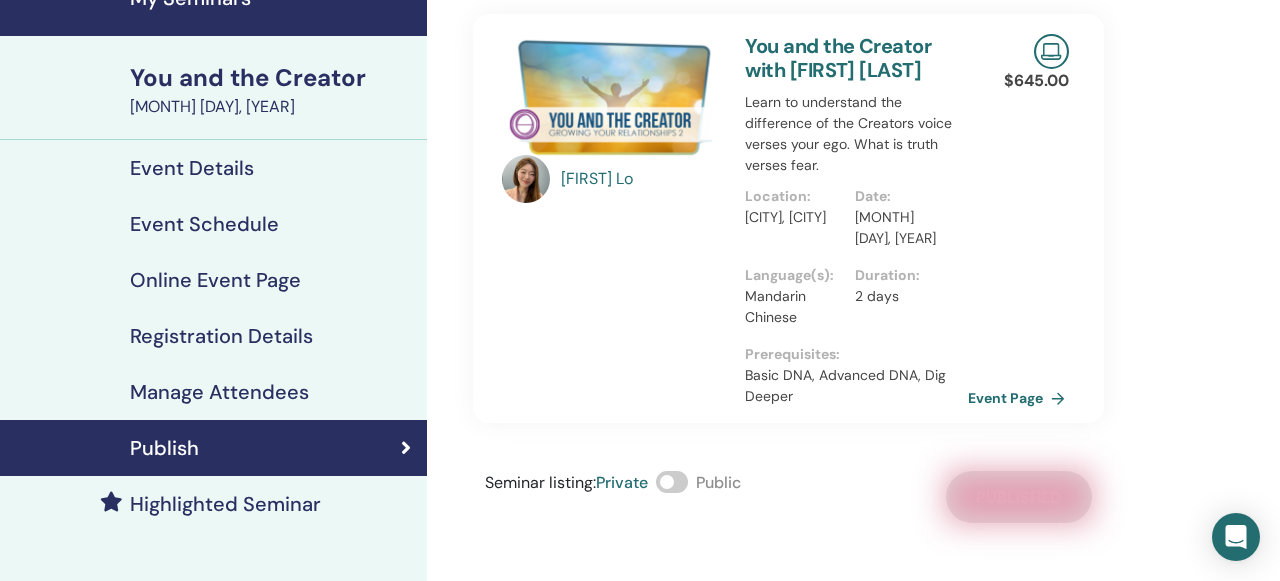 click on "Event Page" at bounding box center (1020, 398) 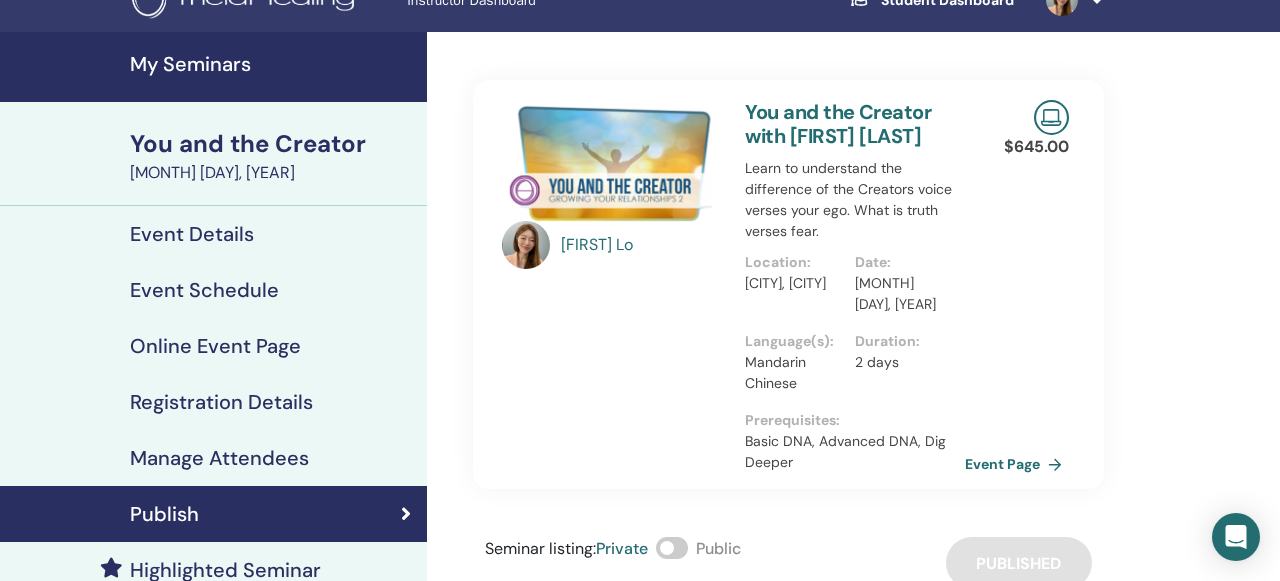 scroll, scrollTop: 0, scrollLeft: 0, axis: both 